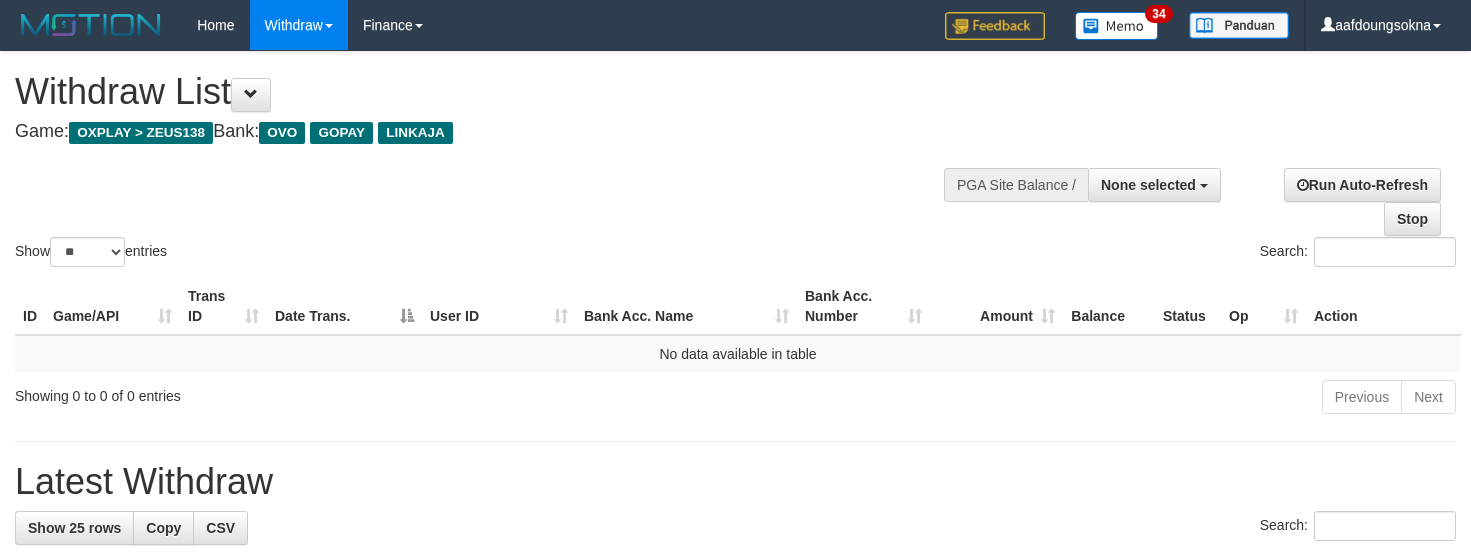 select 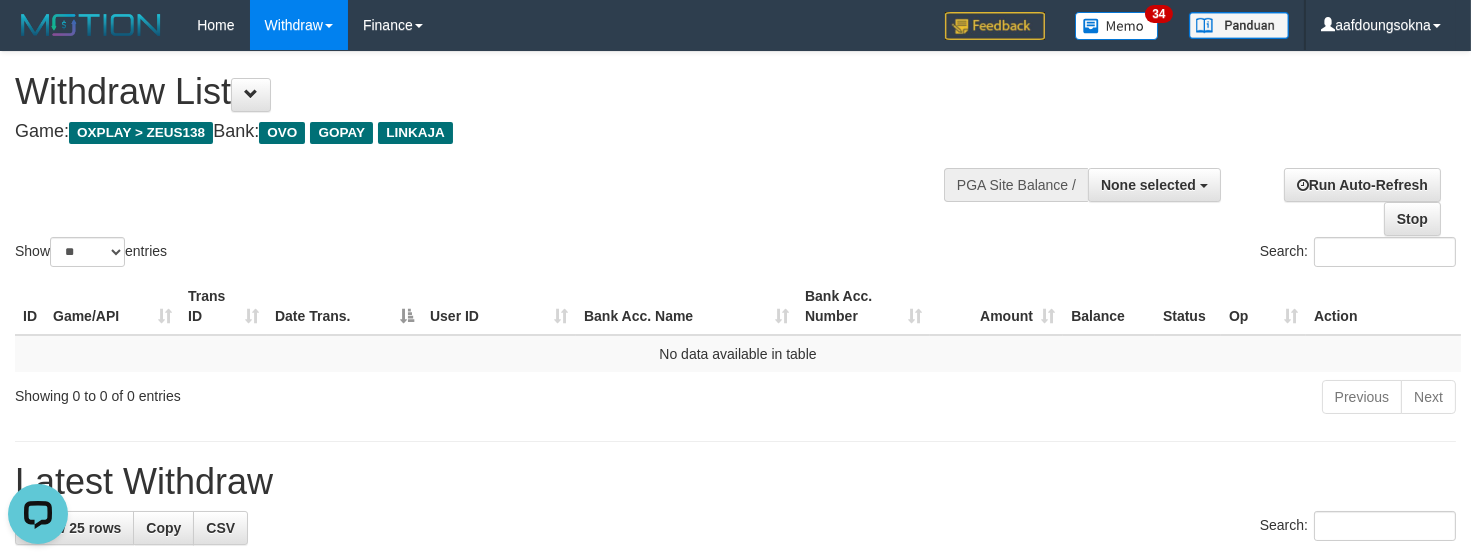 scroll, scrollTop: 0, scrollLeft: 0, axis: both 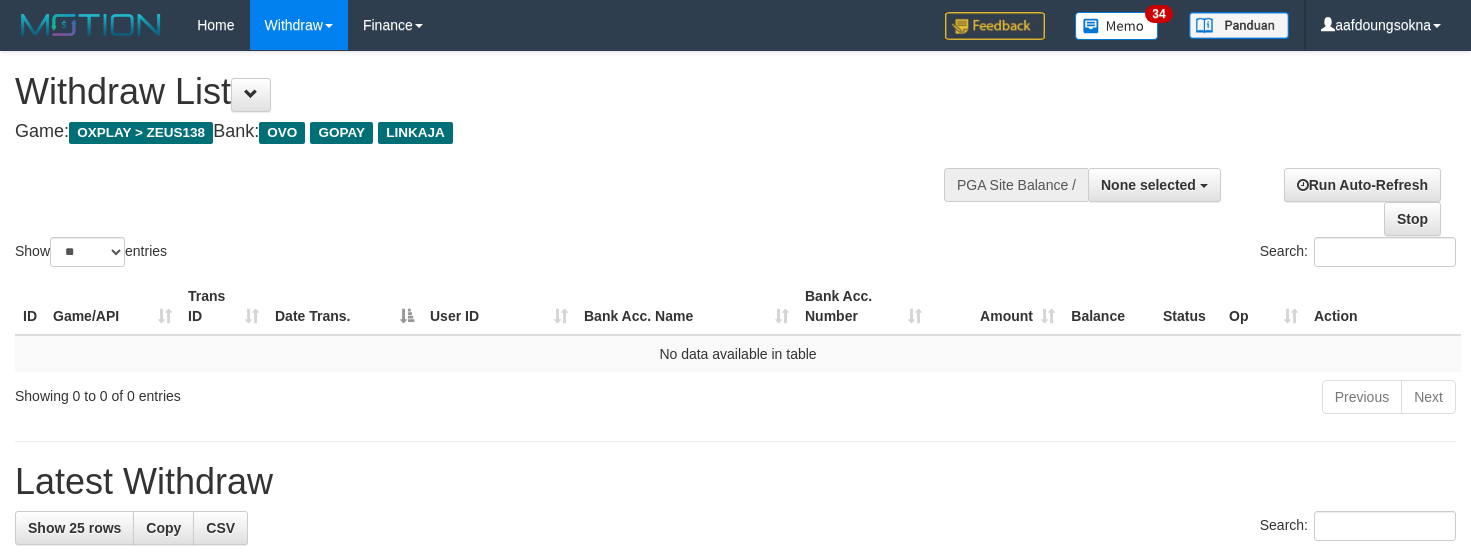 select 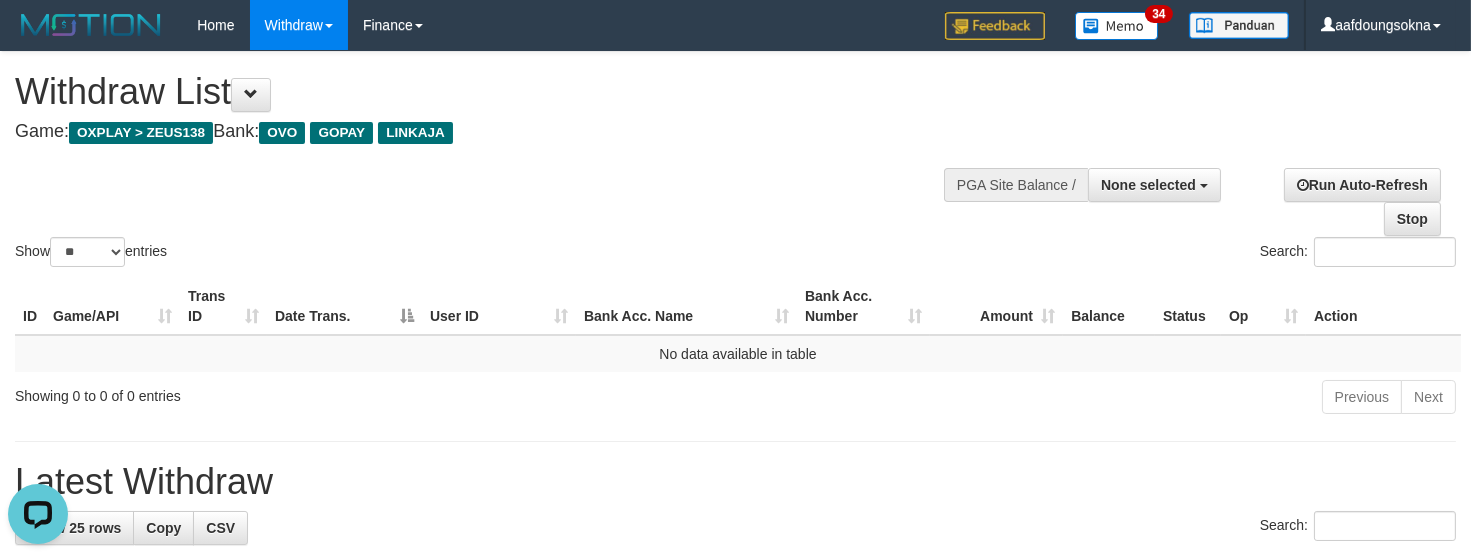 scroll, scrollTop: 0, scrollLeft: 0, axis: both 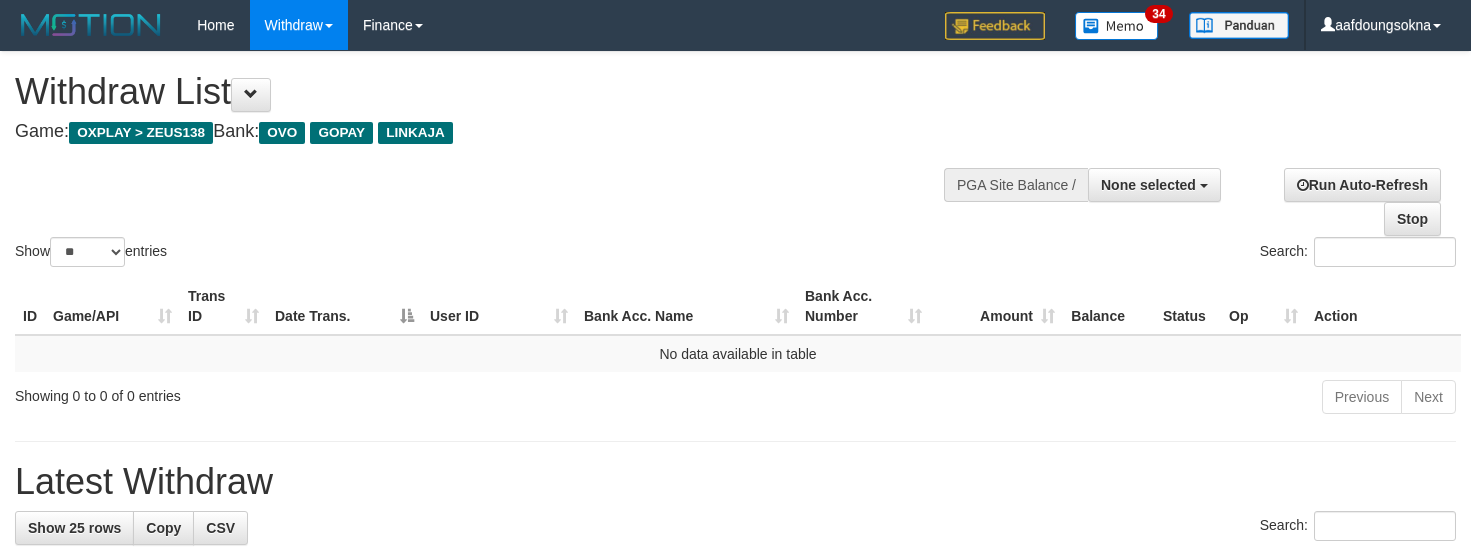select 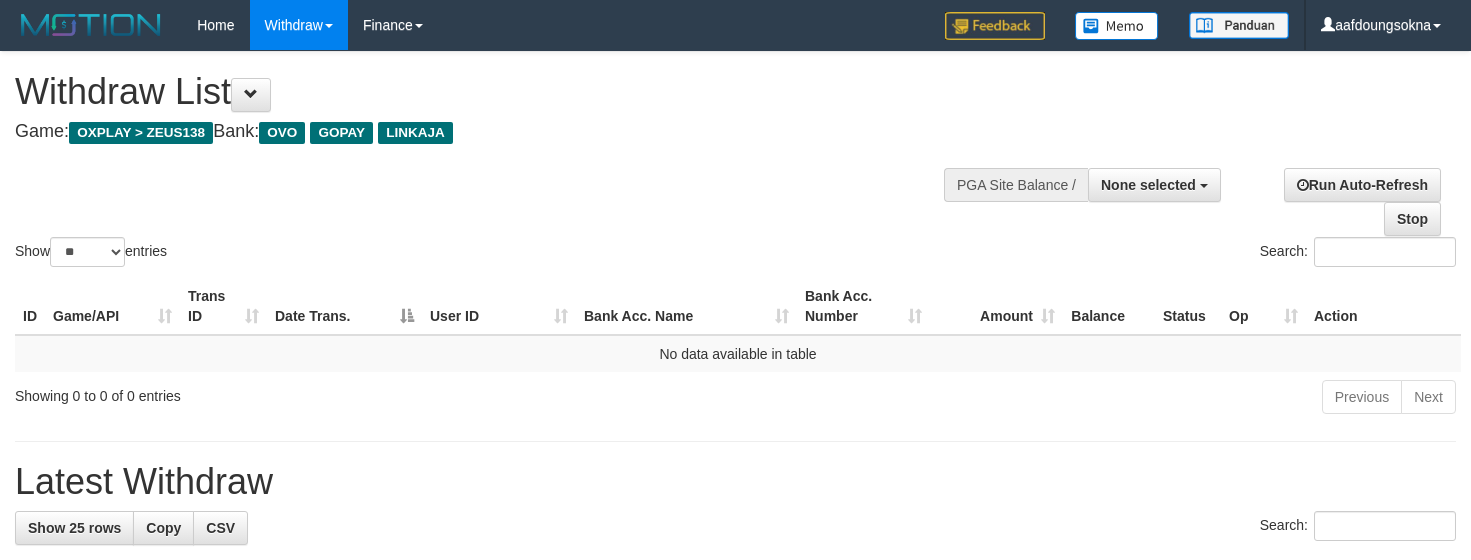select 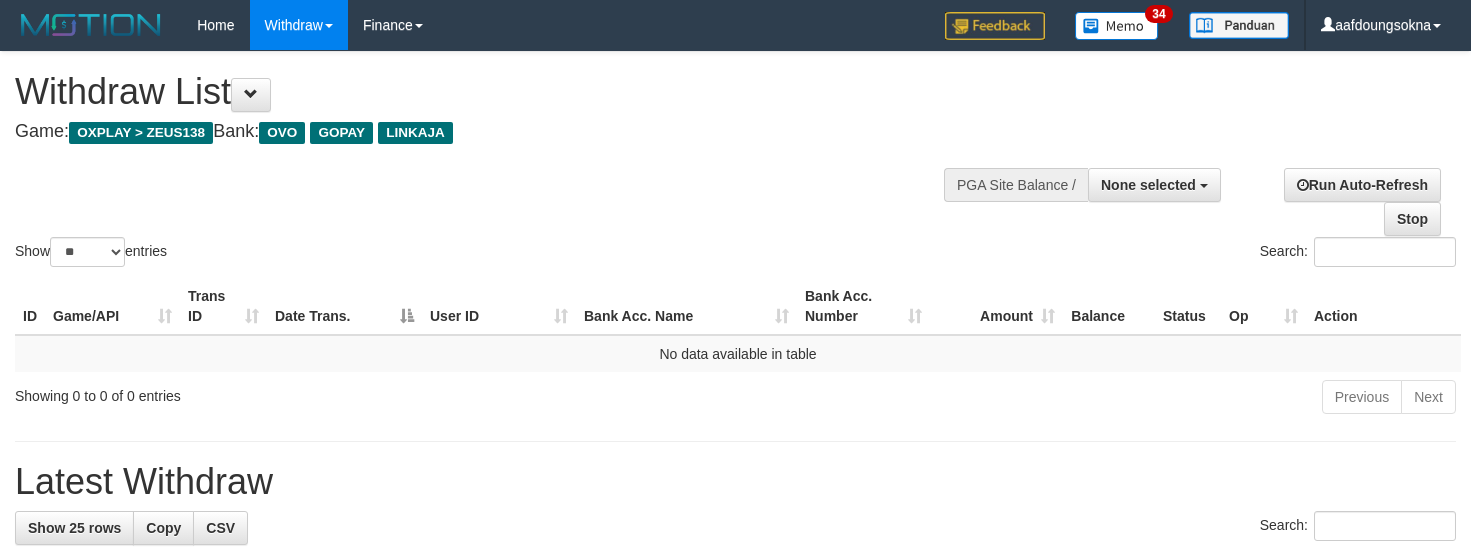 select 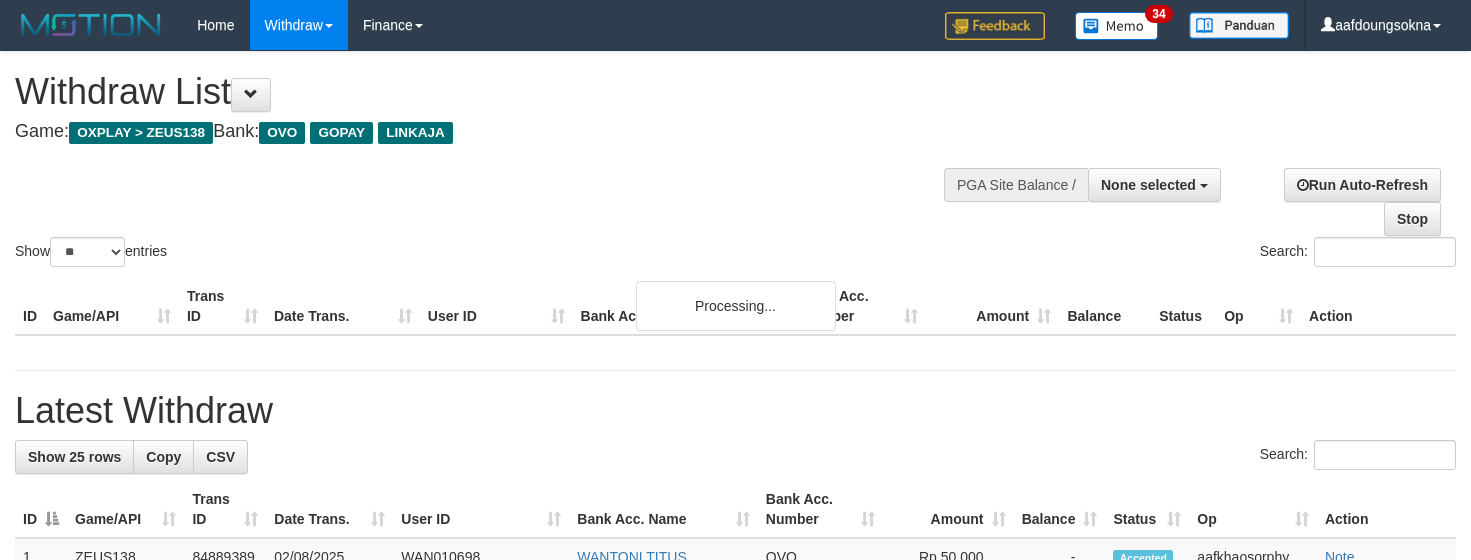 select 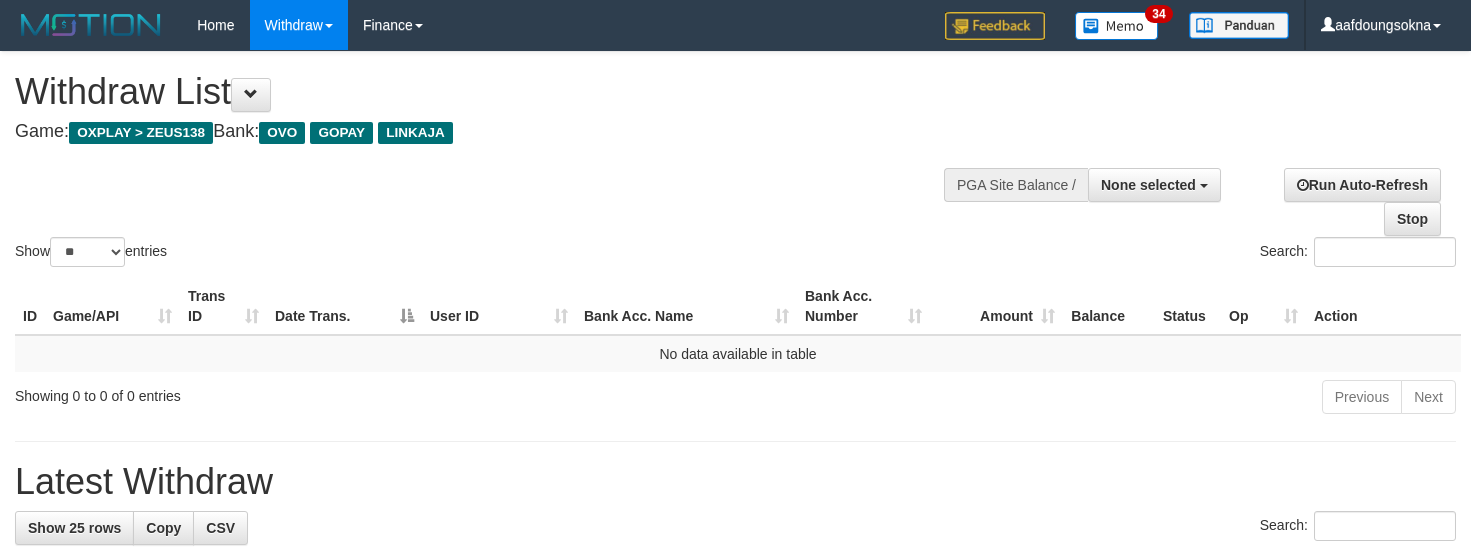 select 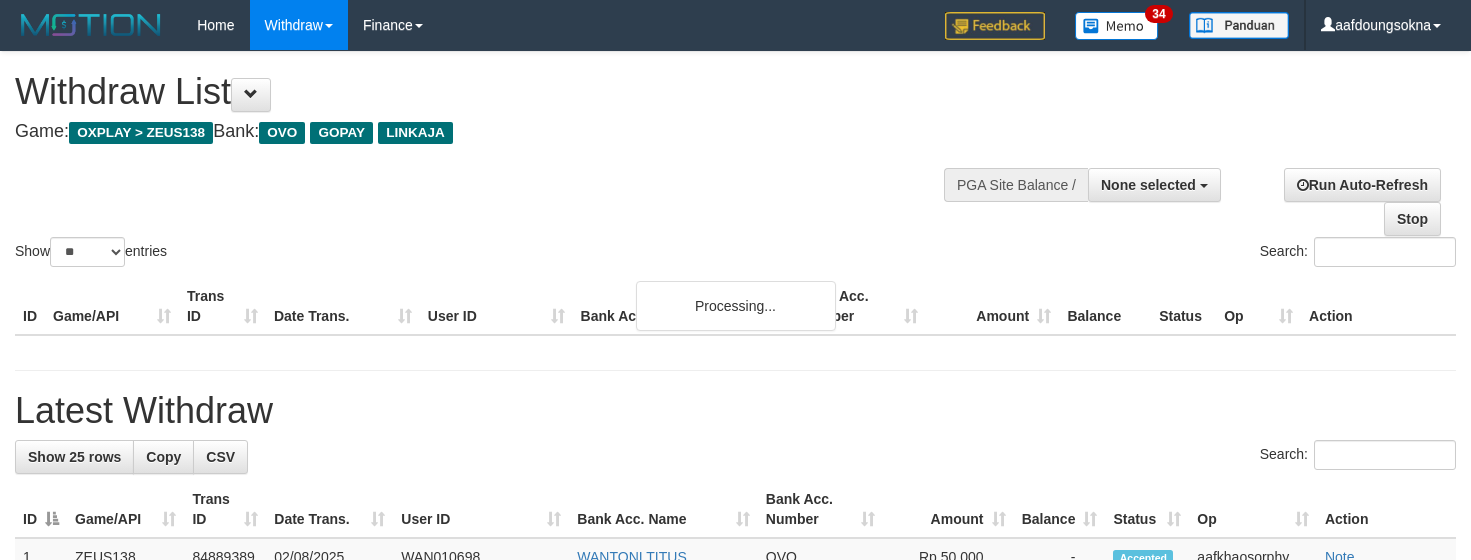 select 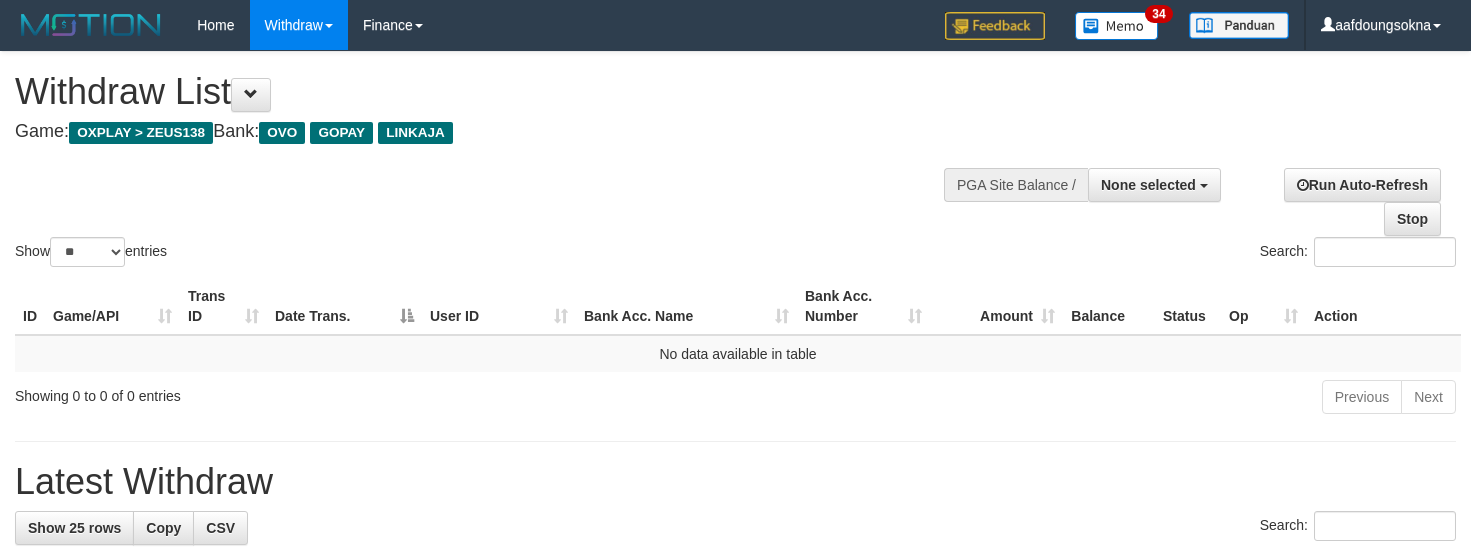 select 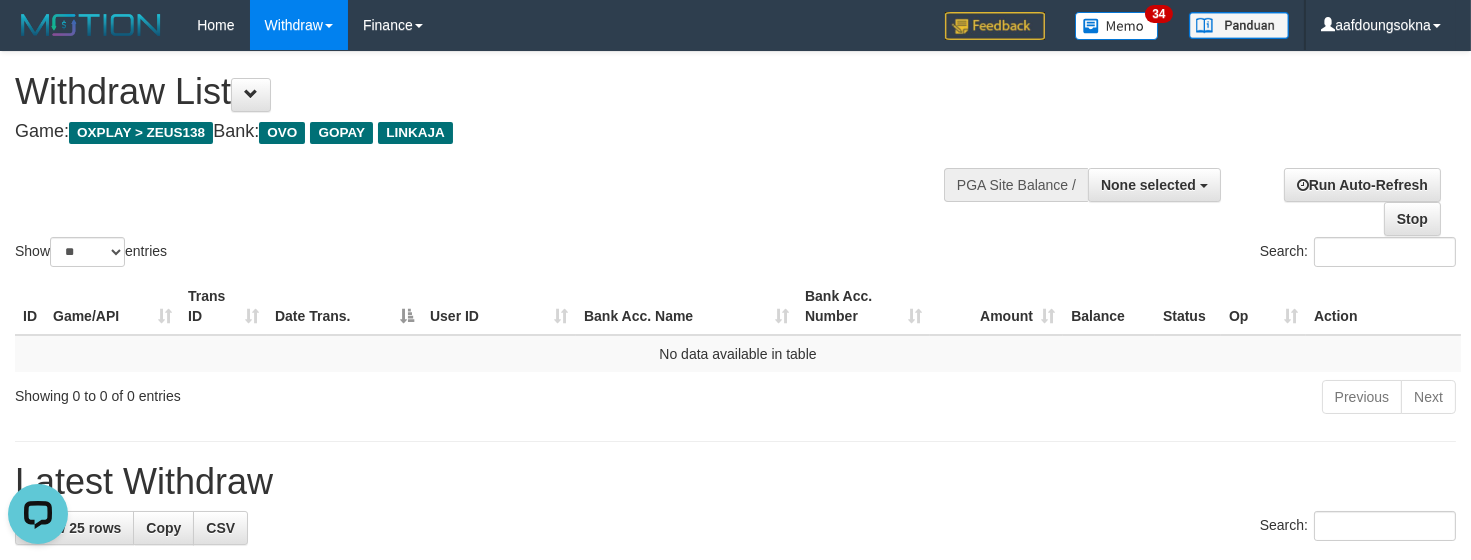 scroll, scrollTop: 0, scrollLeft: 0, axis: both 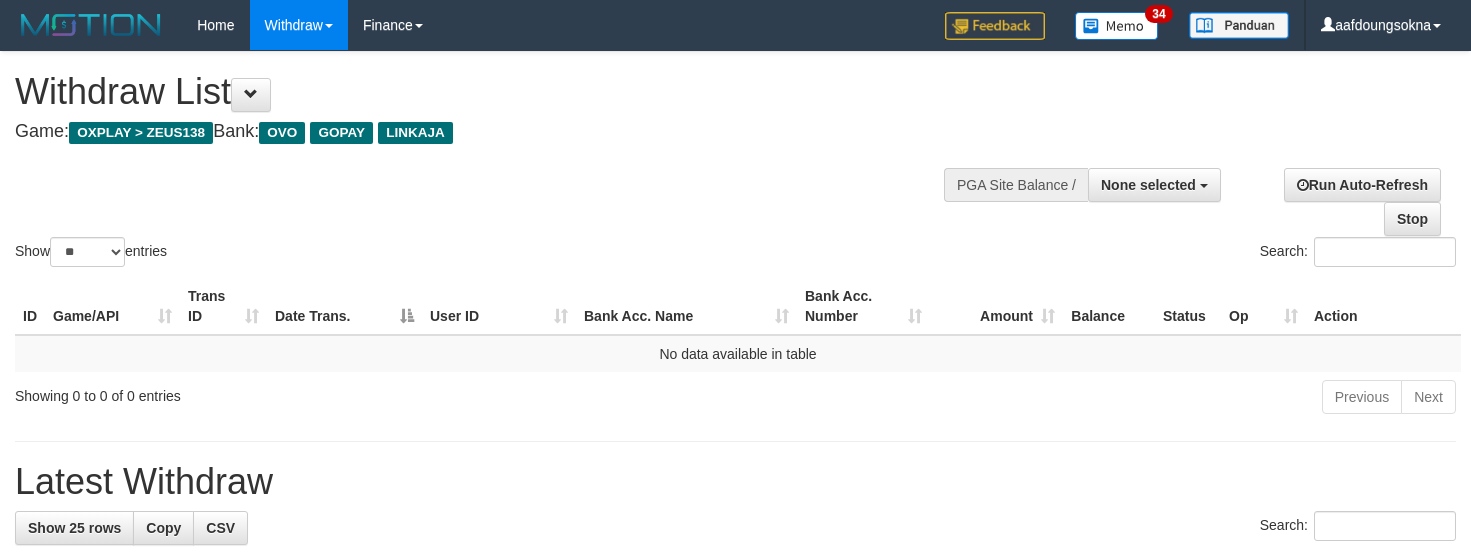 select 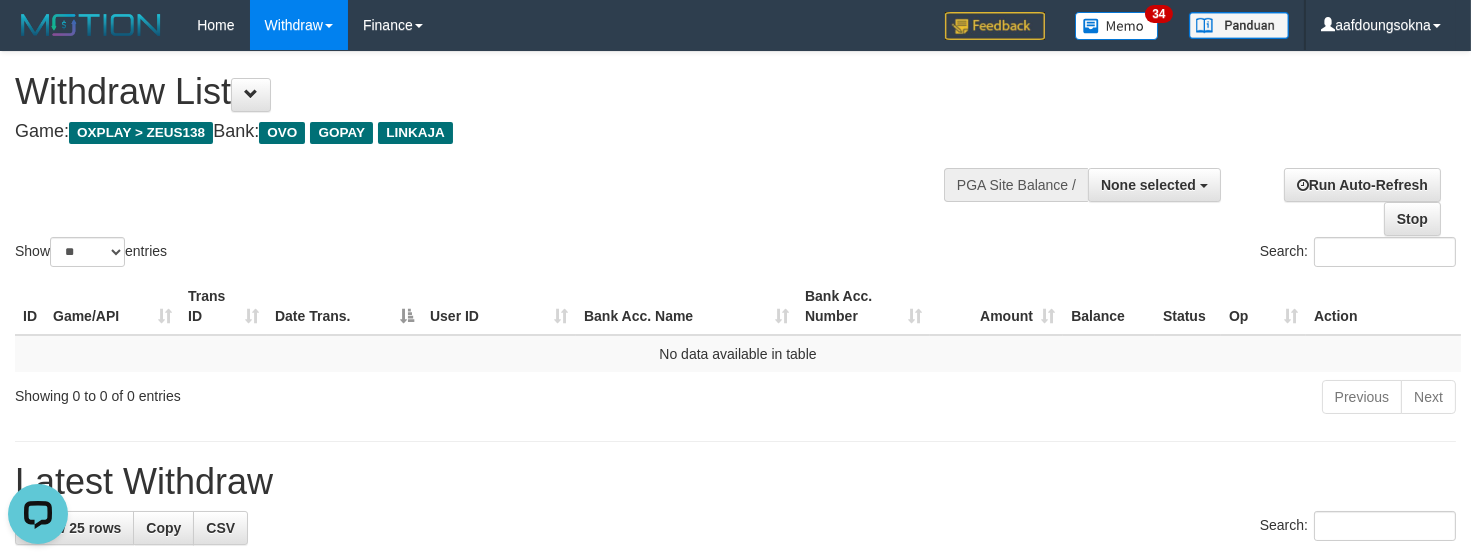 scroll, scrollTop: 0, scrollLeft: 0, axis: both 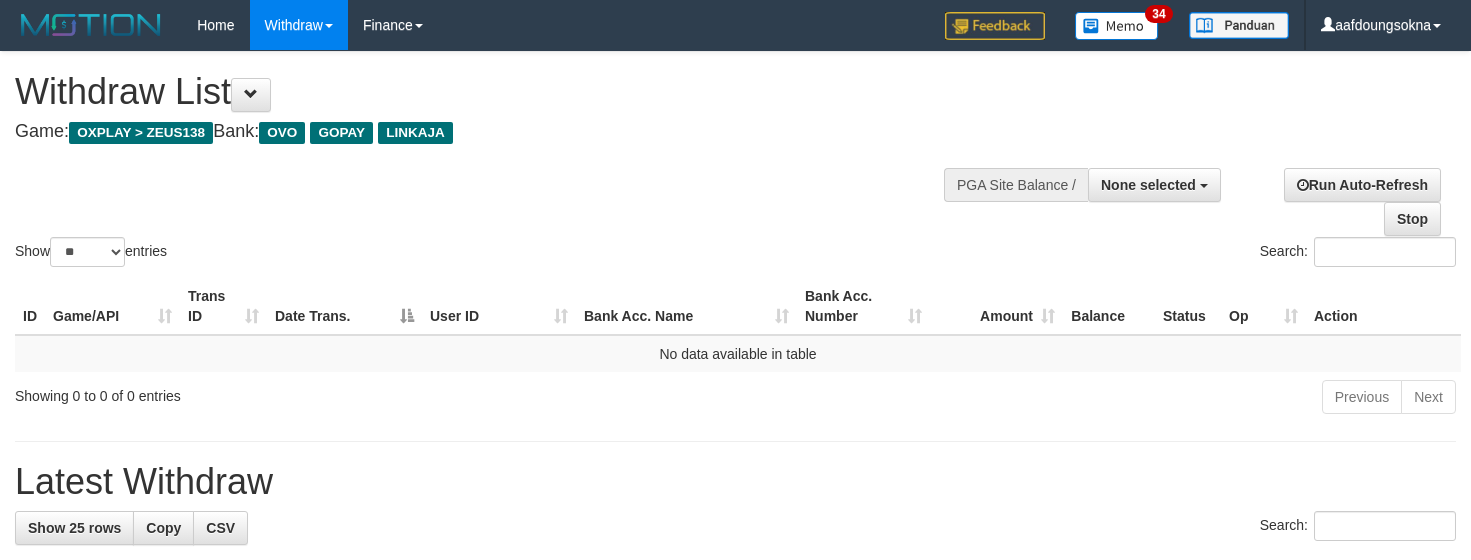 select 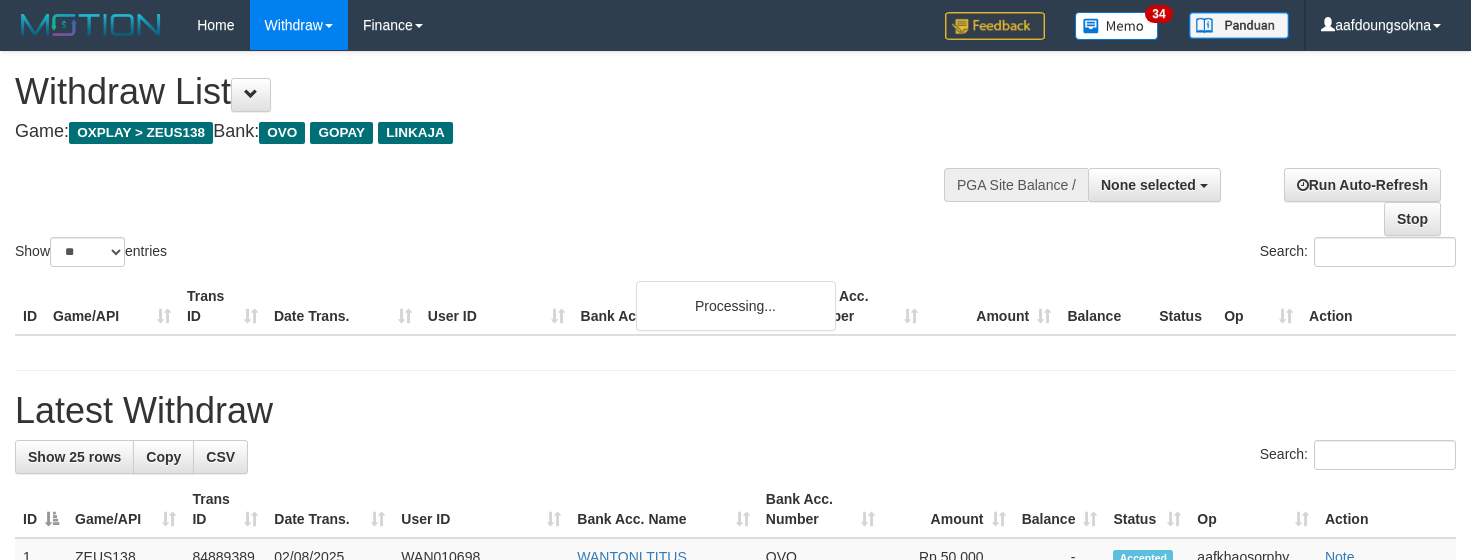 select 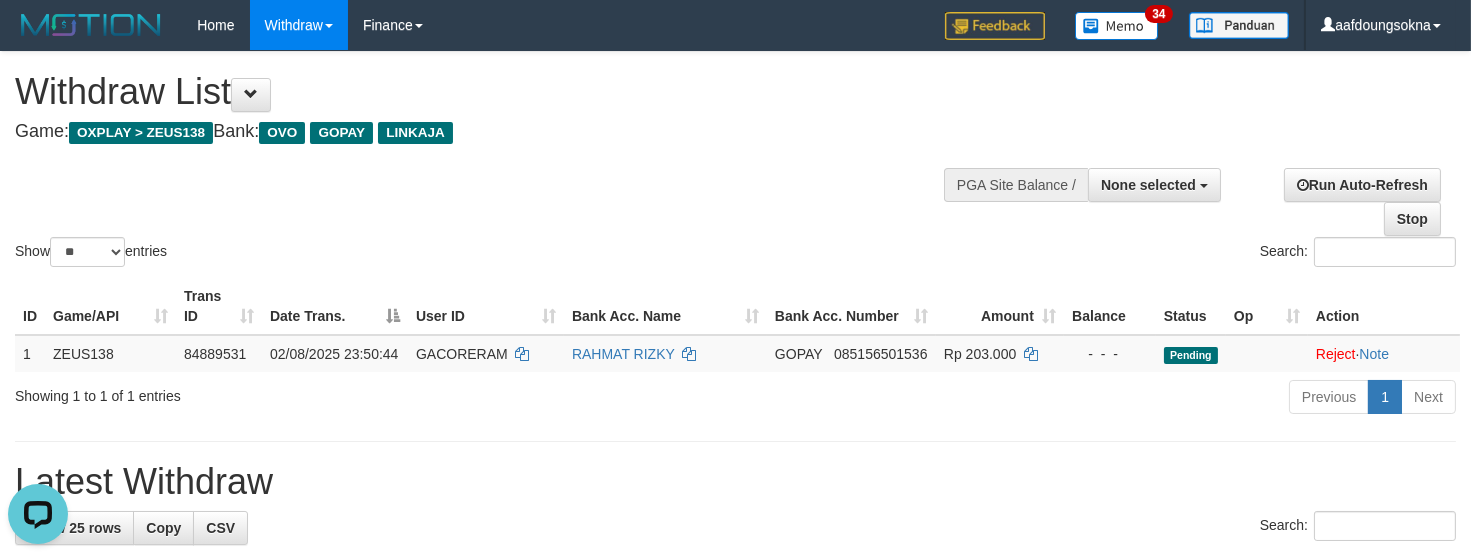 scroll, scrollTop: 0, scrollLeft: 0, axis: both 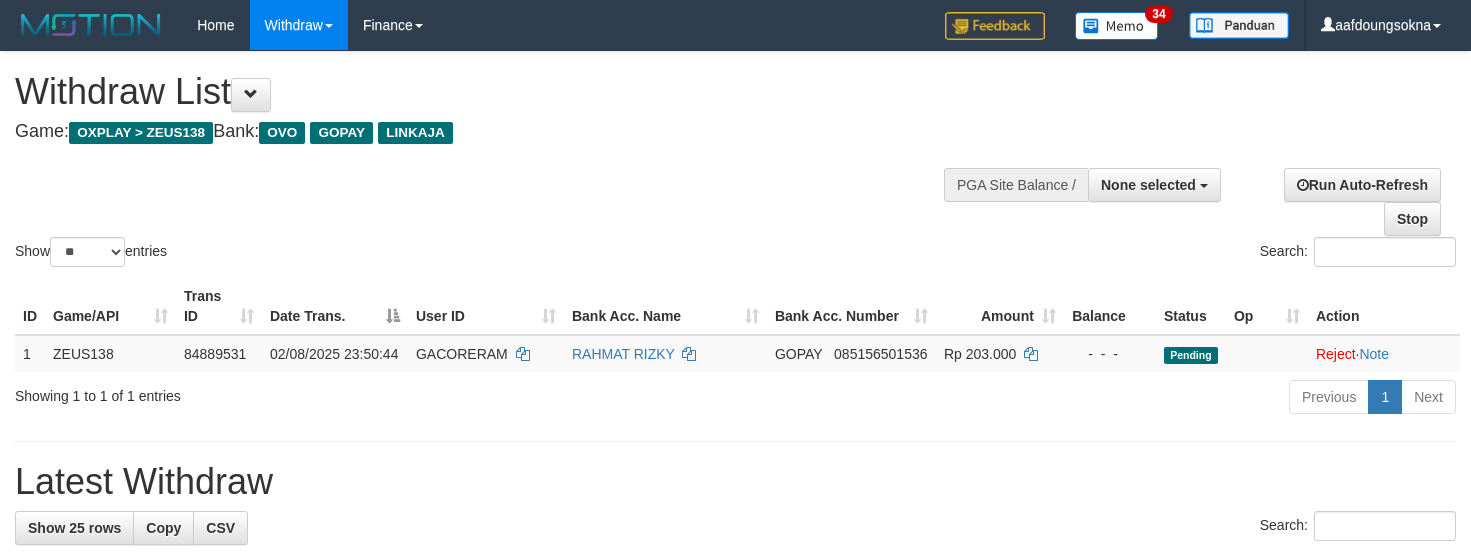 select 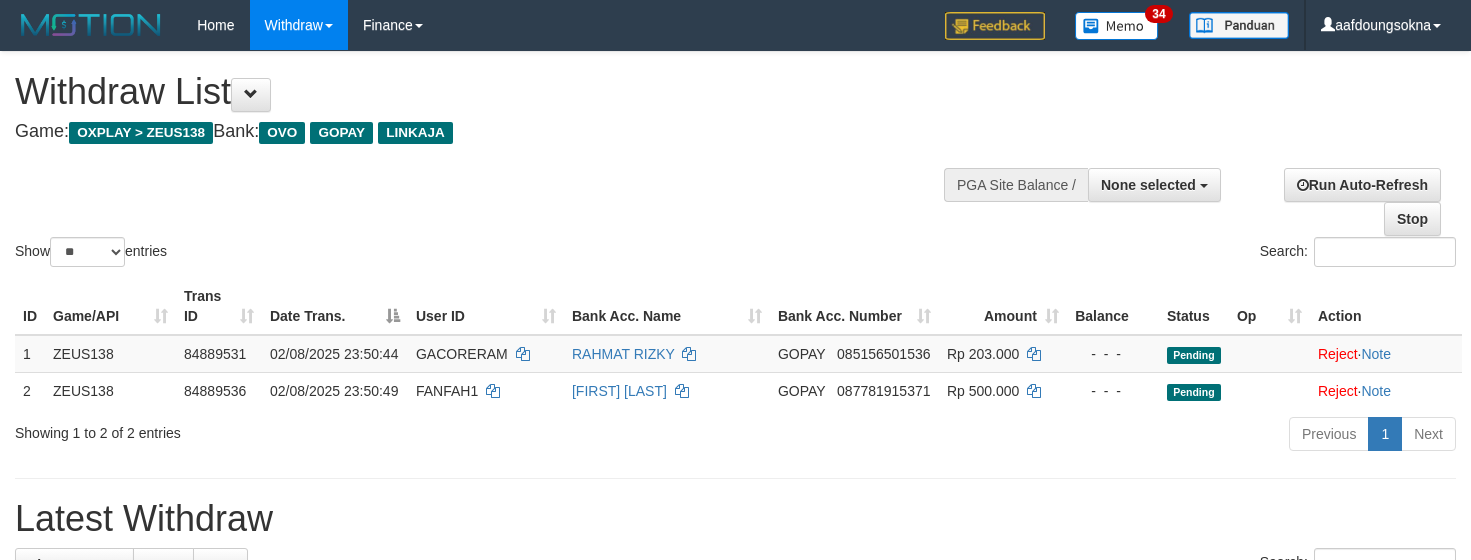select 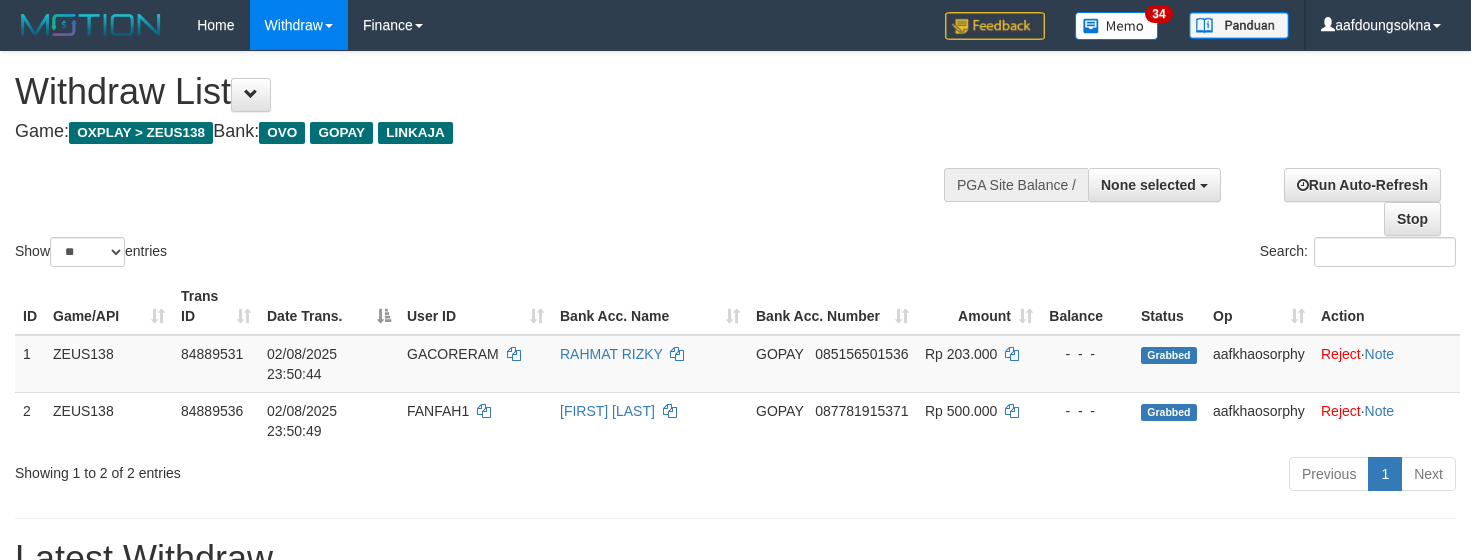 select 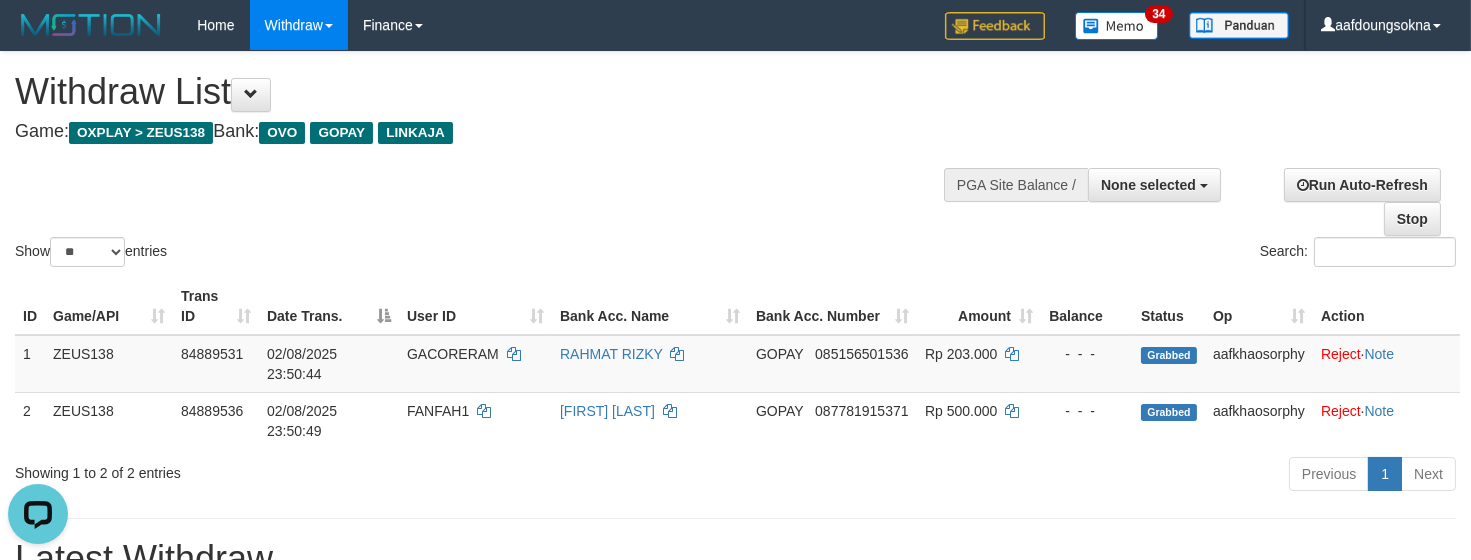 scroll, scrollTop: 0, scrollLeft: 0, axis: both 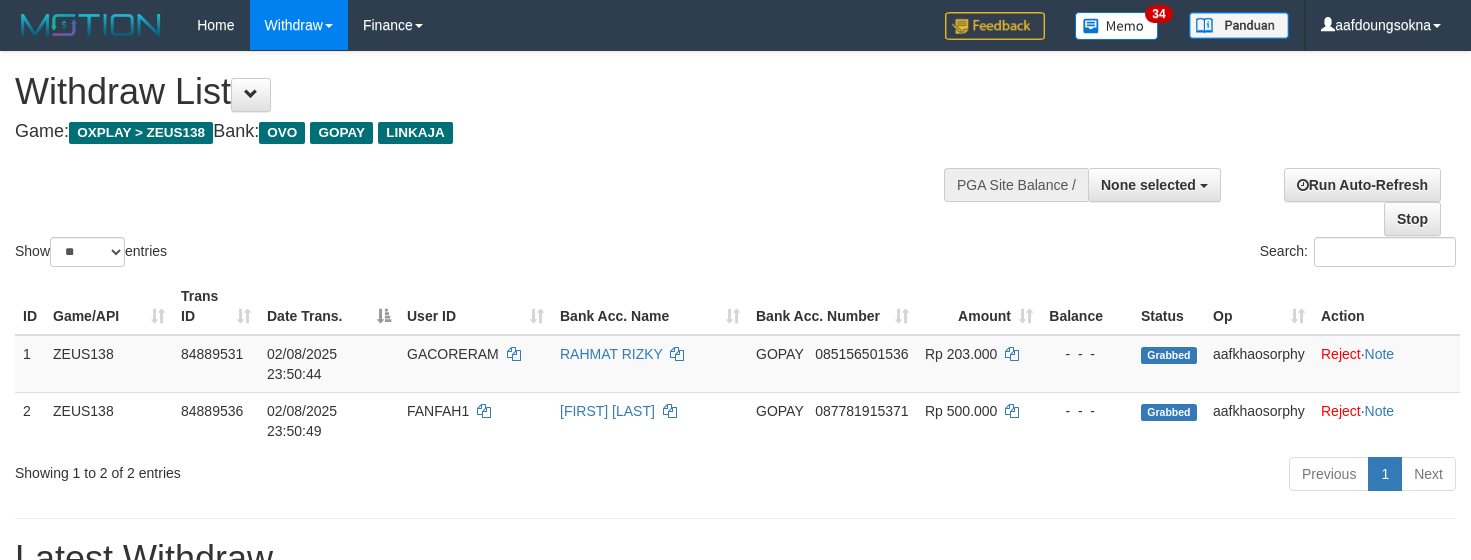 select 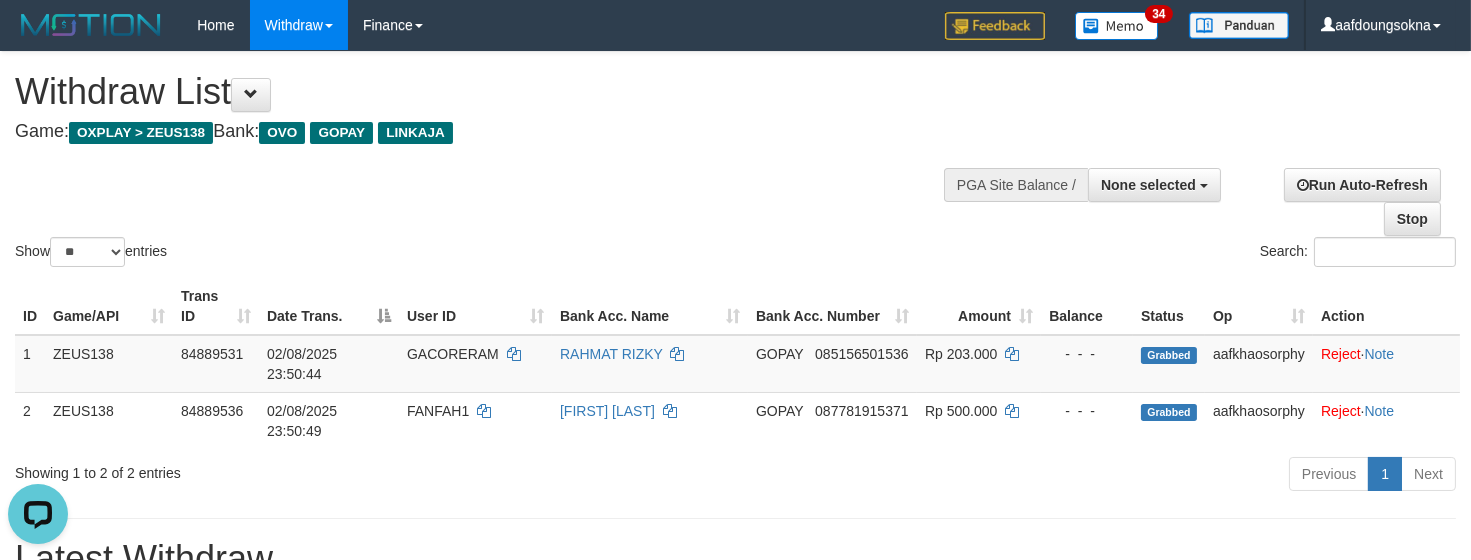scroll, scrollTop: 0, scrollLeft: 0, axis: both 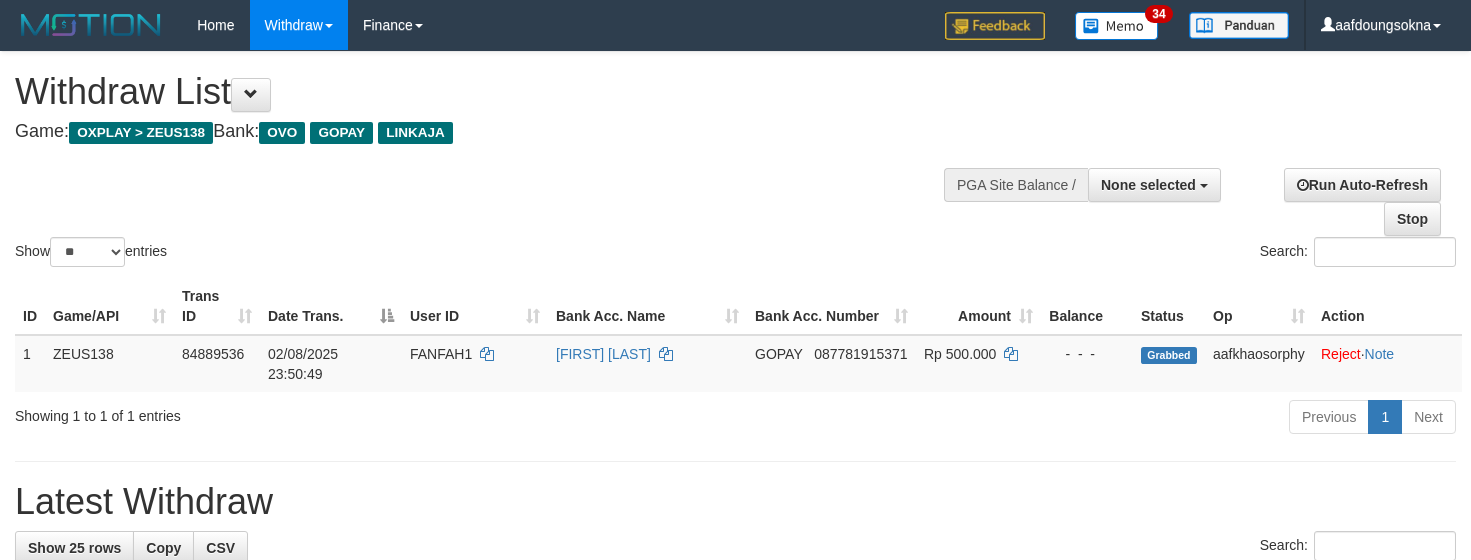 select 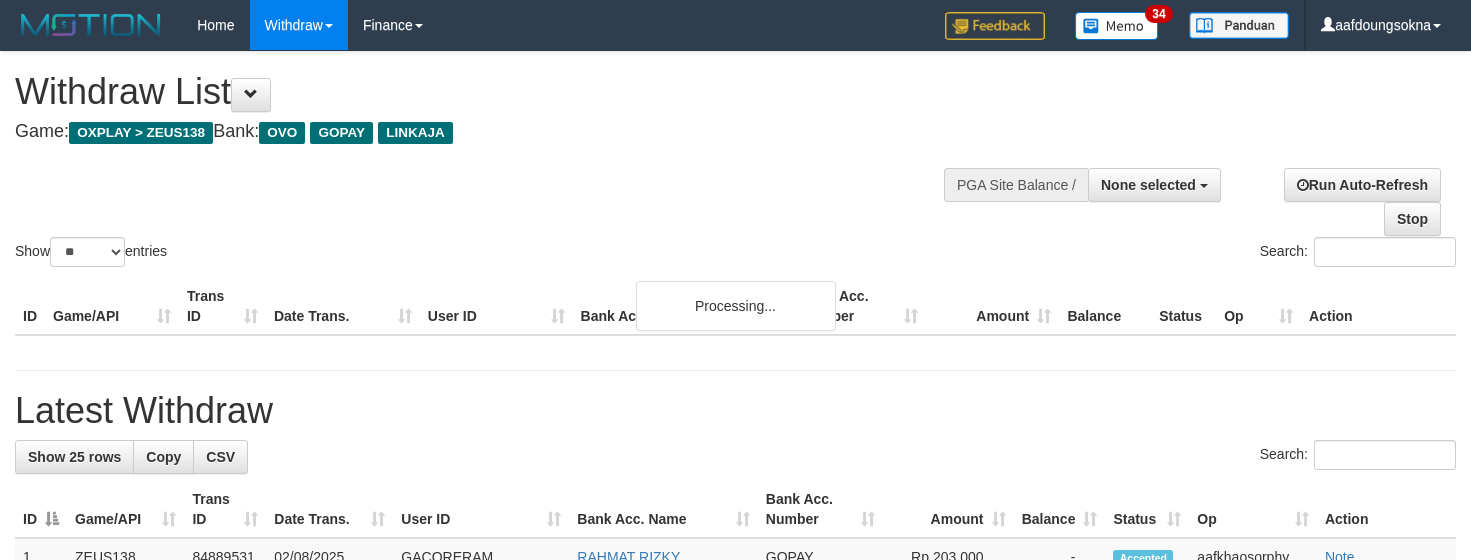 select 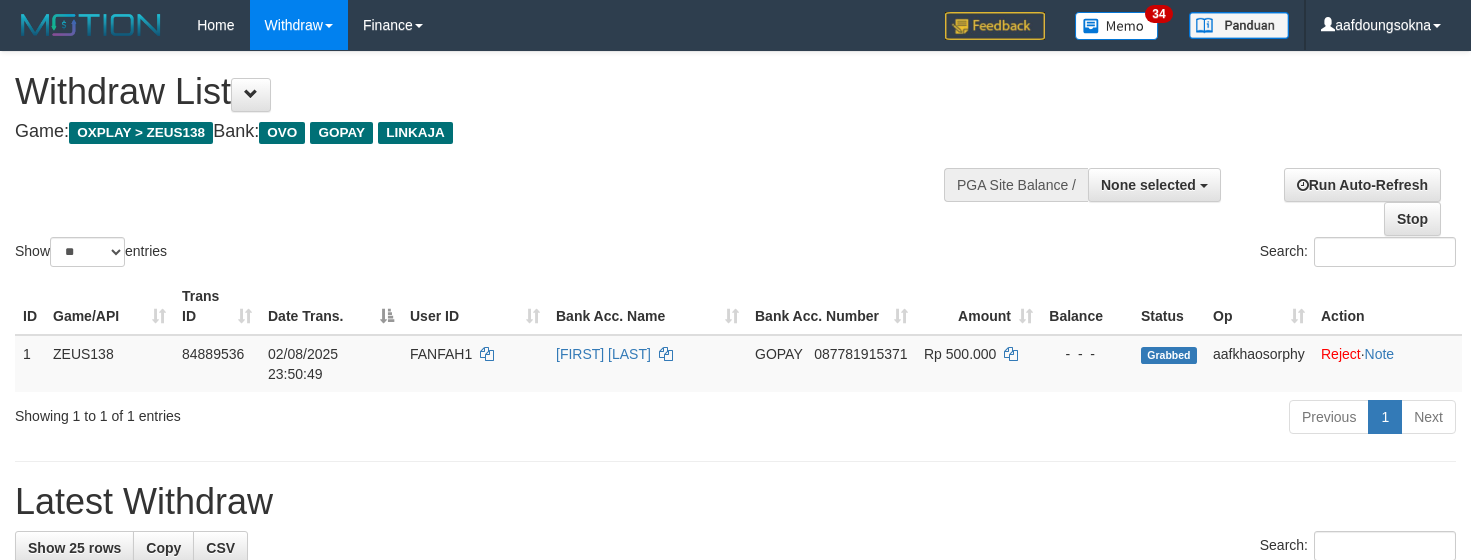 select 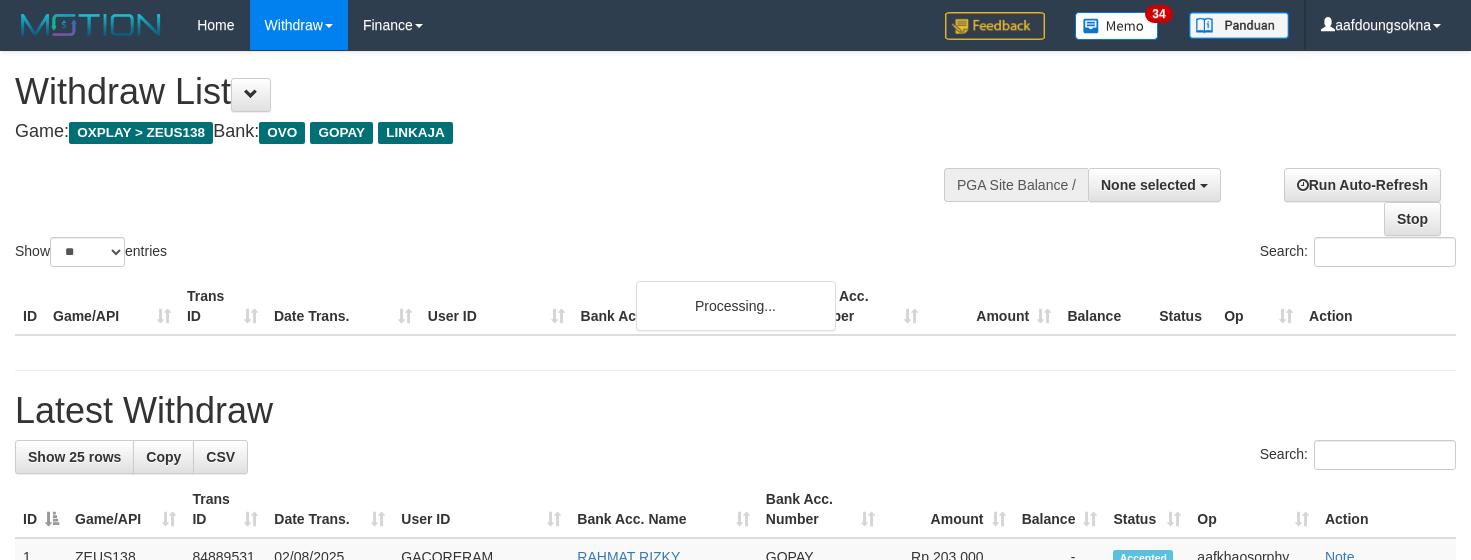 select 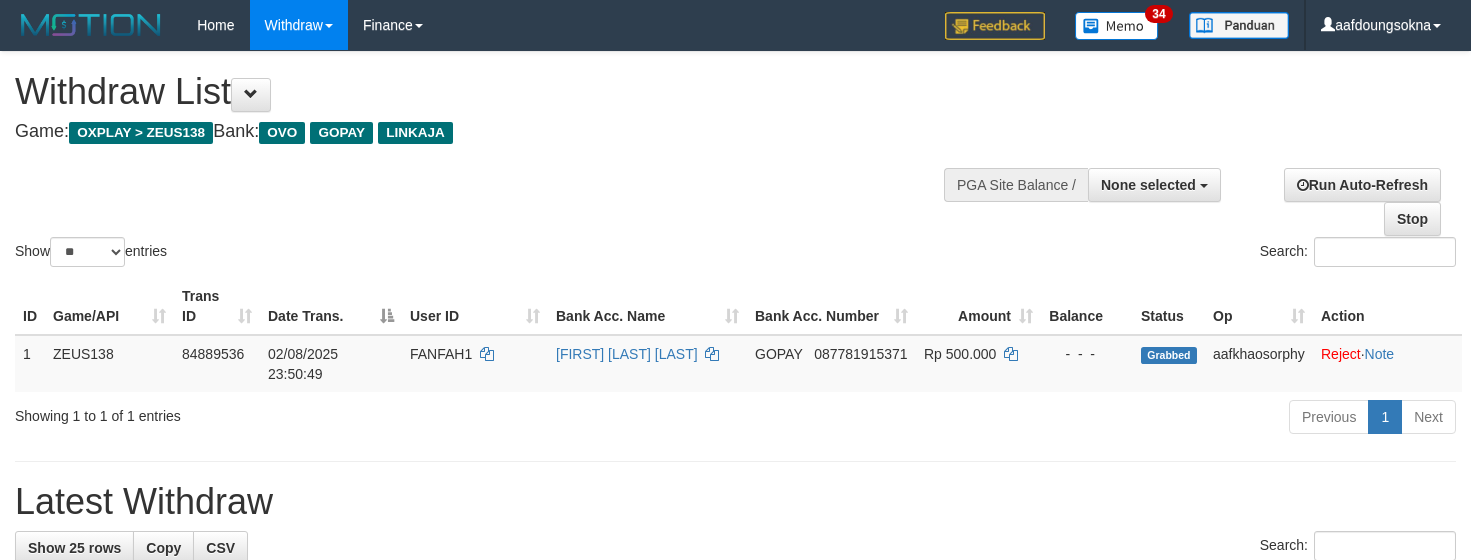 select 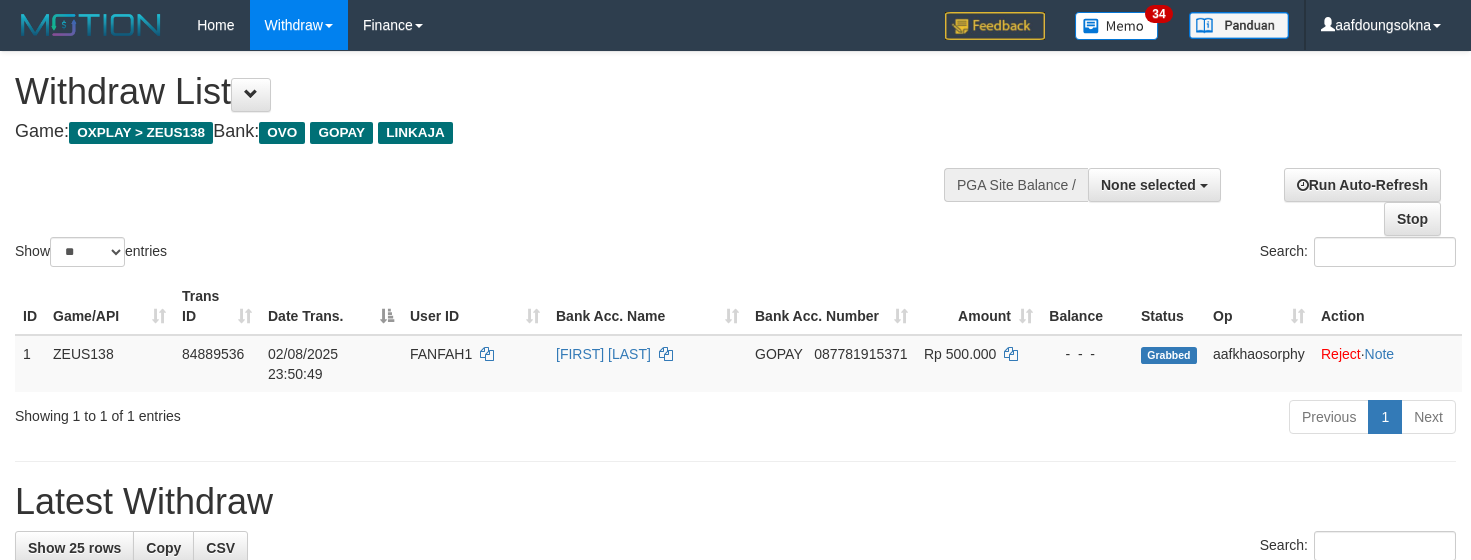 select 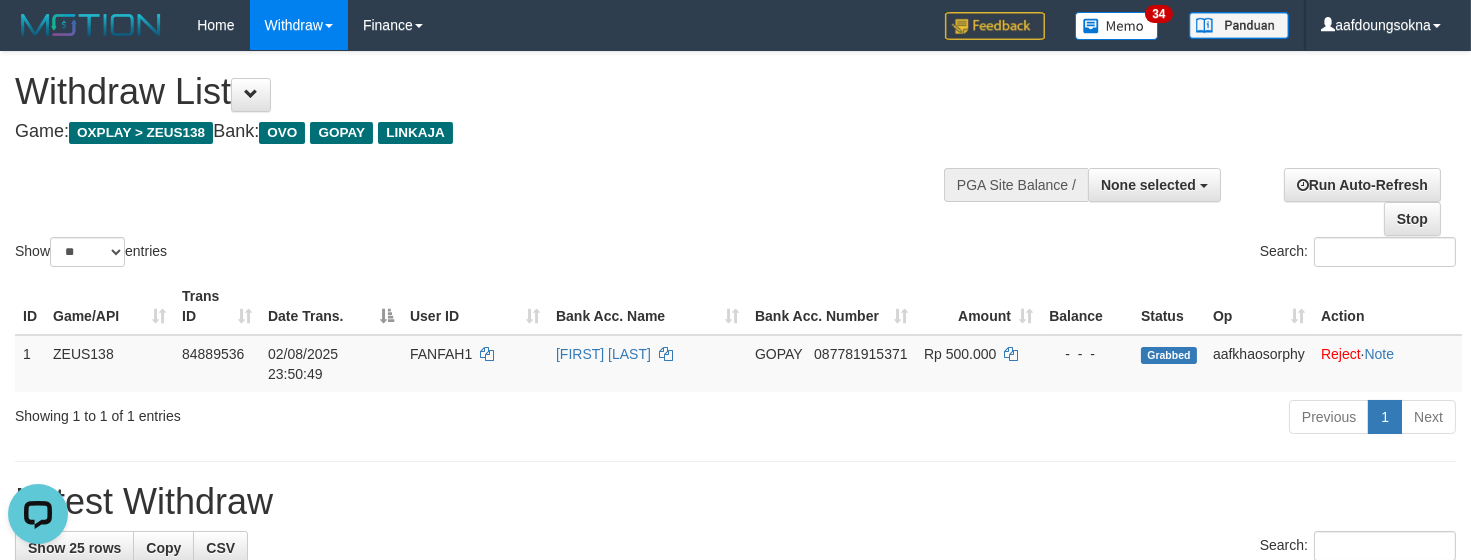 scroll, scrollTop: 0, scrollLeft: 0, axis: both 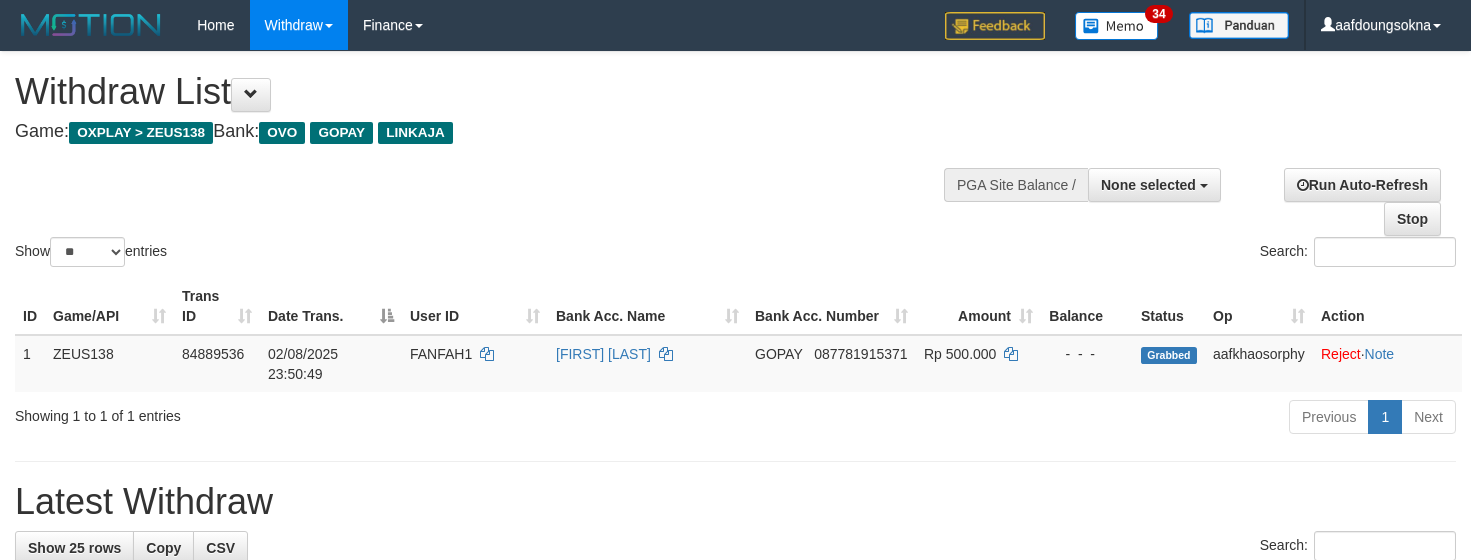select 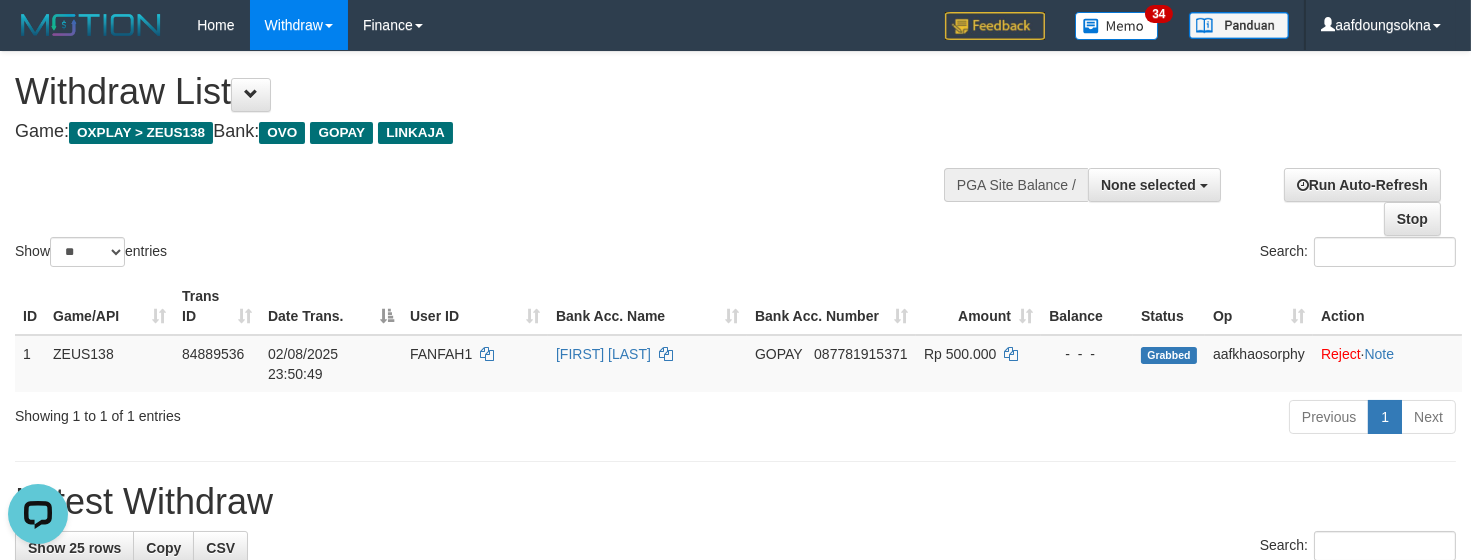 scroll, scrollTop: 0, scrollLeft: 0, axis: both 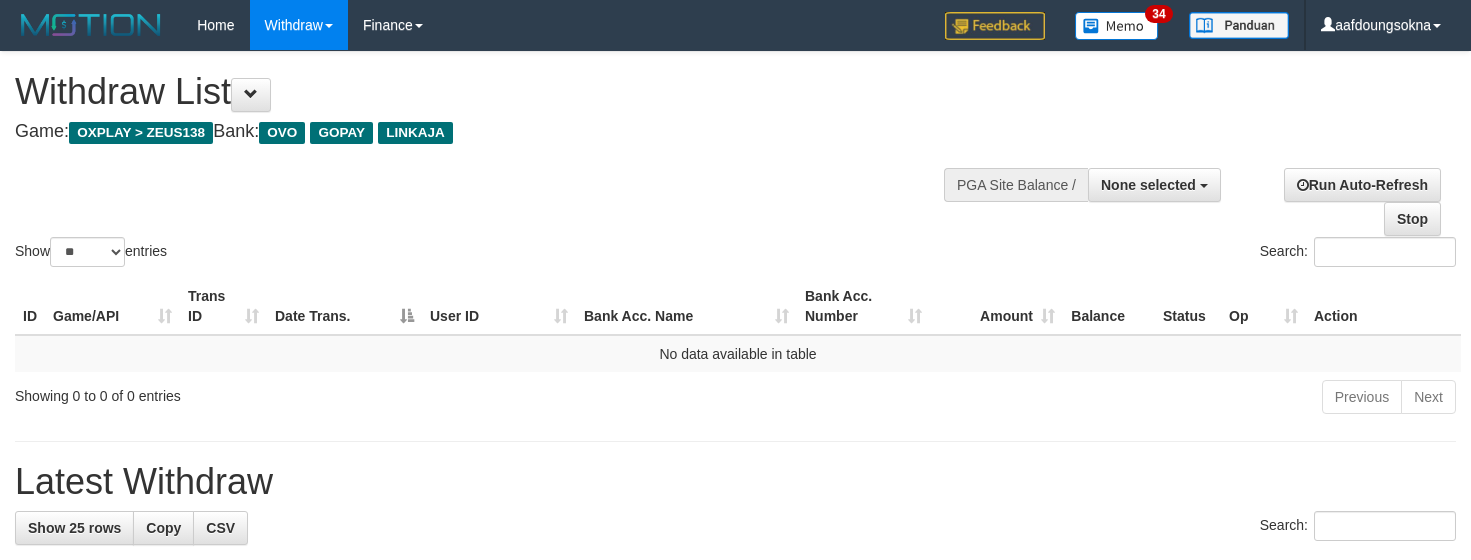 select 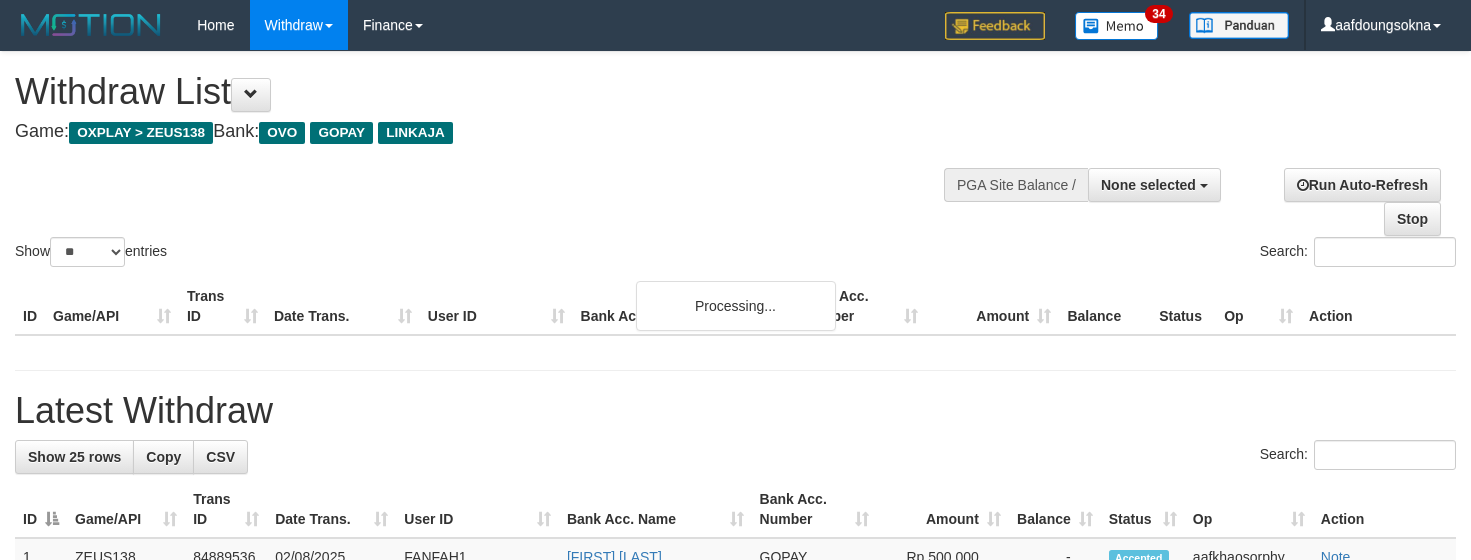 select 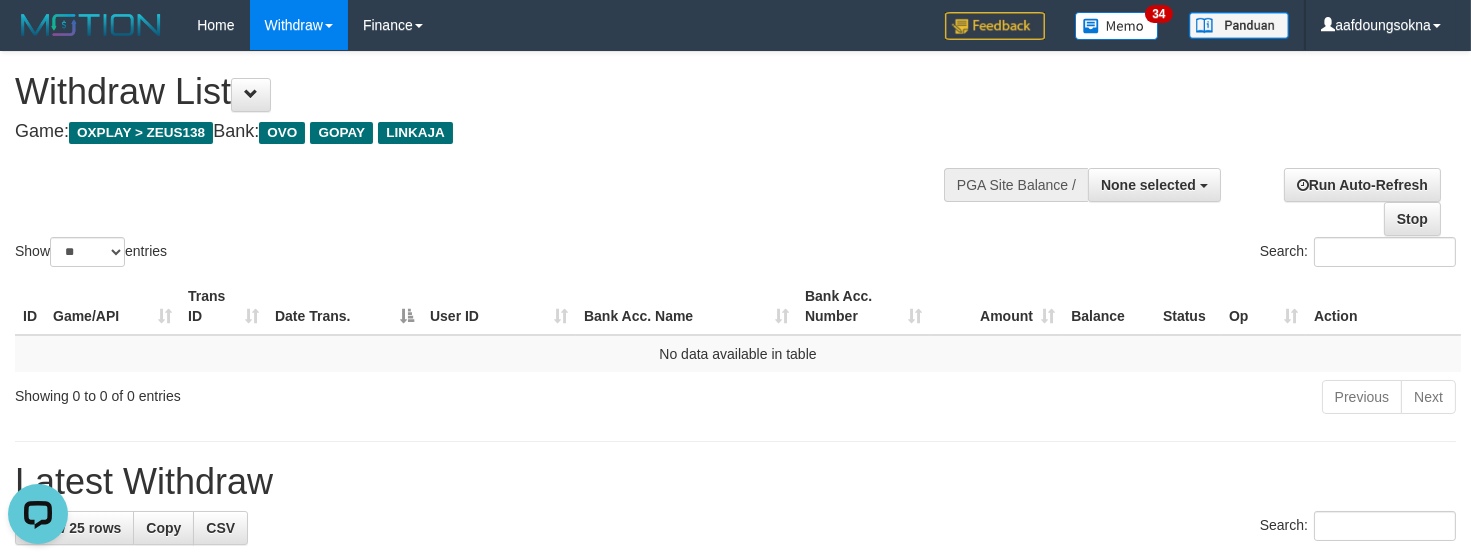 scroll, scrollTop: 0, scrollLeft: 0, axis: both 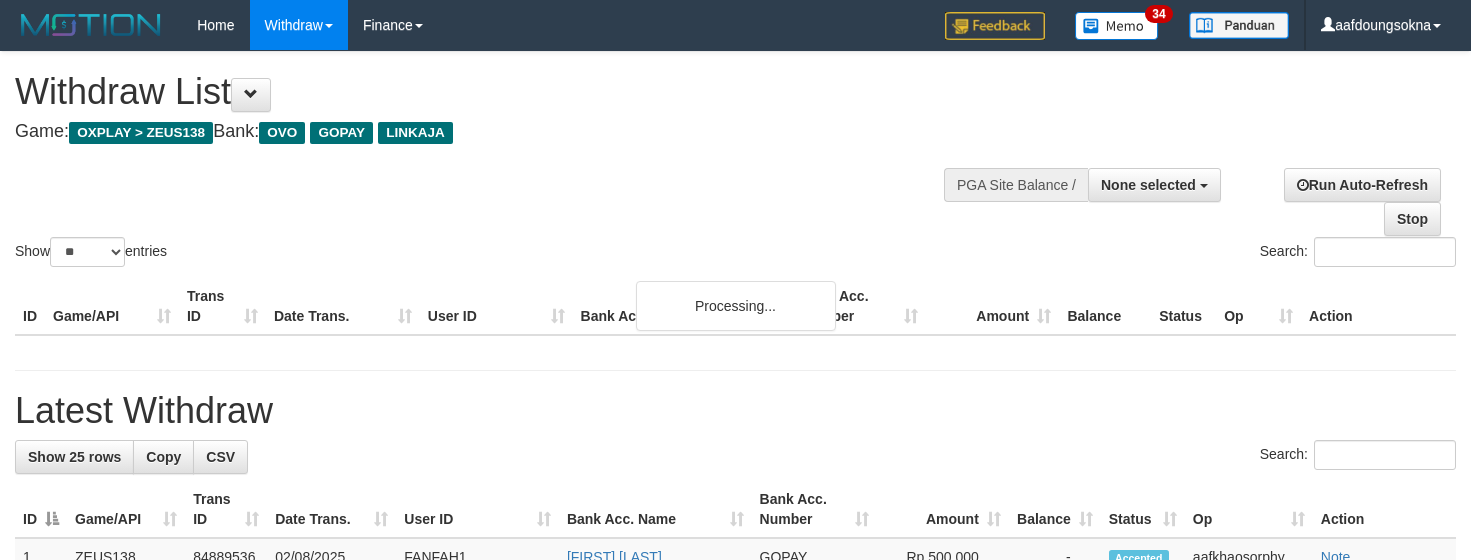 select 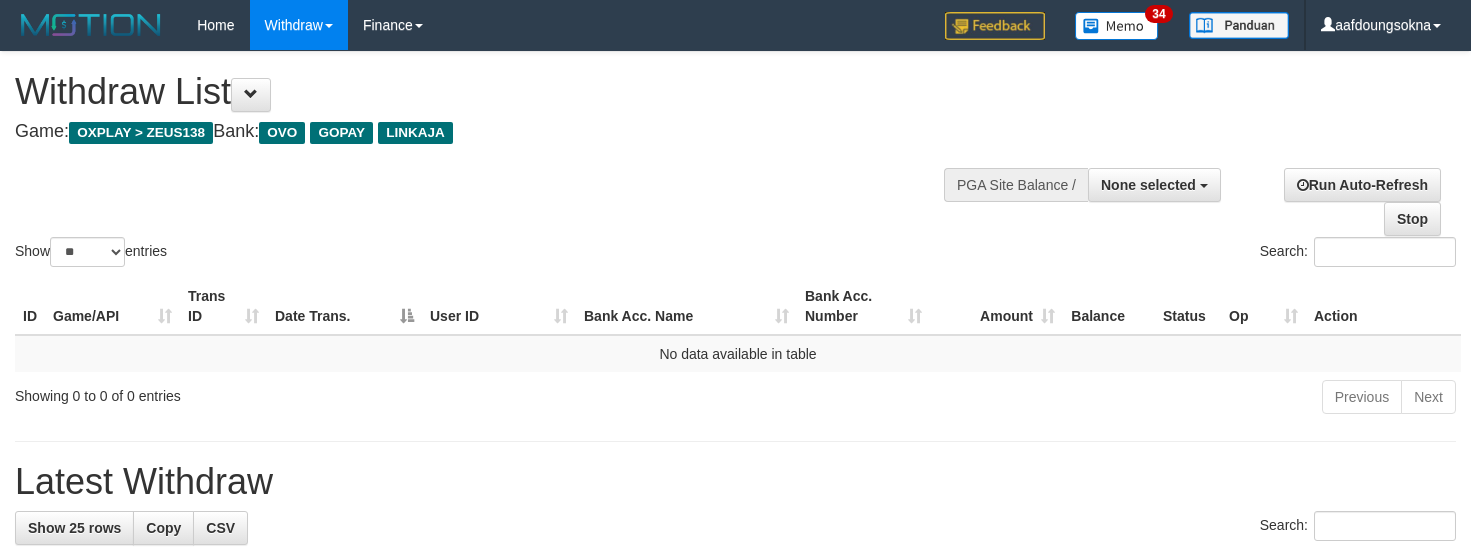 select 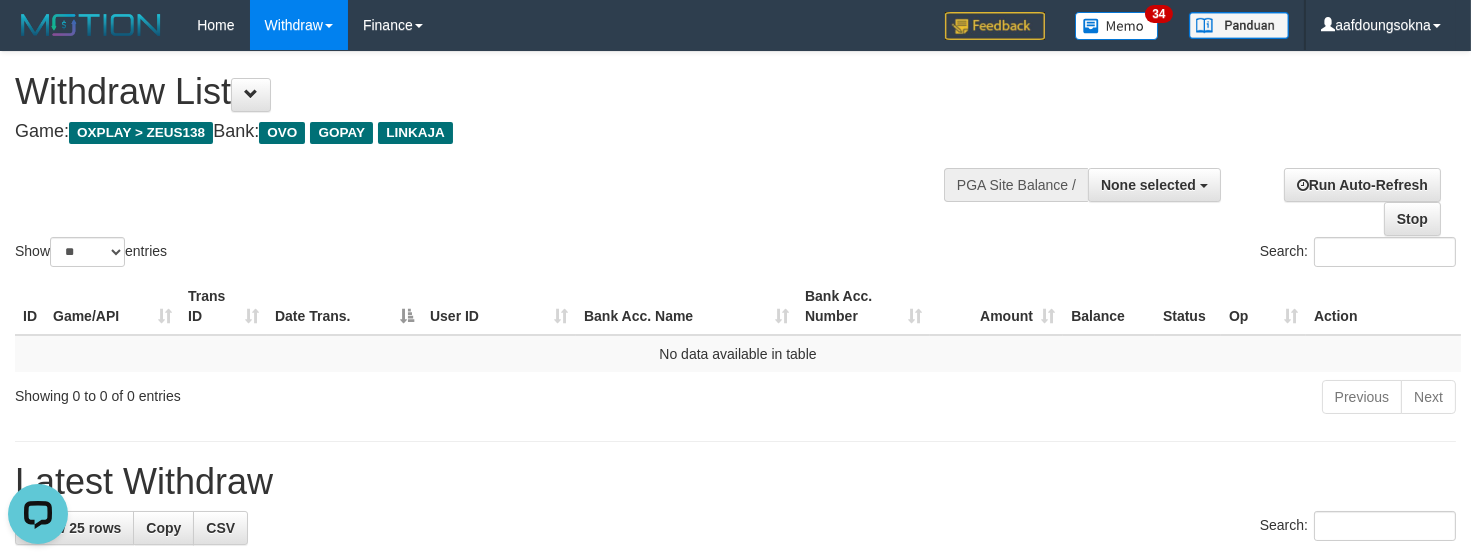 scroll, scrollTop: 0, scrollLeft: 0, axis: both 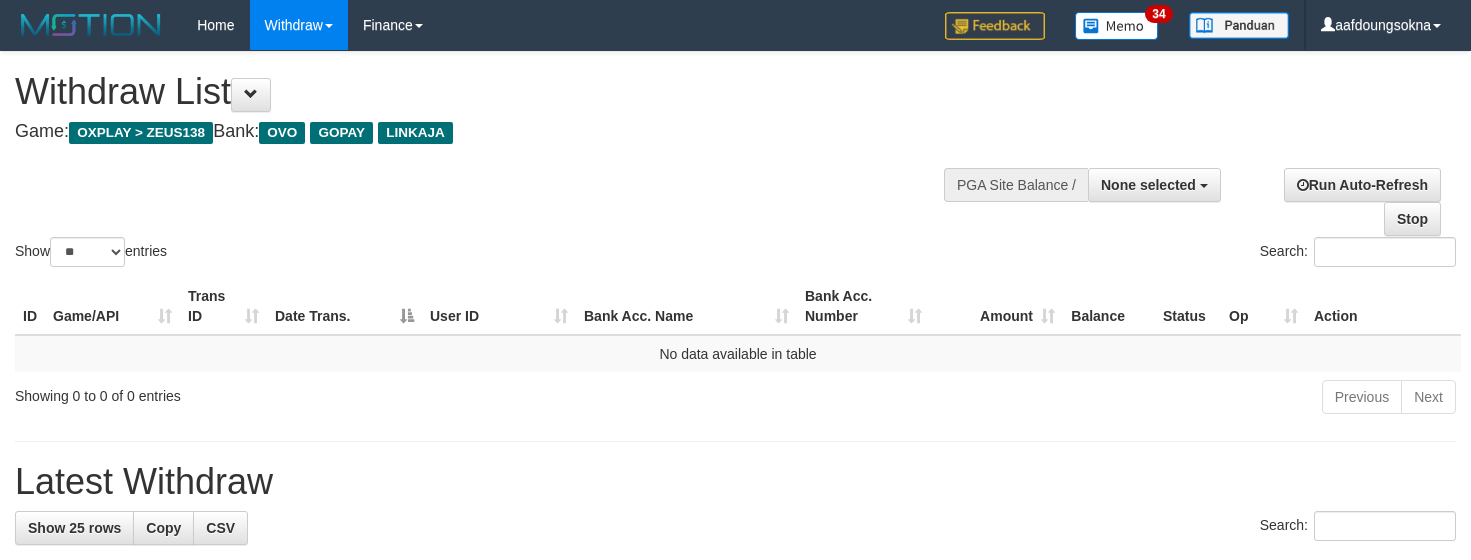 select 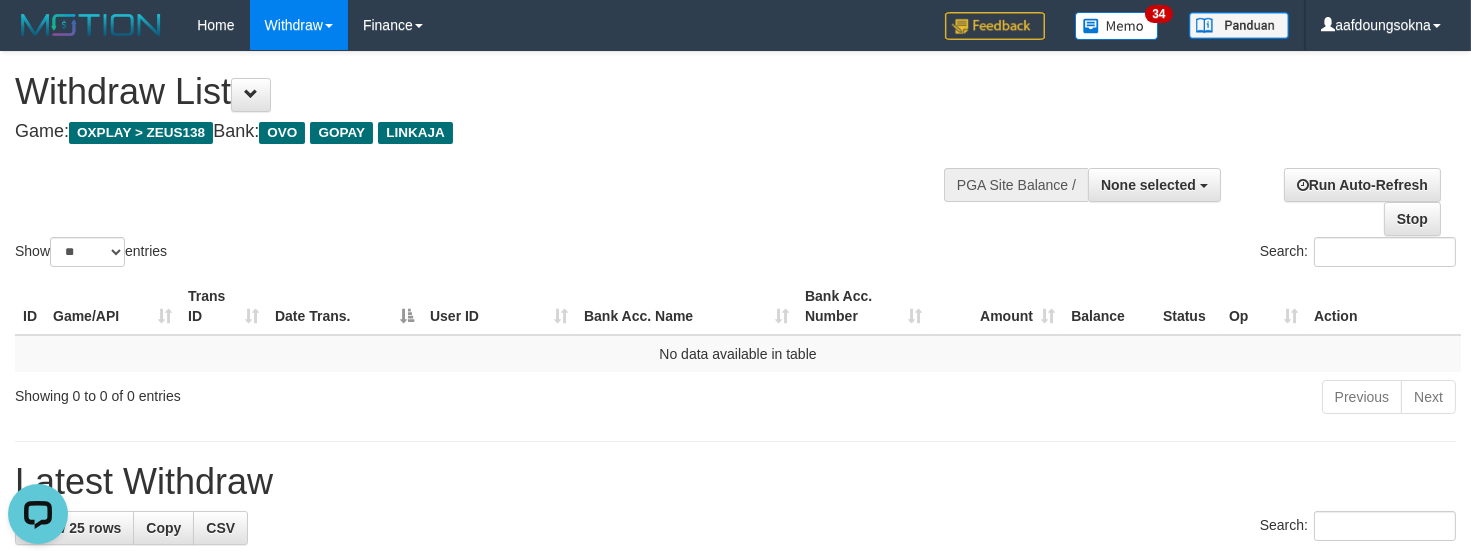 scroll, scrollTop: 0, scrollLeft: 0, axis: both 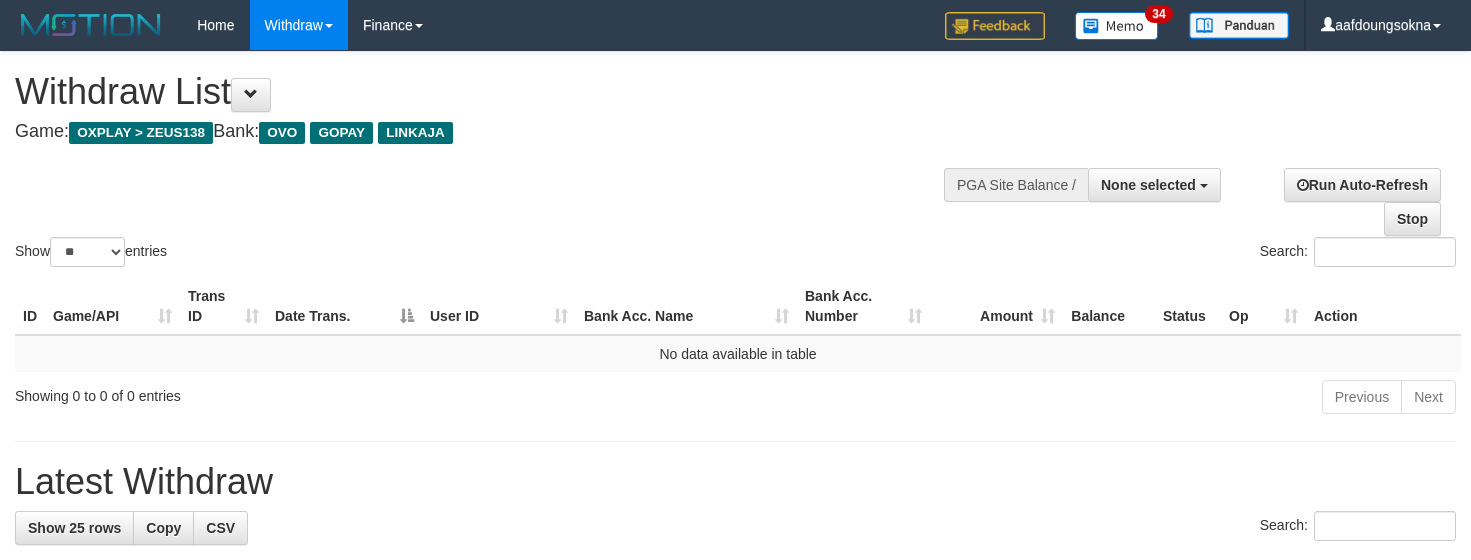 select 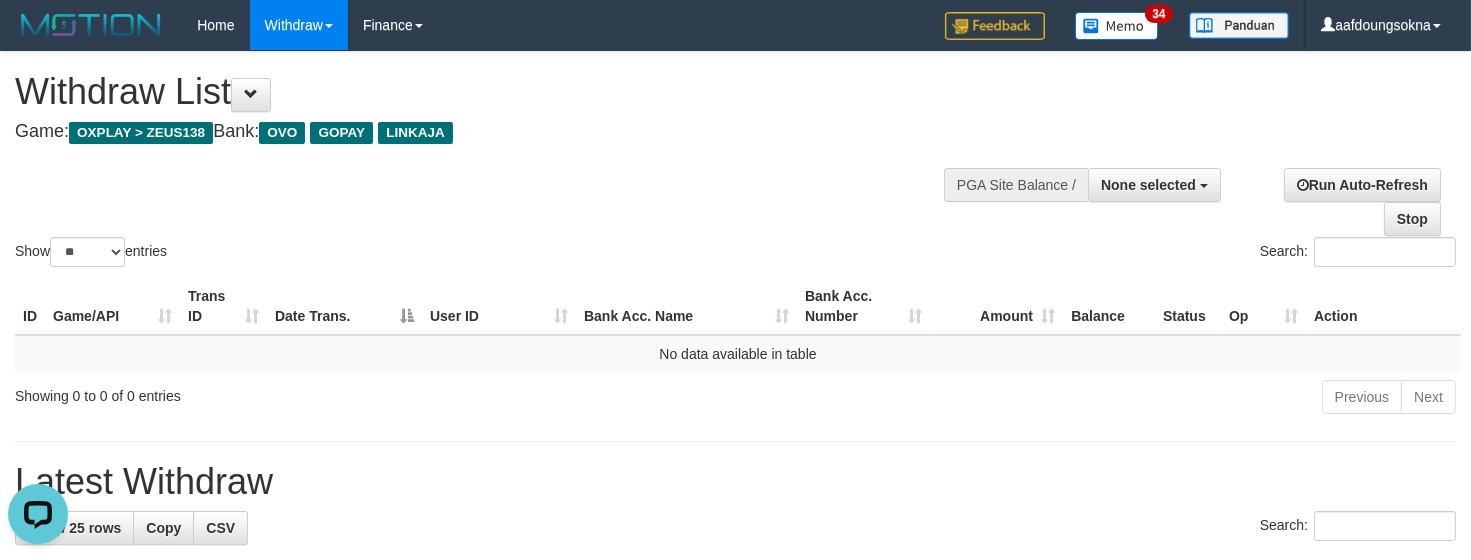 scroll, scrollTop: 0, scrollLeft: 0, axis: both 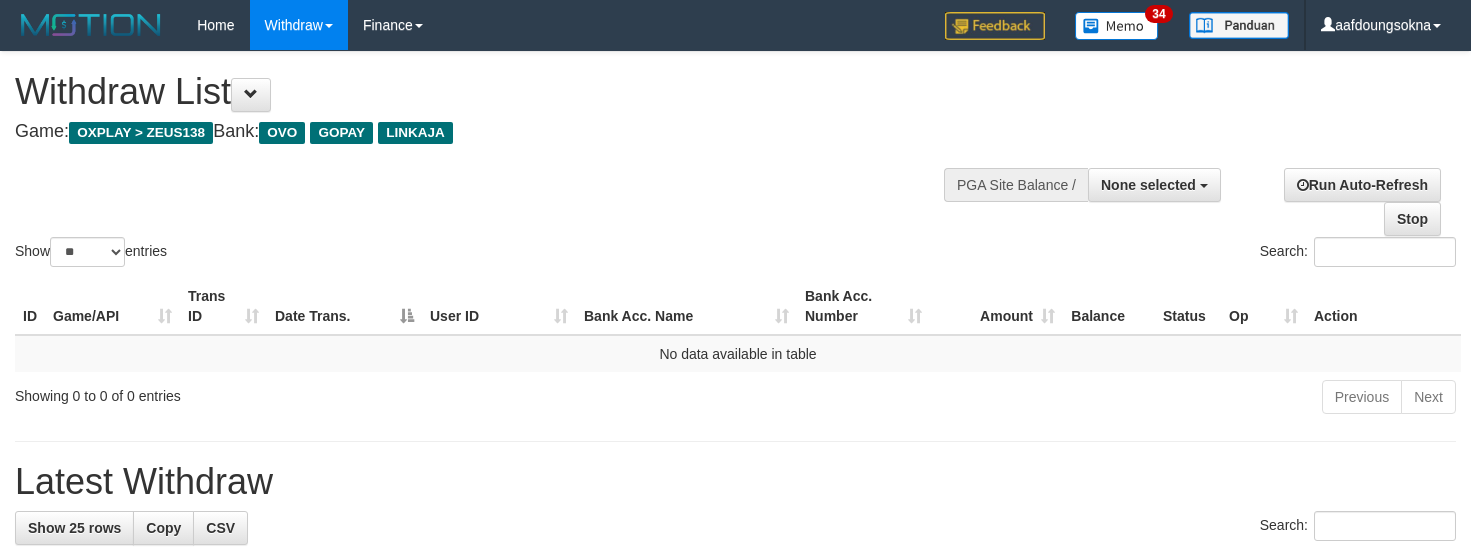 select 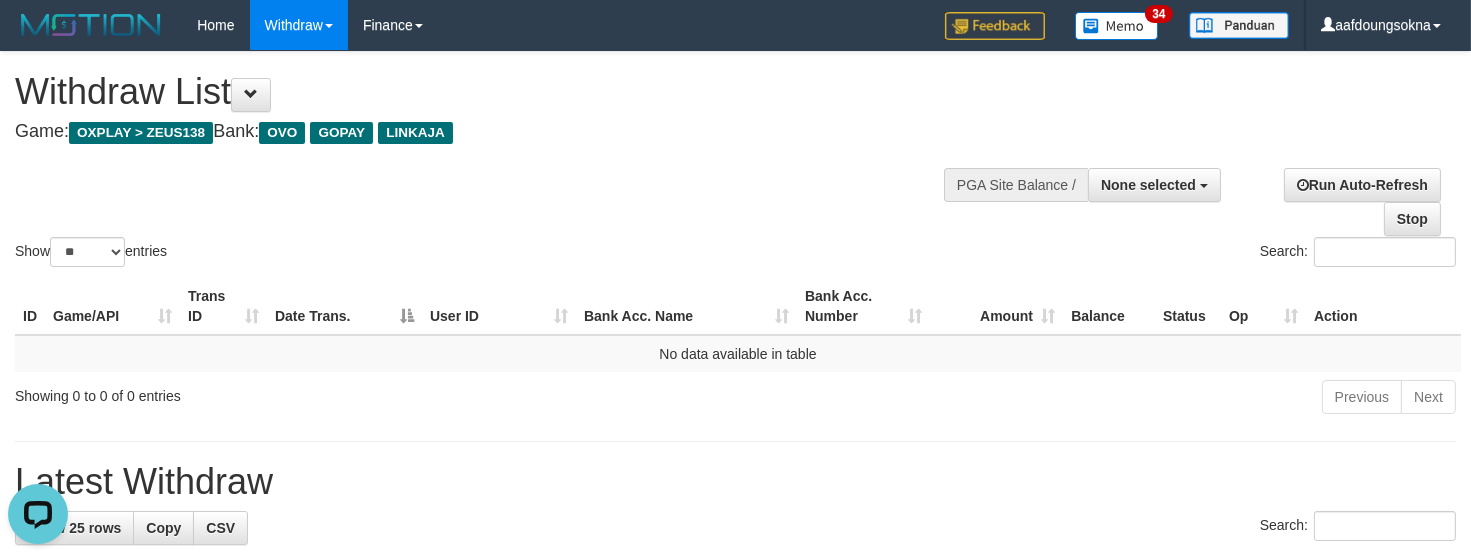 scroll, scrollTop: 0, scrollLeft: 0, axis: both 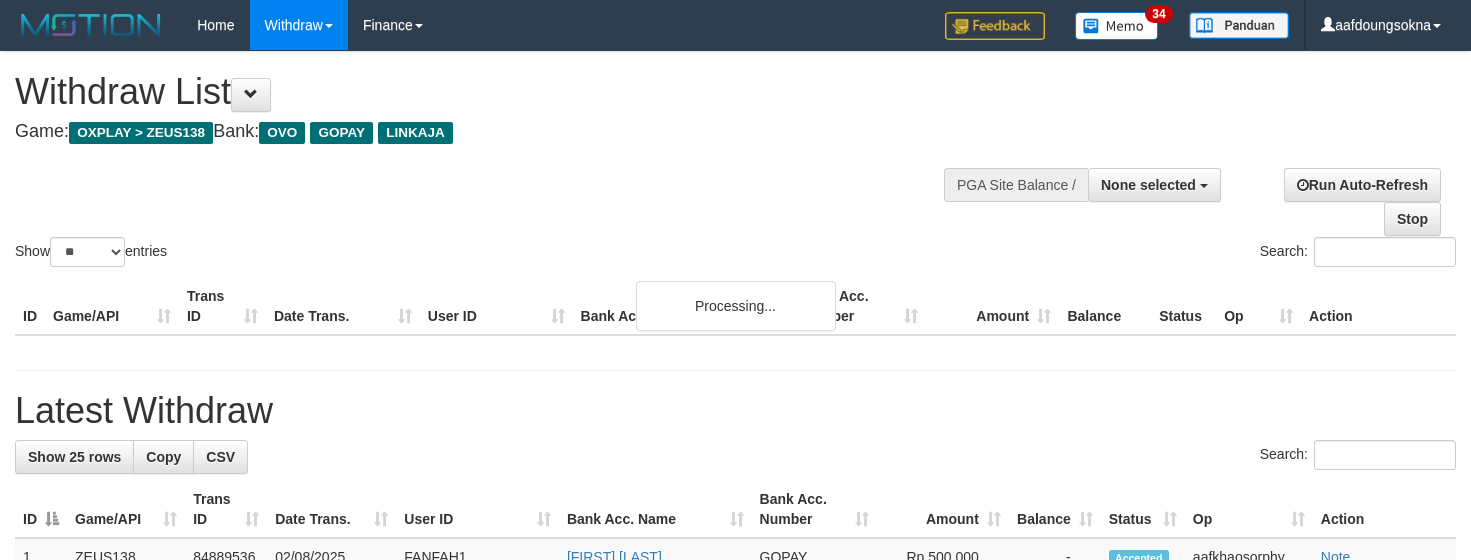 select 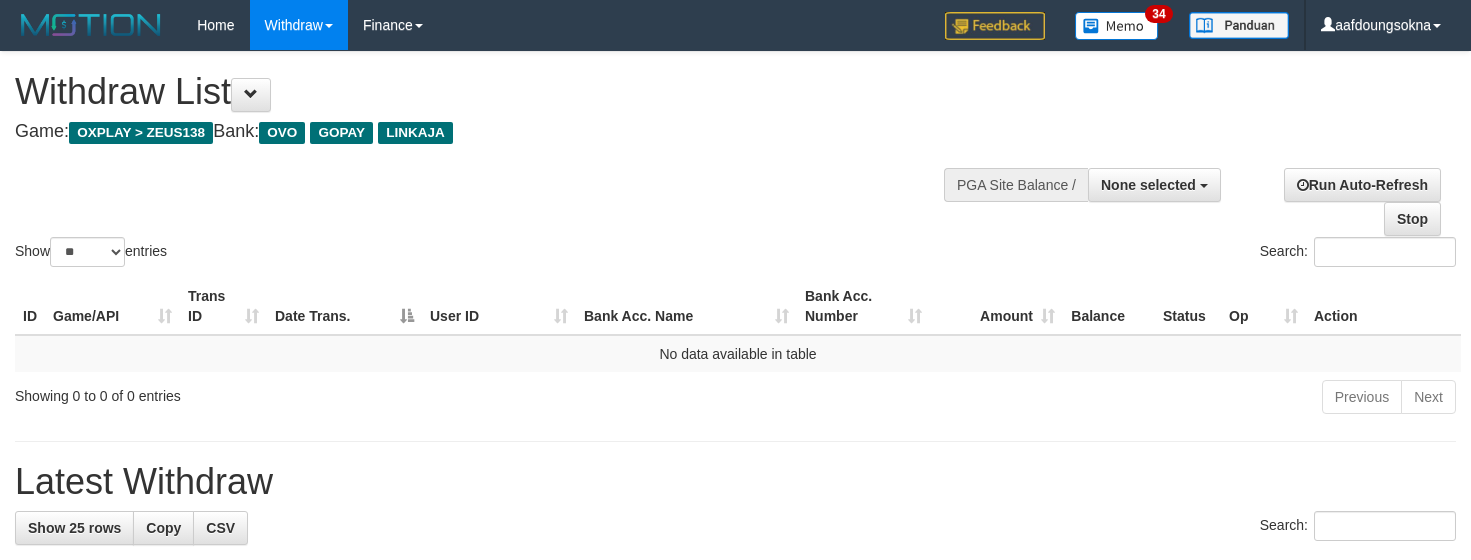 select 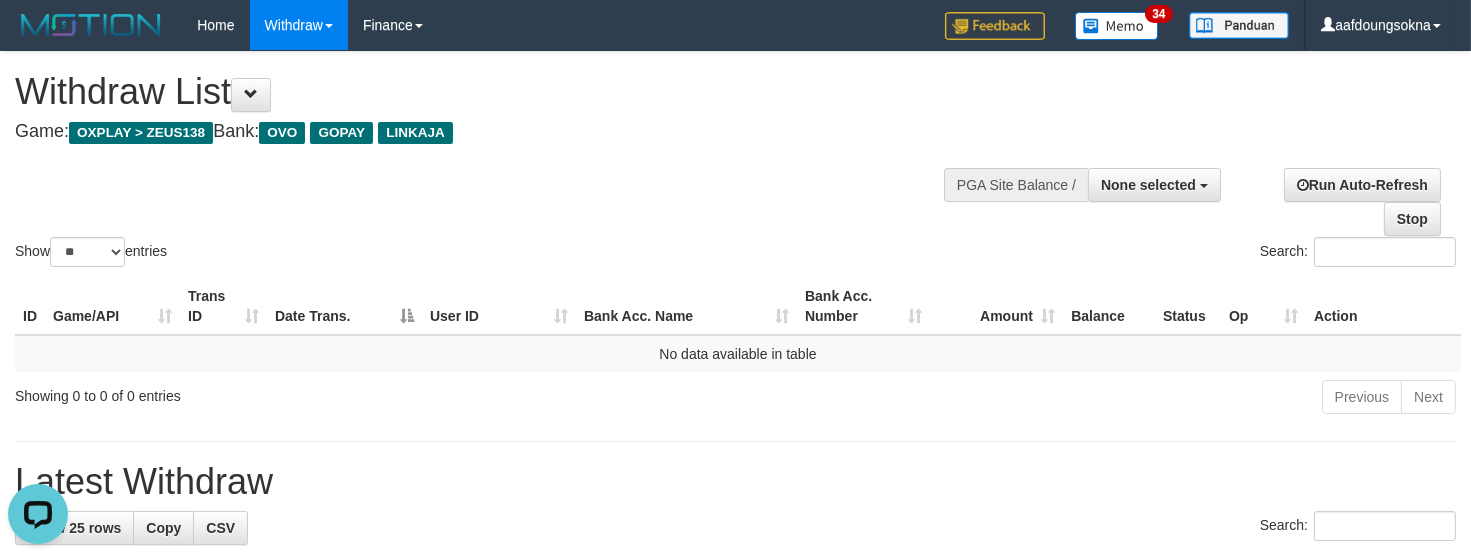 scroll, scrollTop: 0, scrollLeft: 0, axis: both 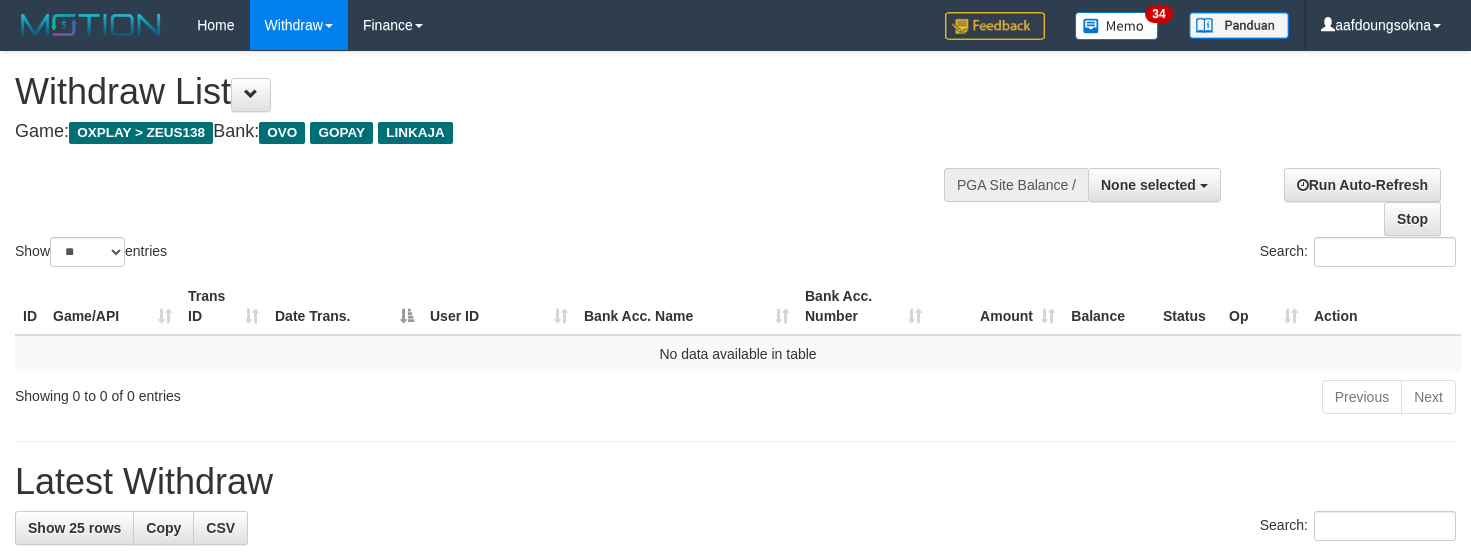 select 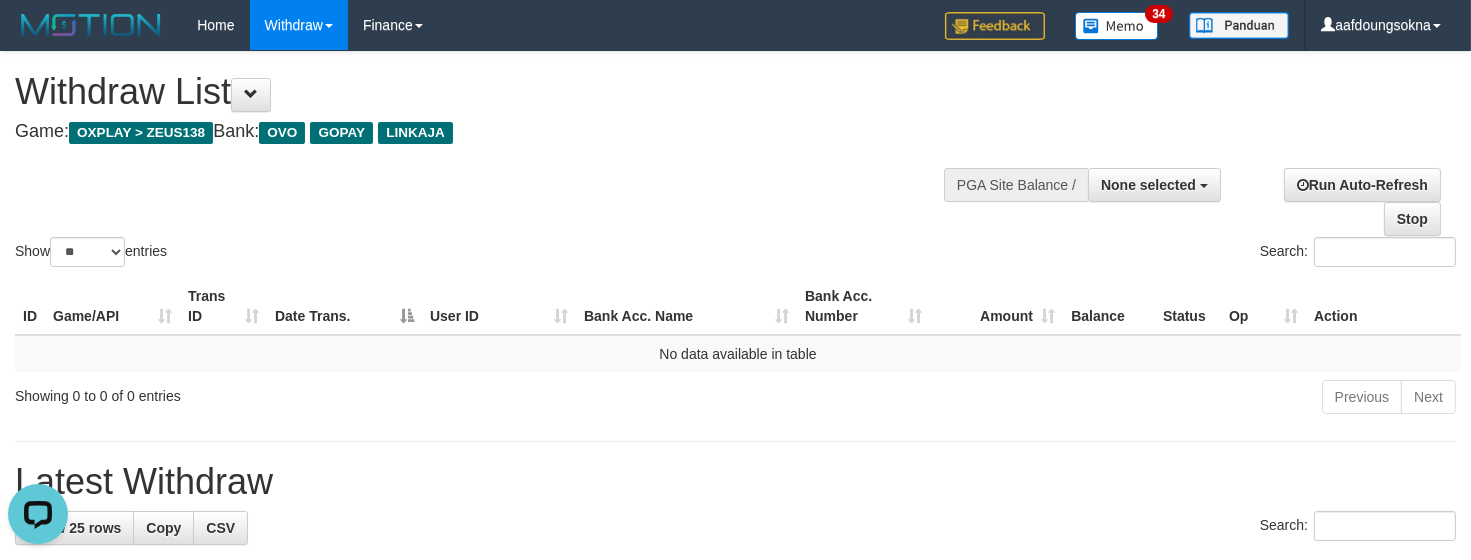 scroll, scrollTop: 0, scrollLeft: 0, axis: both 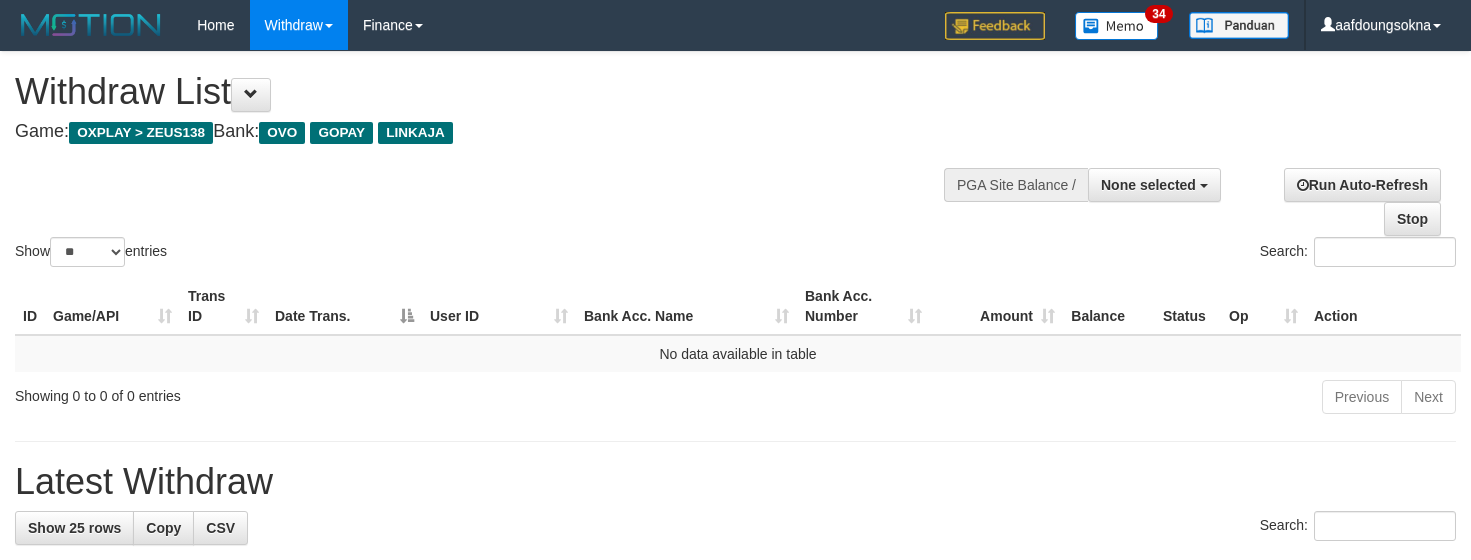select 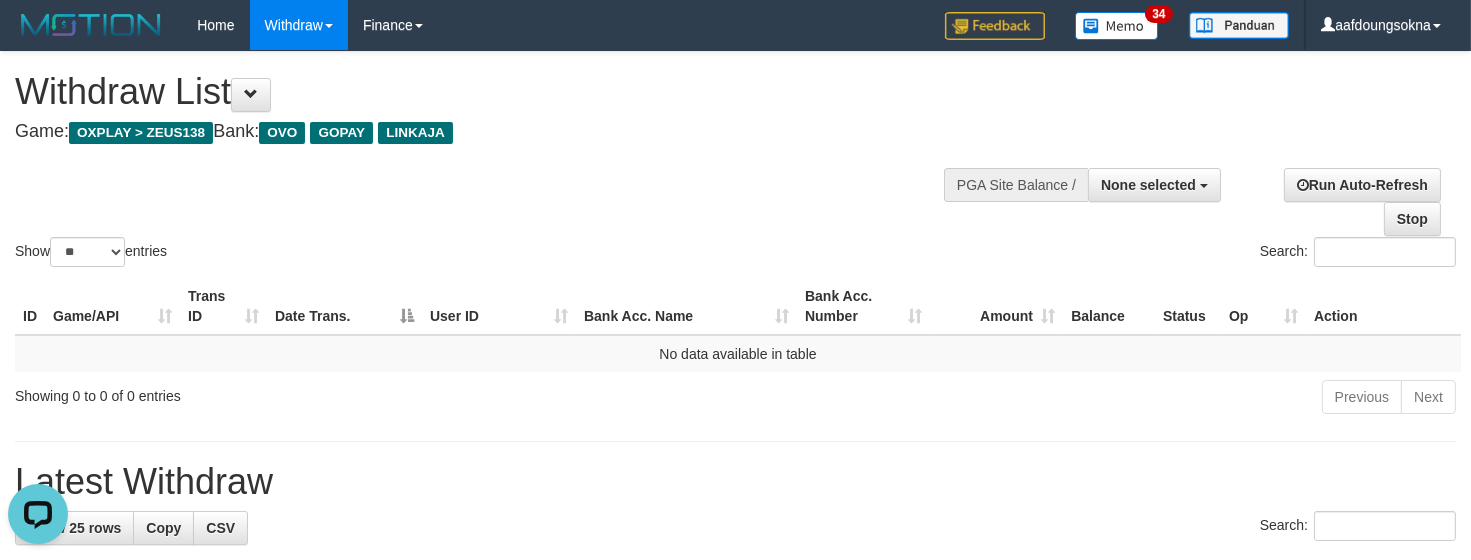 scroll, scrollTop: 0, scrollLeft: 0, axis: both 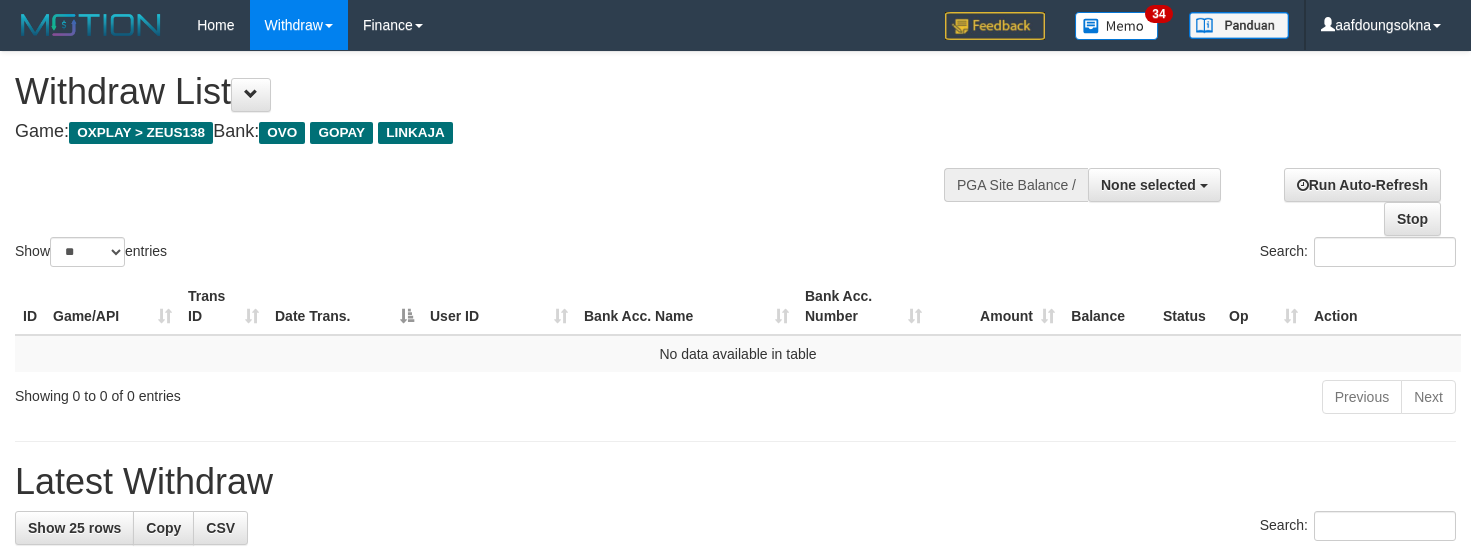 select 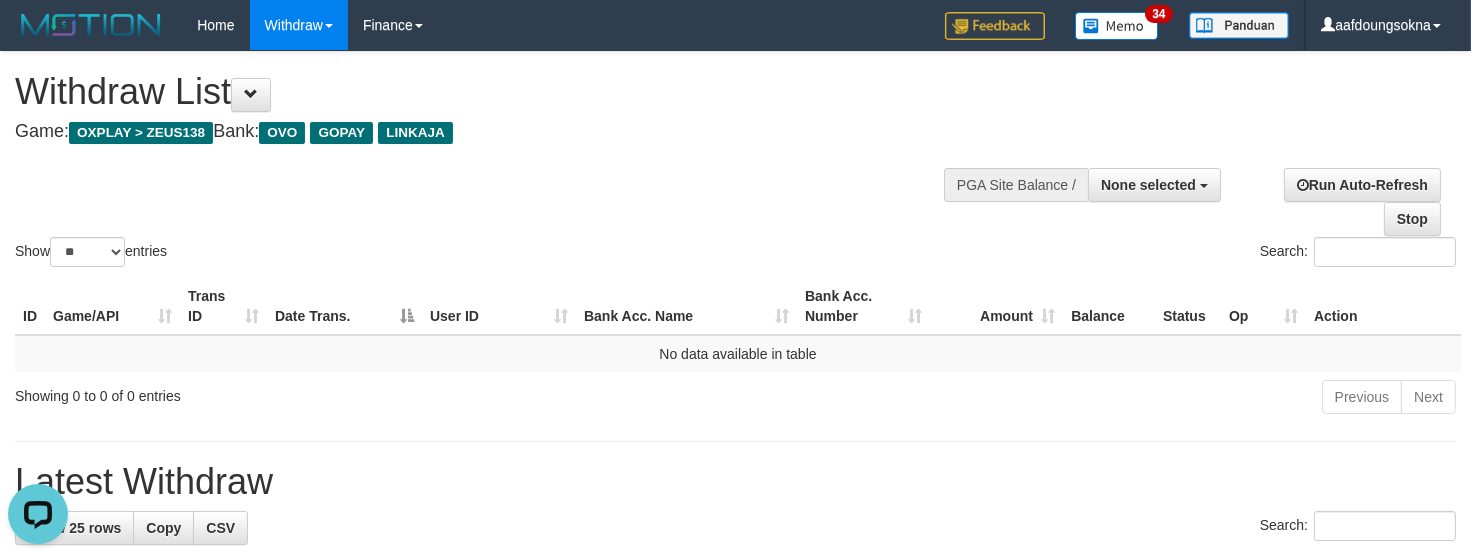 scroll, scrollTop: 0, scrollLeft: 0, axis: both 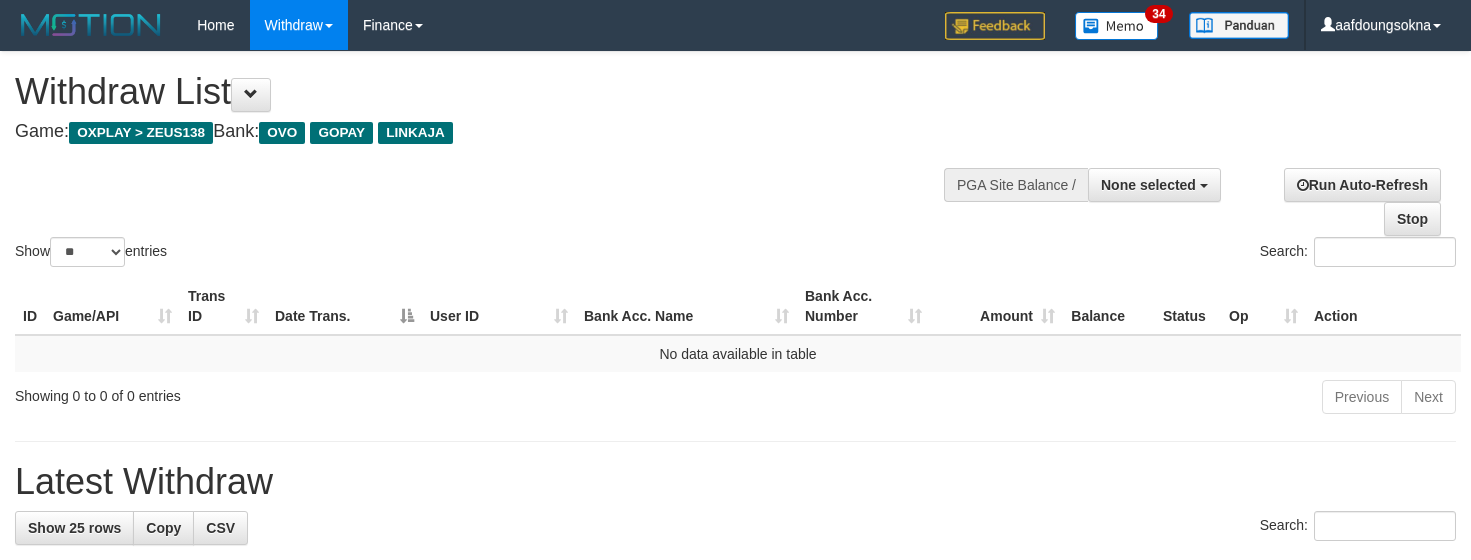 select 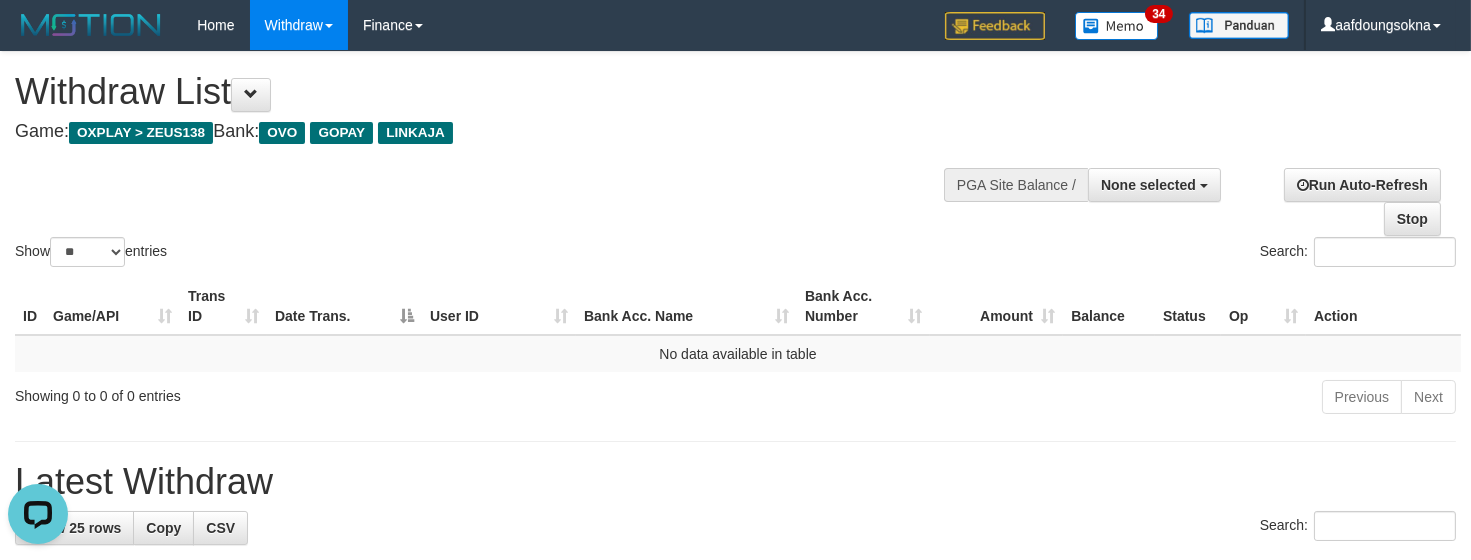 scroll, scrollTop: 0, scrollLeft: 0, axis: both 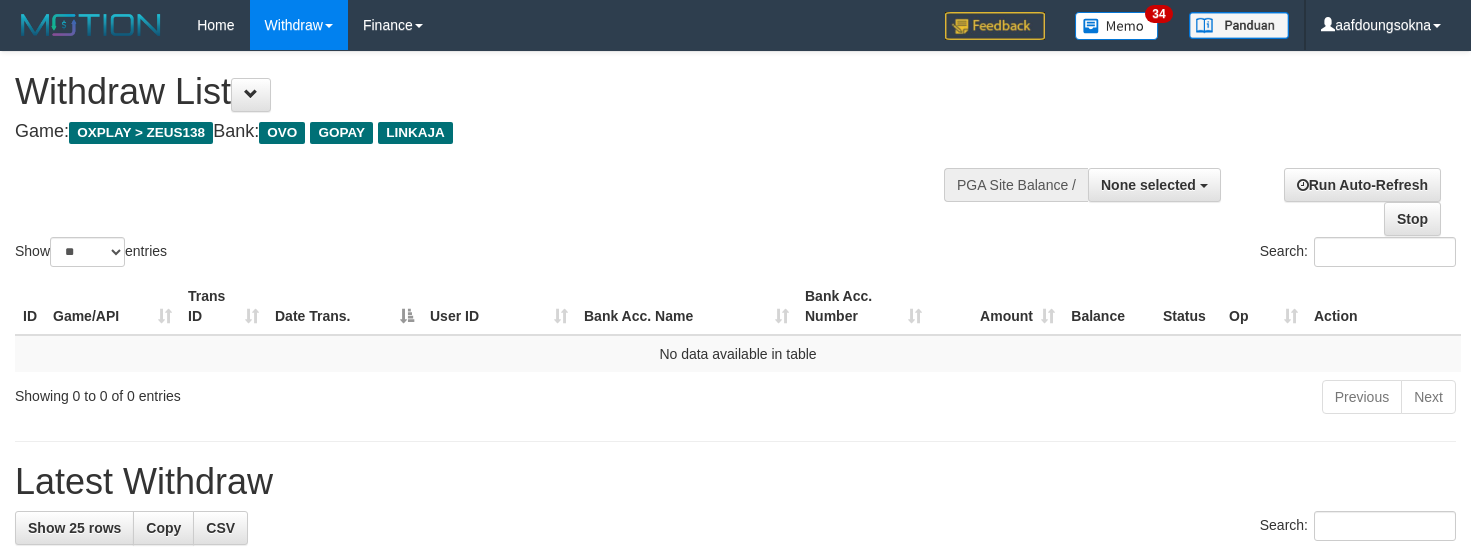 select 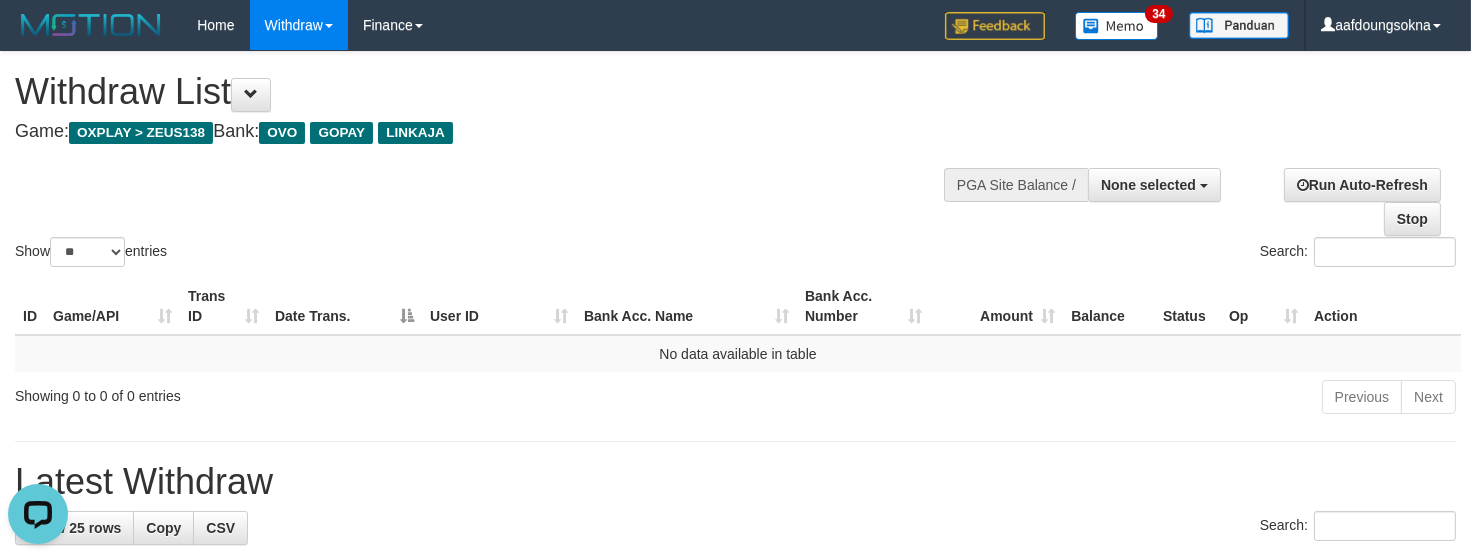 scroll, scrollTop: 0, scrollLeft: 0, axis: both 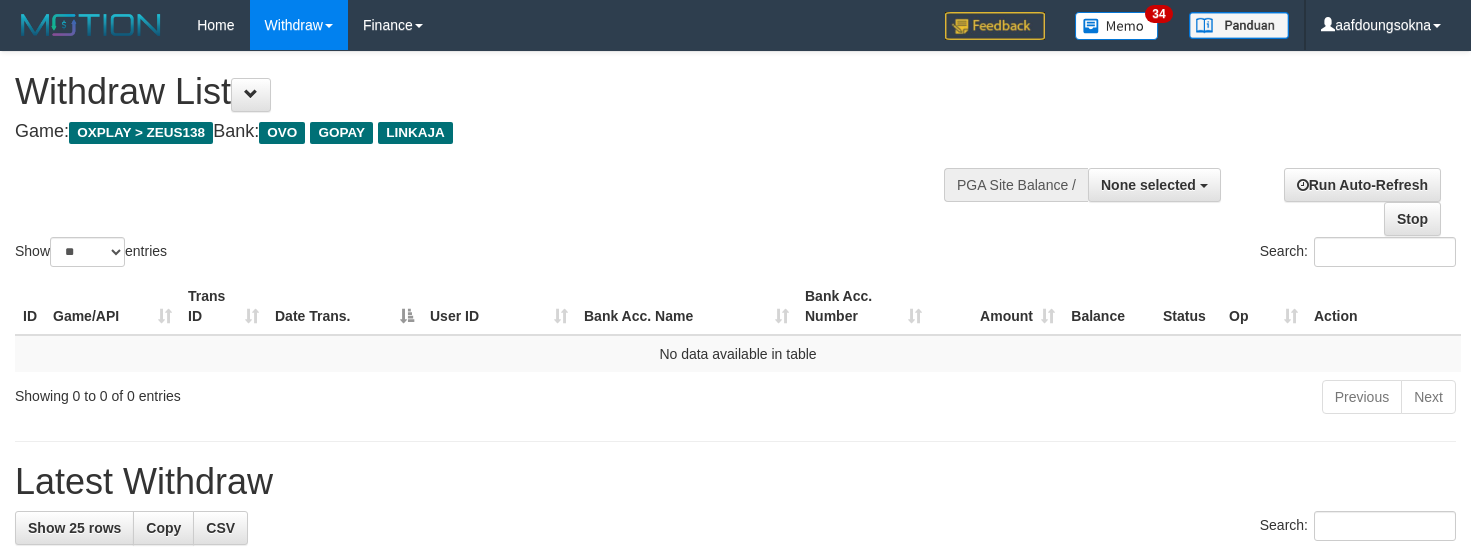 select 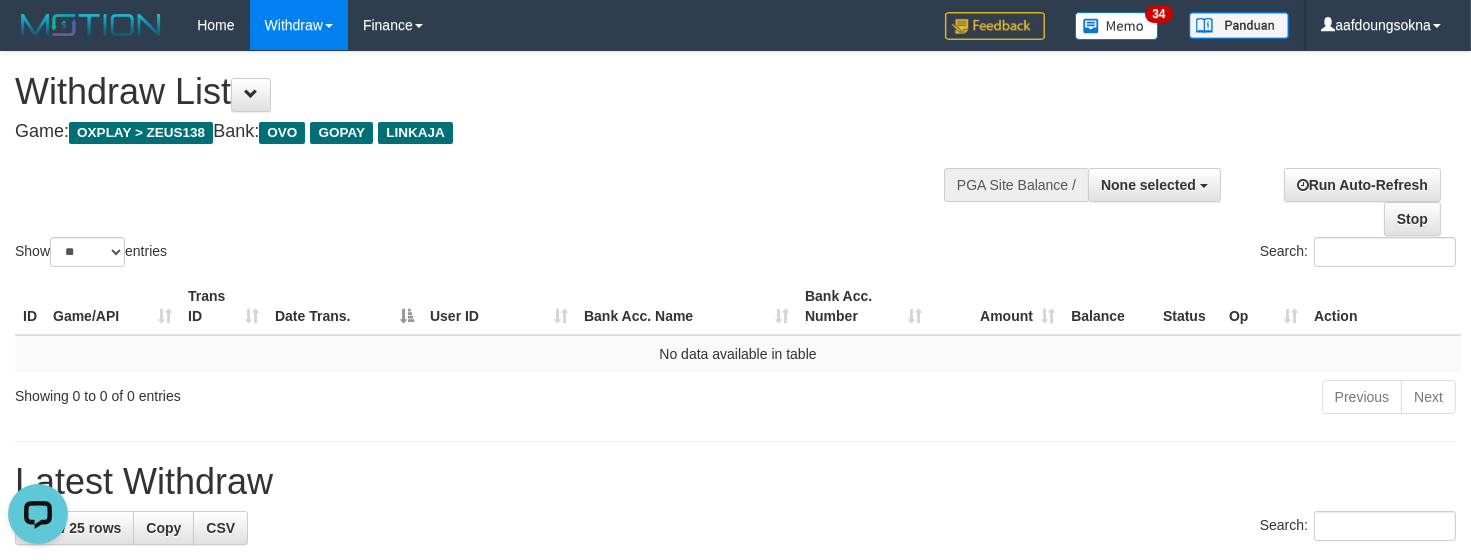 scroll, scrollTop: 0, scrollLeft: 0, axis: both 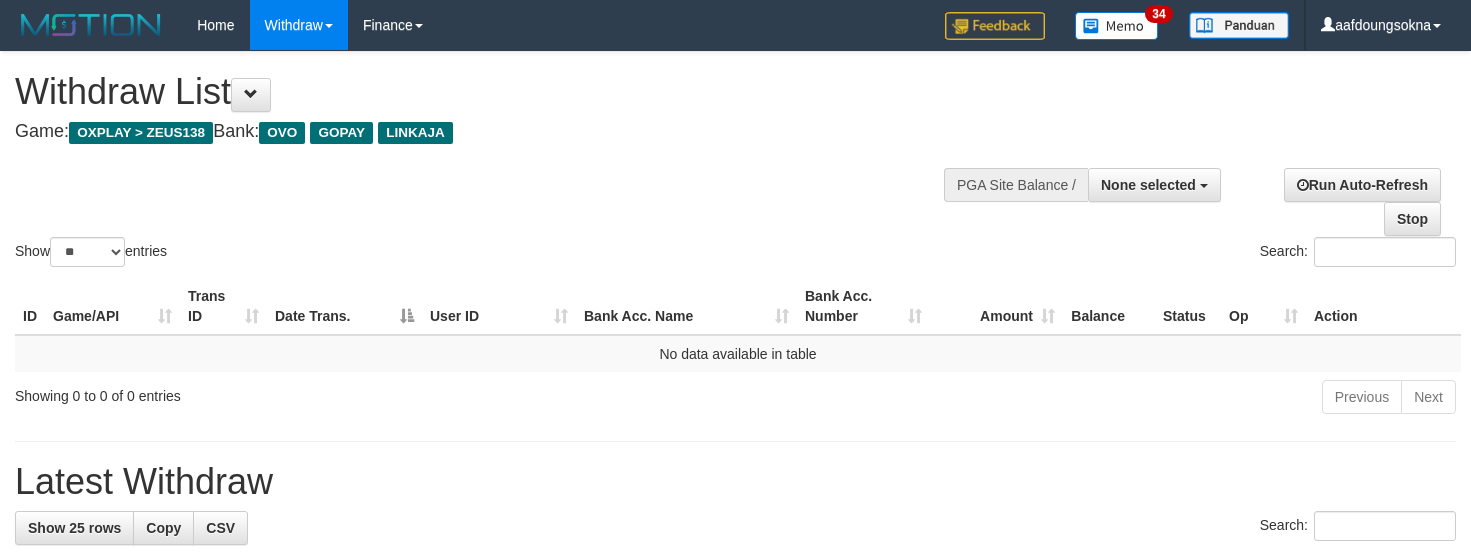 select 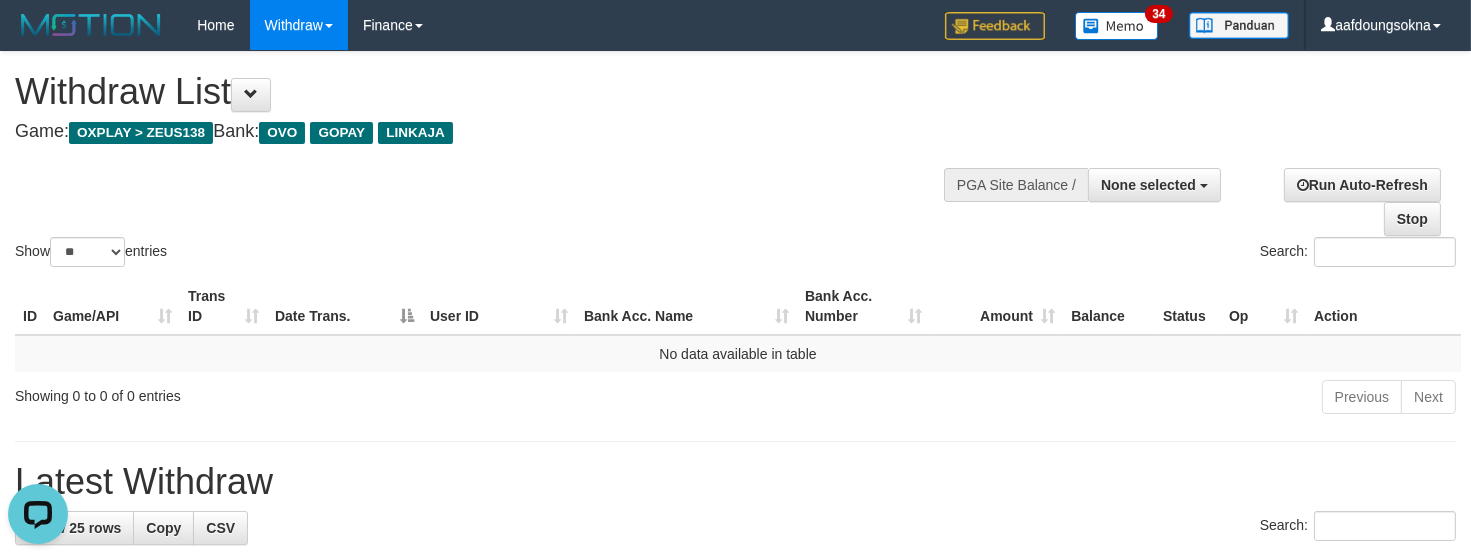scroll, scrollTop: 0, scrollLeft: 0, axis: both 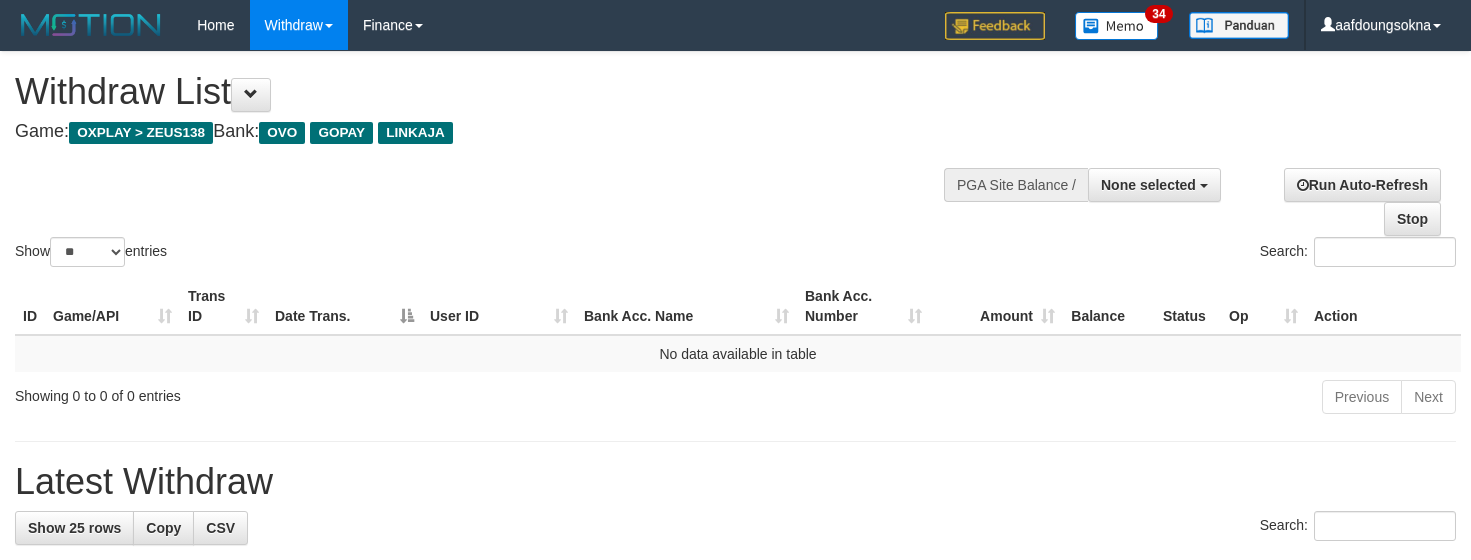 select 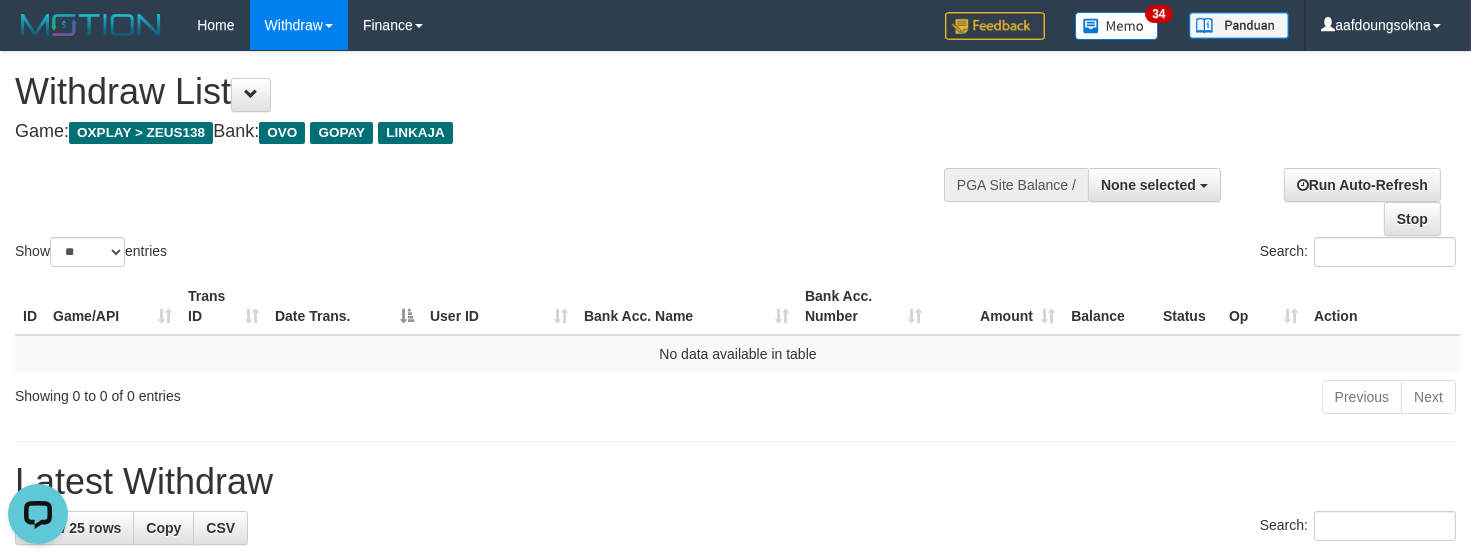 scroll, scrollTop: 0, scrollLeft: 0, axis: both 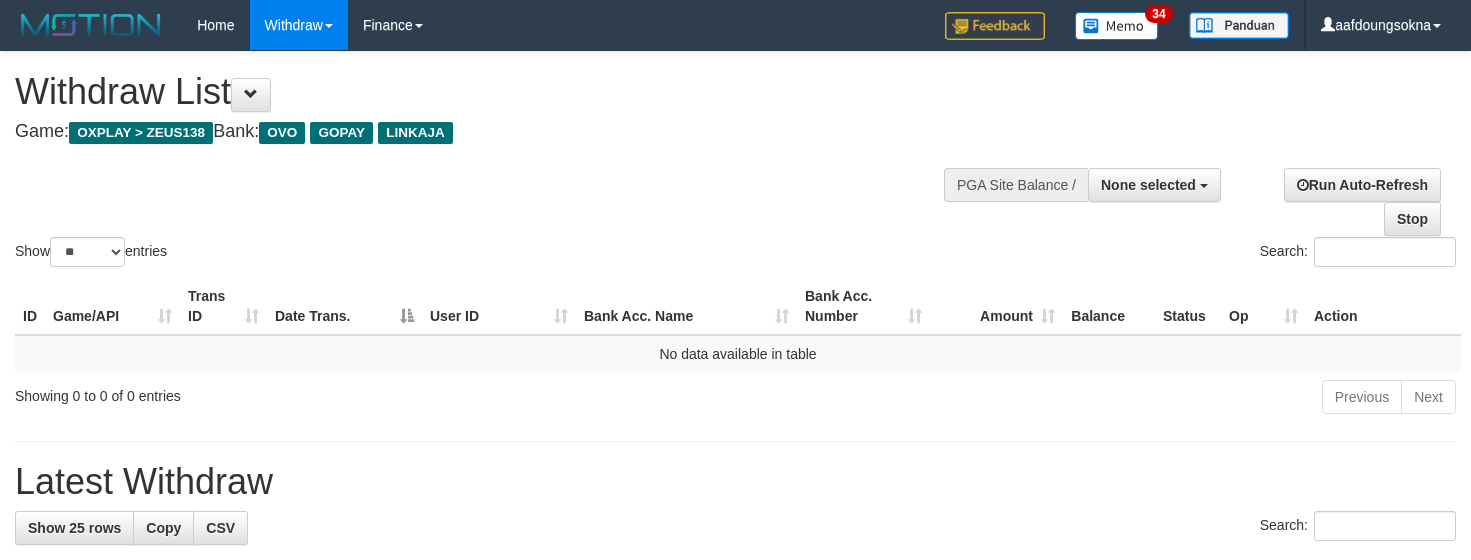 select 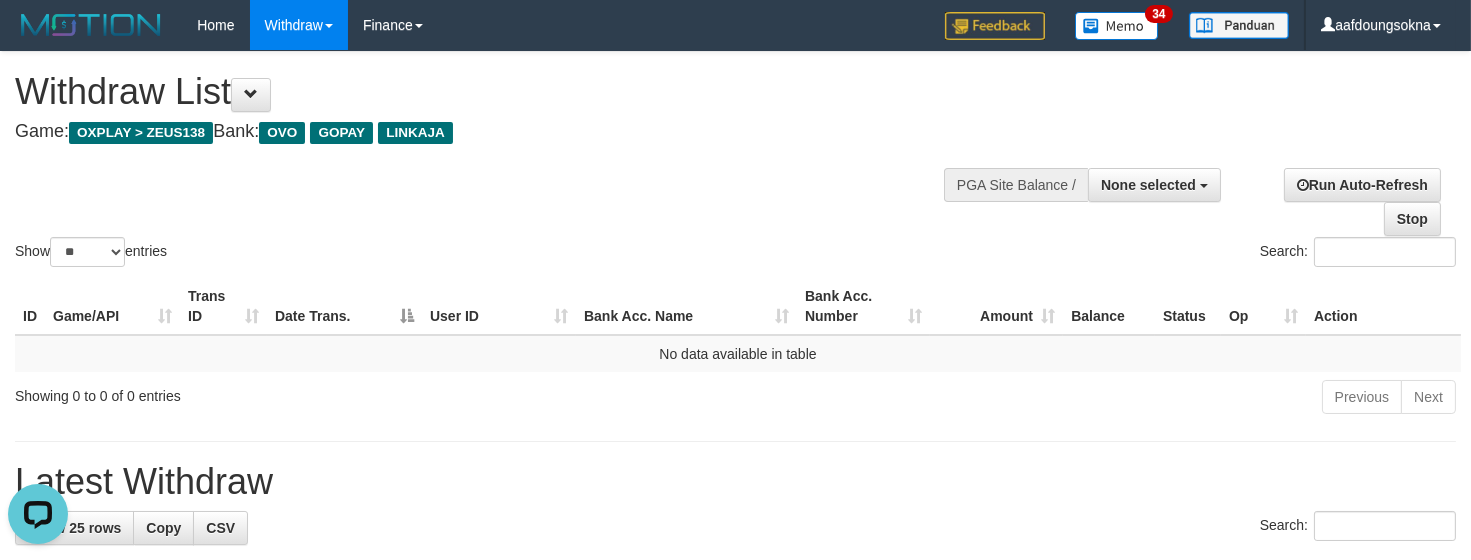 scroll, scrollTop: 0, scrollLeft: 0, axis: both 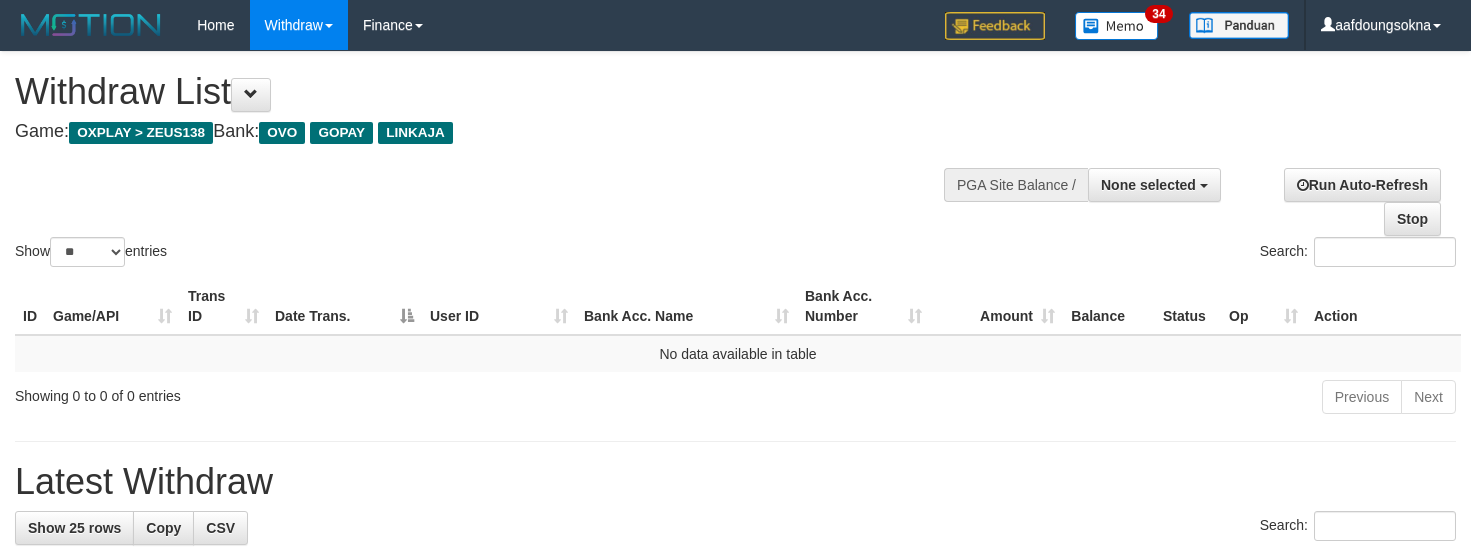 select 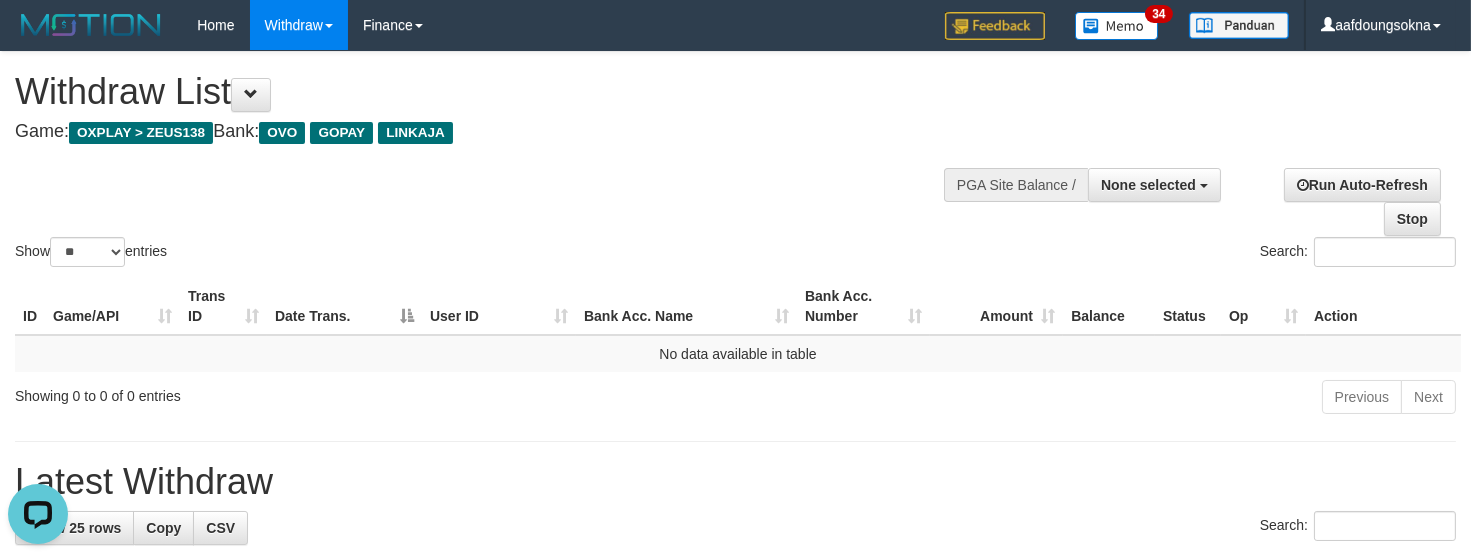 scroll, scrollTop: 0, scrollLeft: 0, axis: both 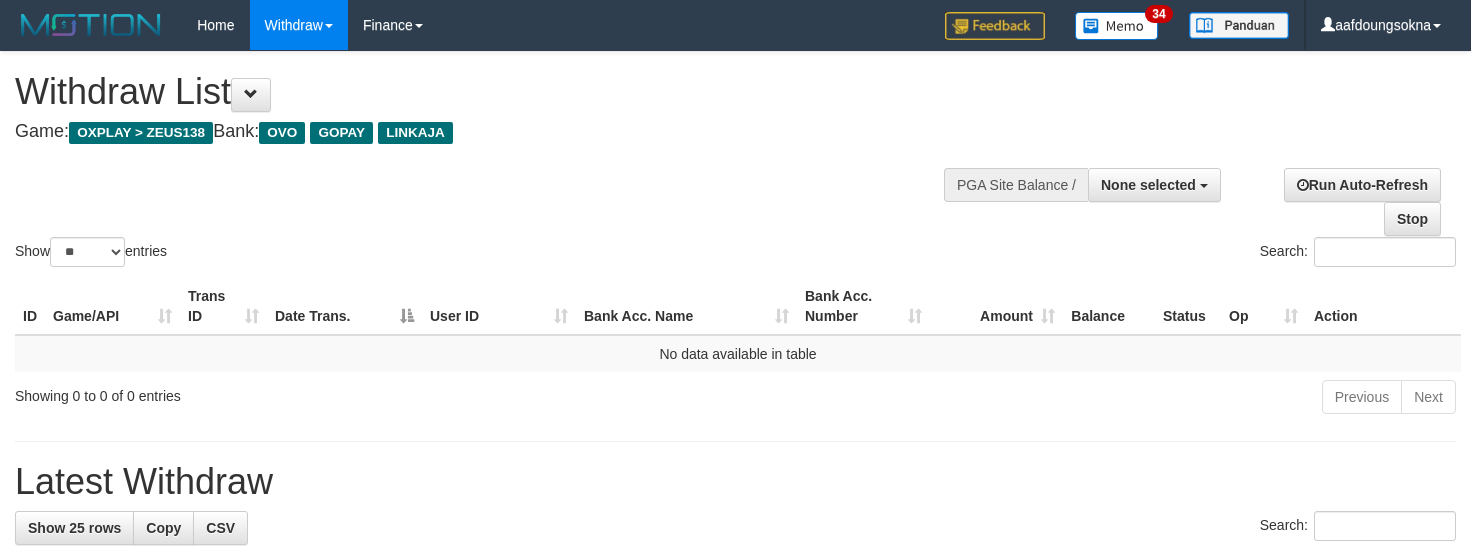 select 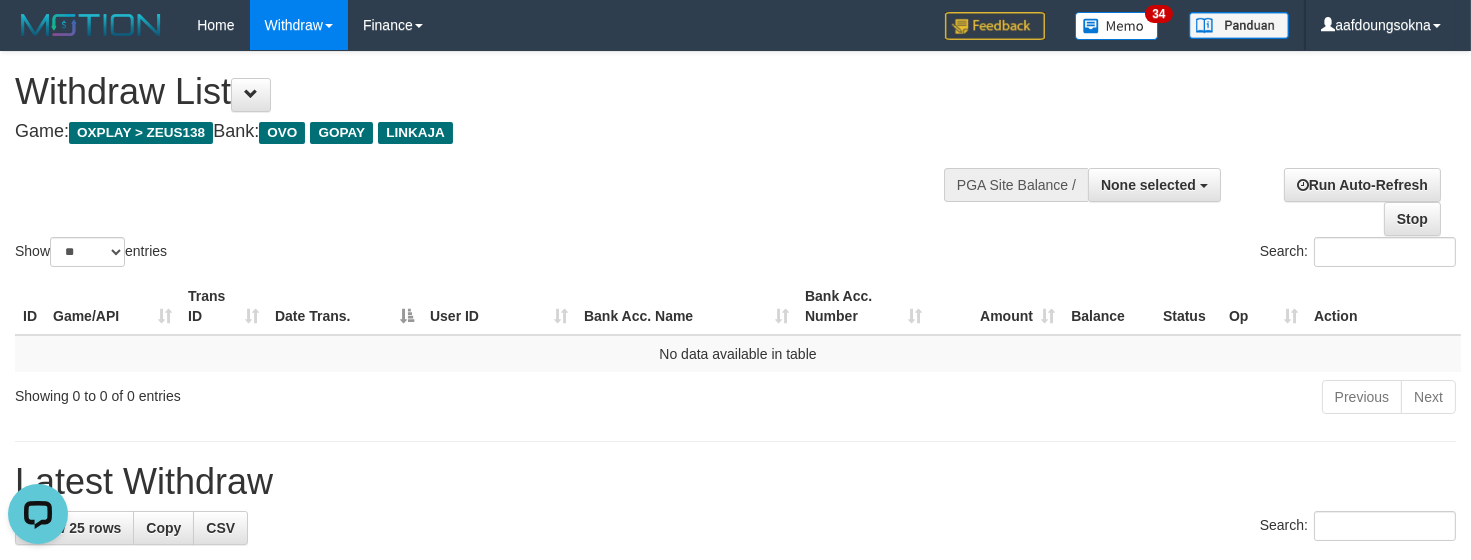 scroll, scrollTop: 0, scrollLeft: 0, axis: both 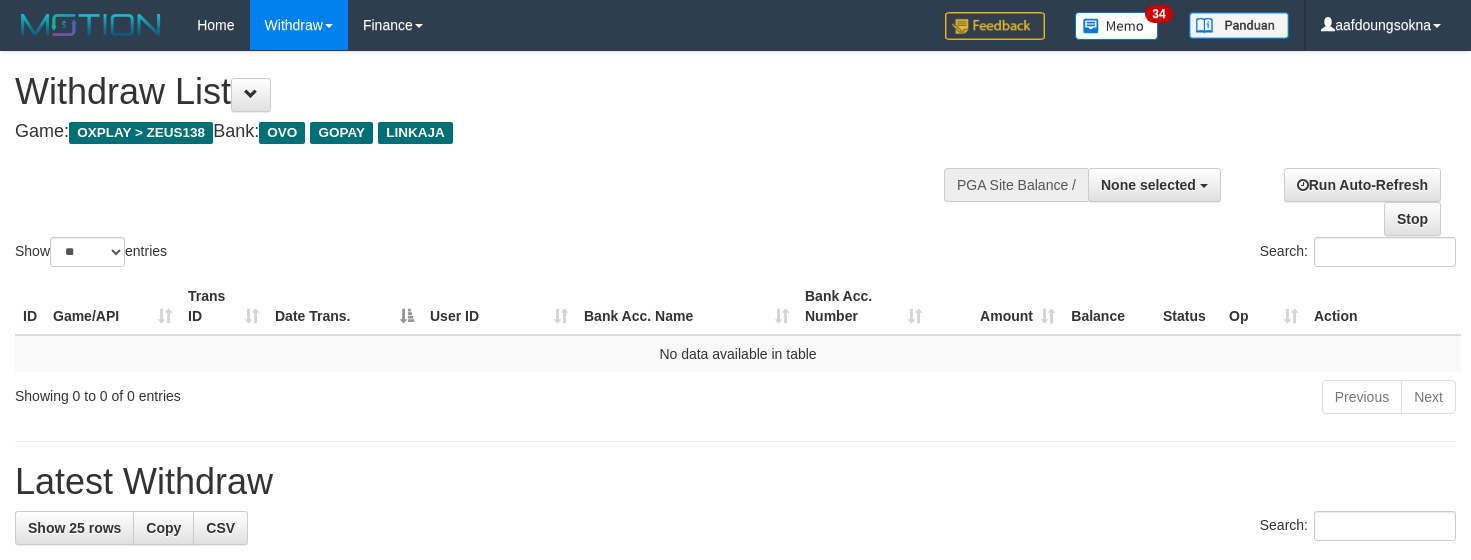 select 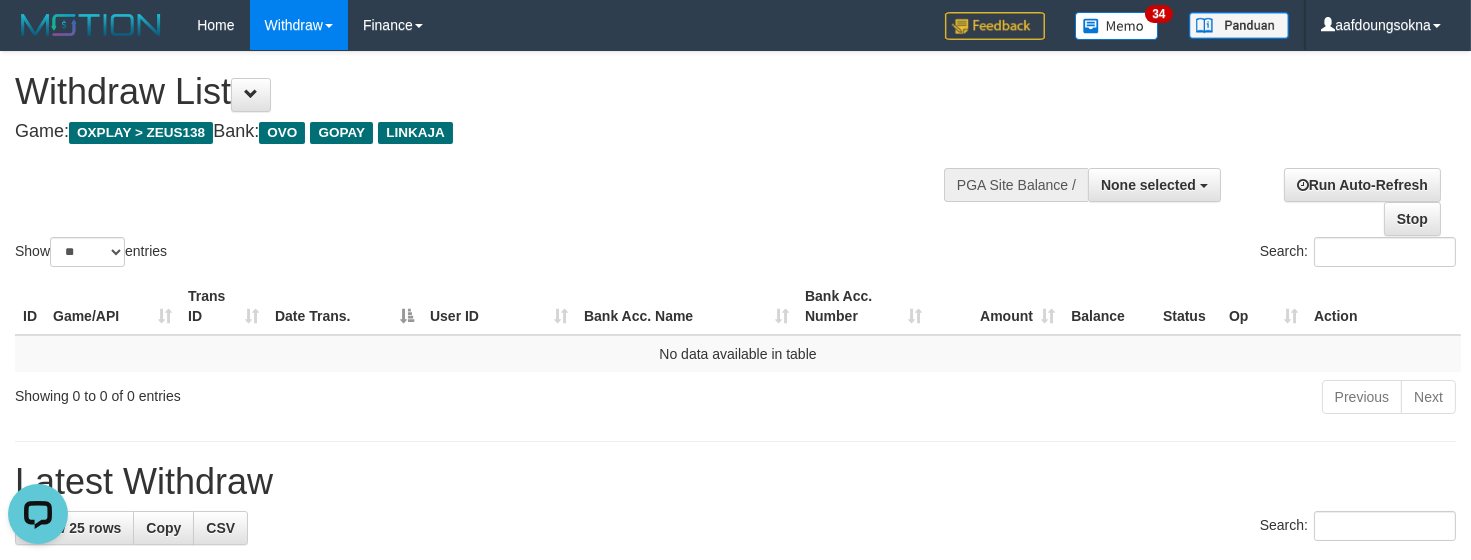 scroll, scrollTop: 0, scrollLeft: 0, axis: both 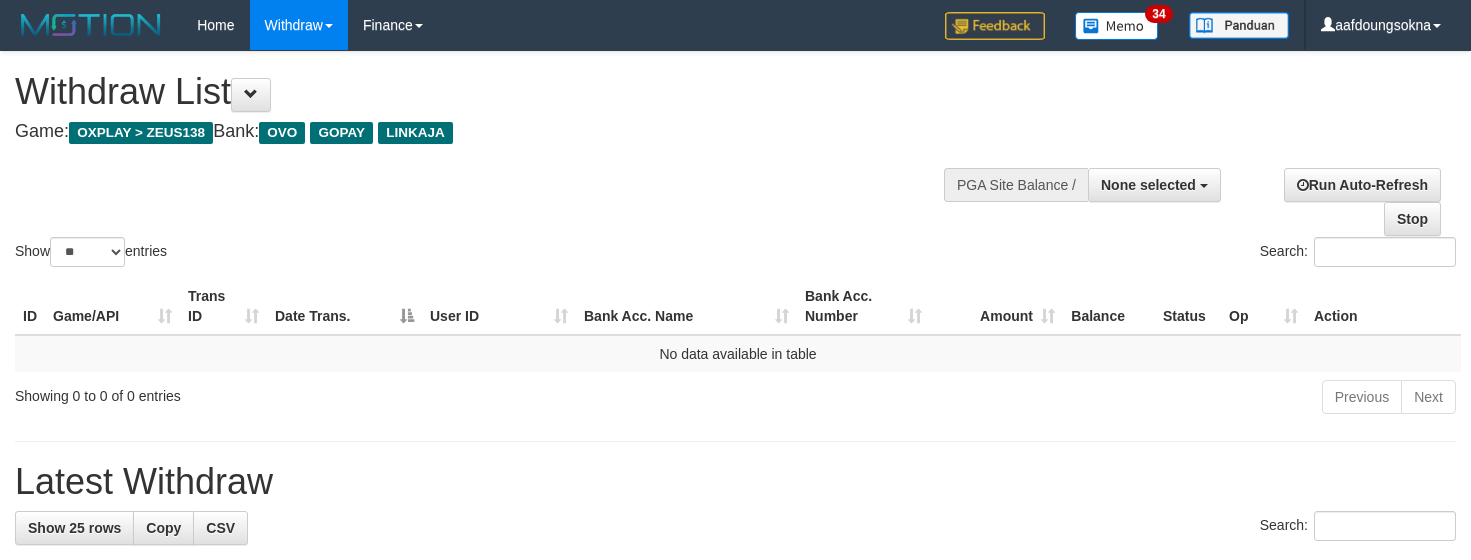 select 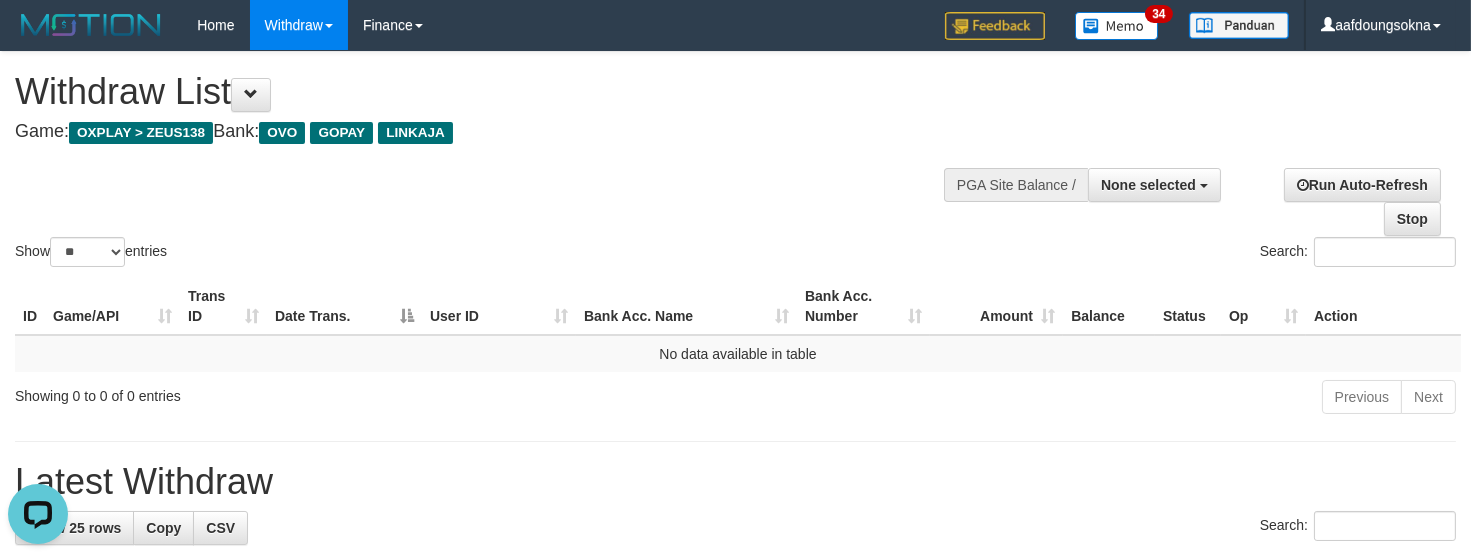 scroll, scrollTop: 0, scrollLeft: 0, axis: both 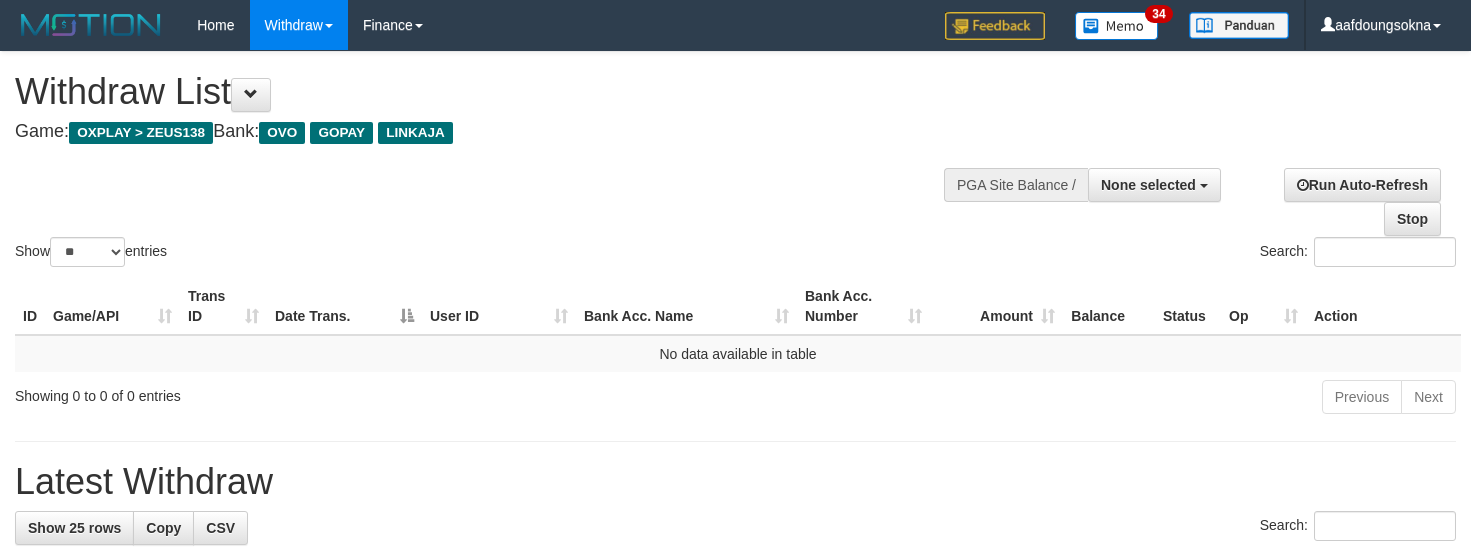 select 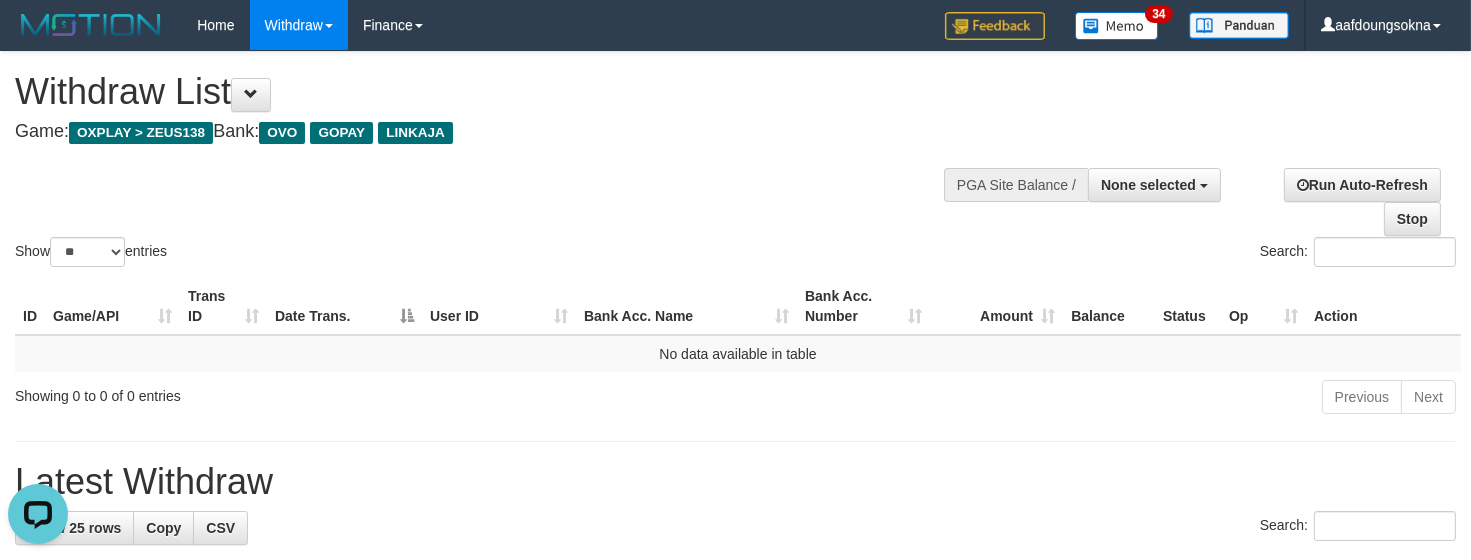 scroll, scrollTop: 0, scrollLeft: 0, axis: both 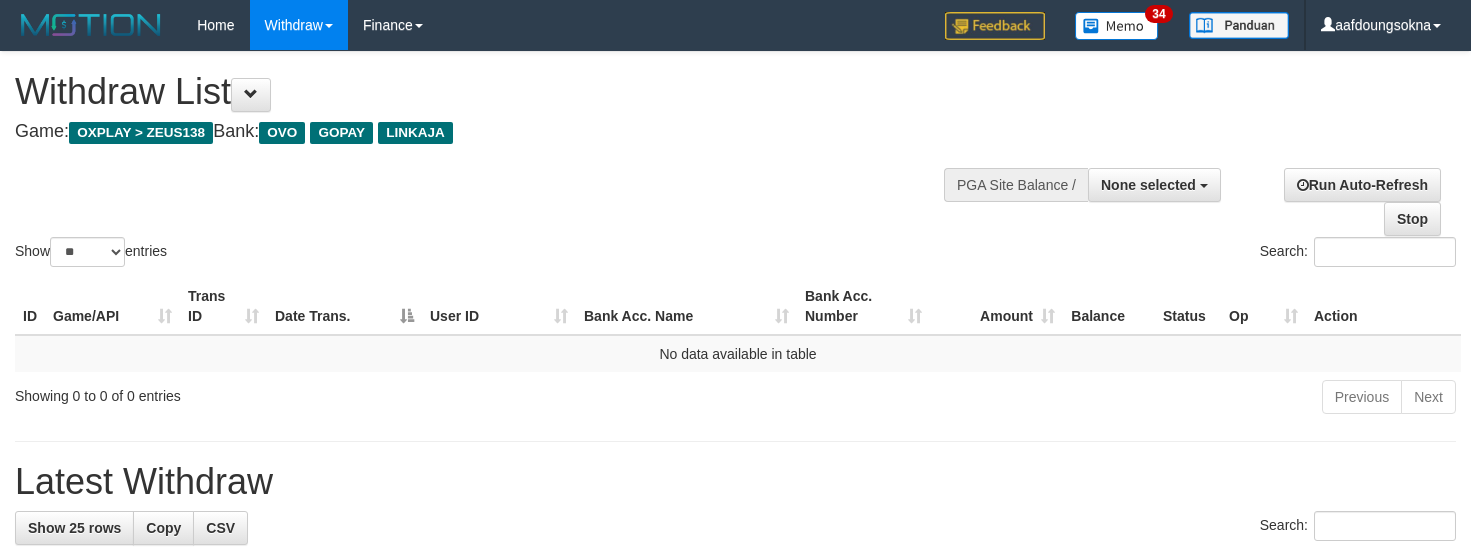 select 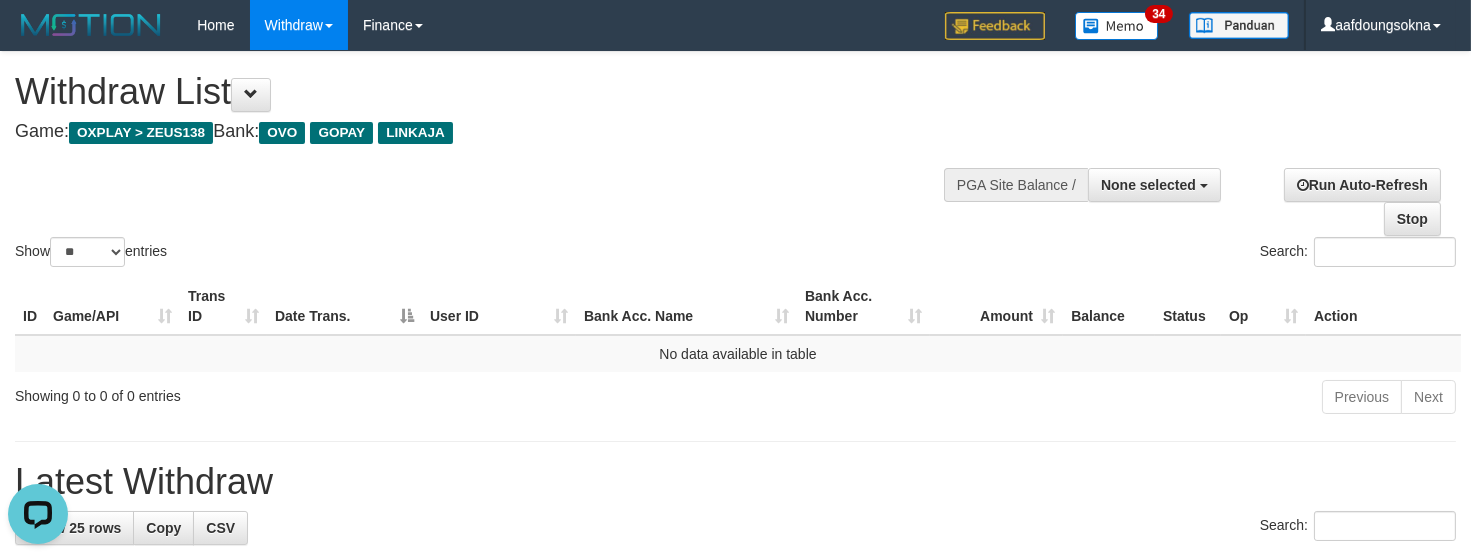scroll, scrollTop: 0, scrollLeft: 0, axis: both 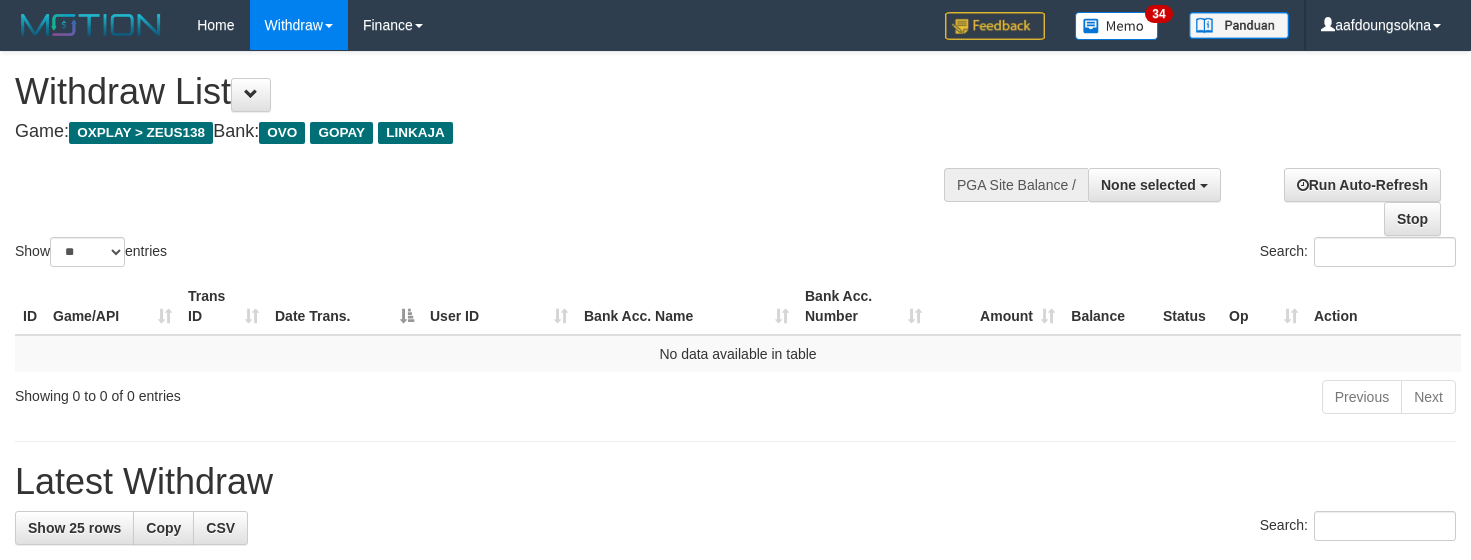 select 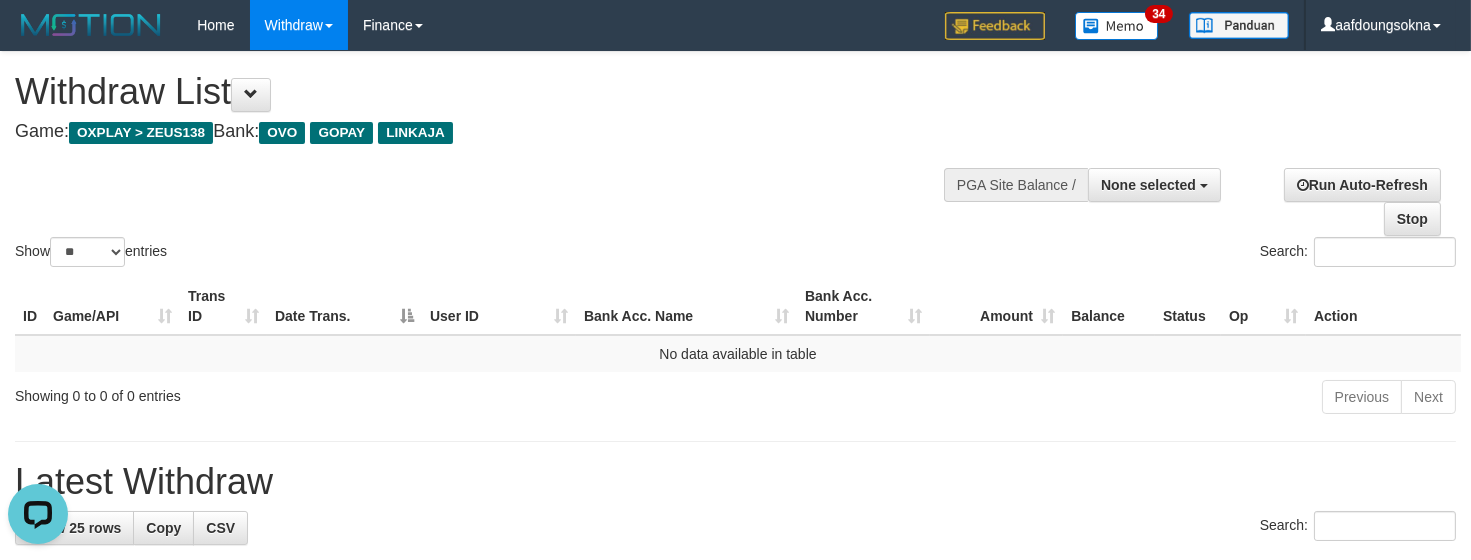 scroll, scrollTop: 0, scrollLeft: 0, axis: both 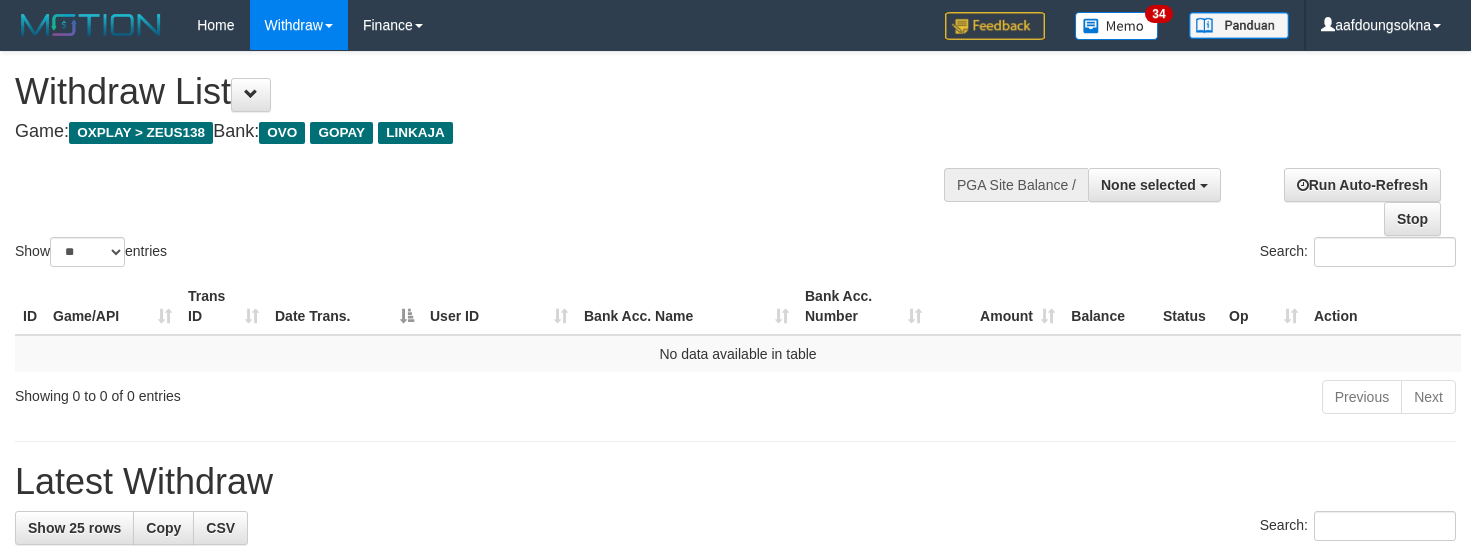 select 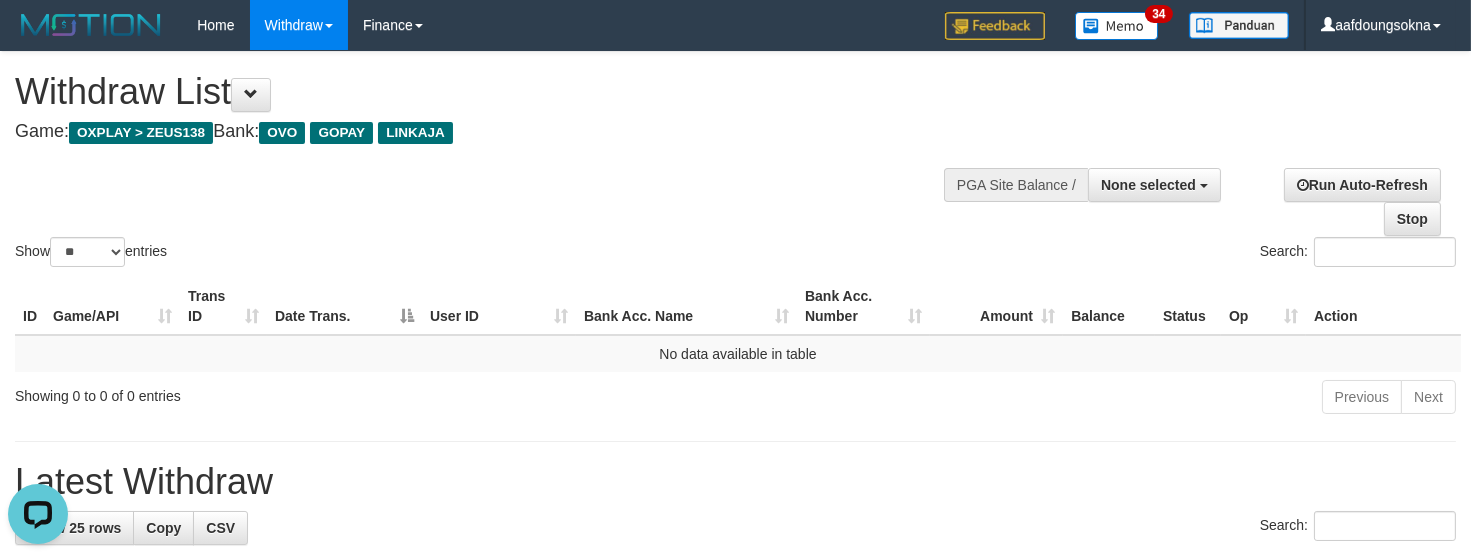 scroll, scrollTop: 0, scrollLeft: 0, axis: both 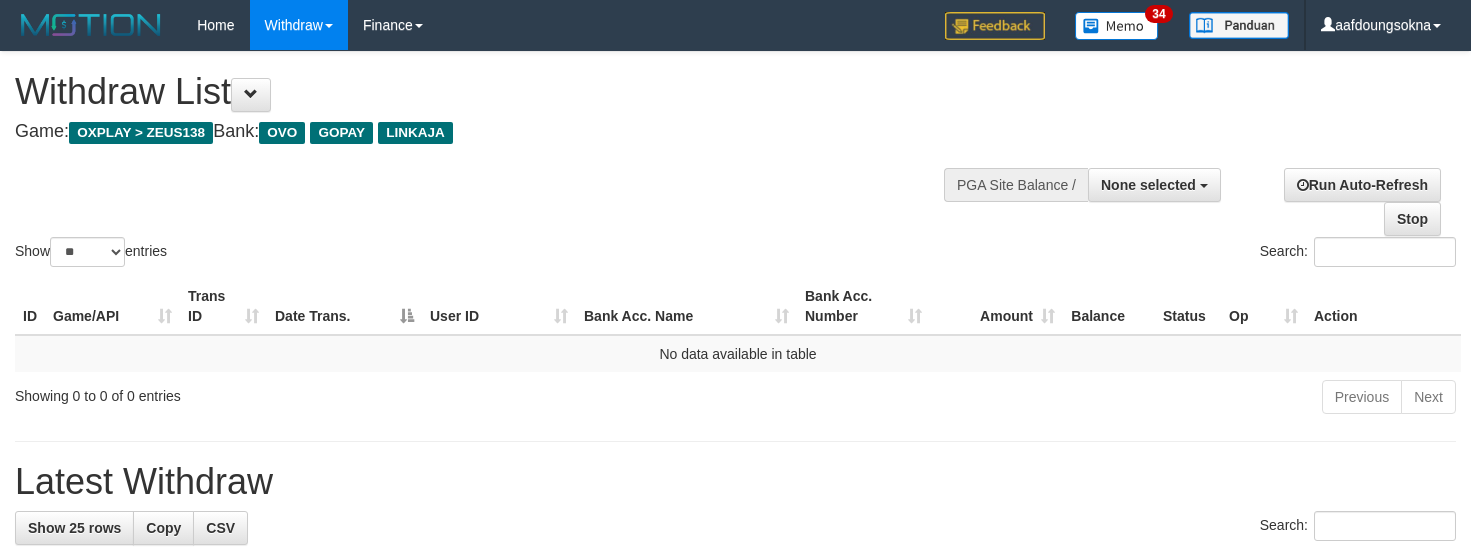 select 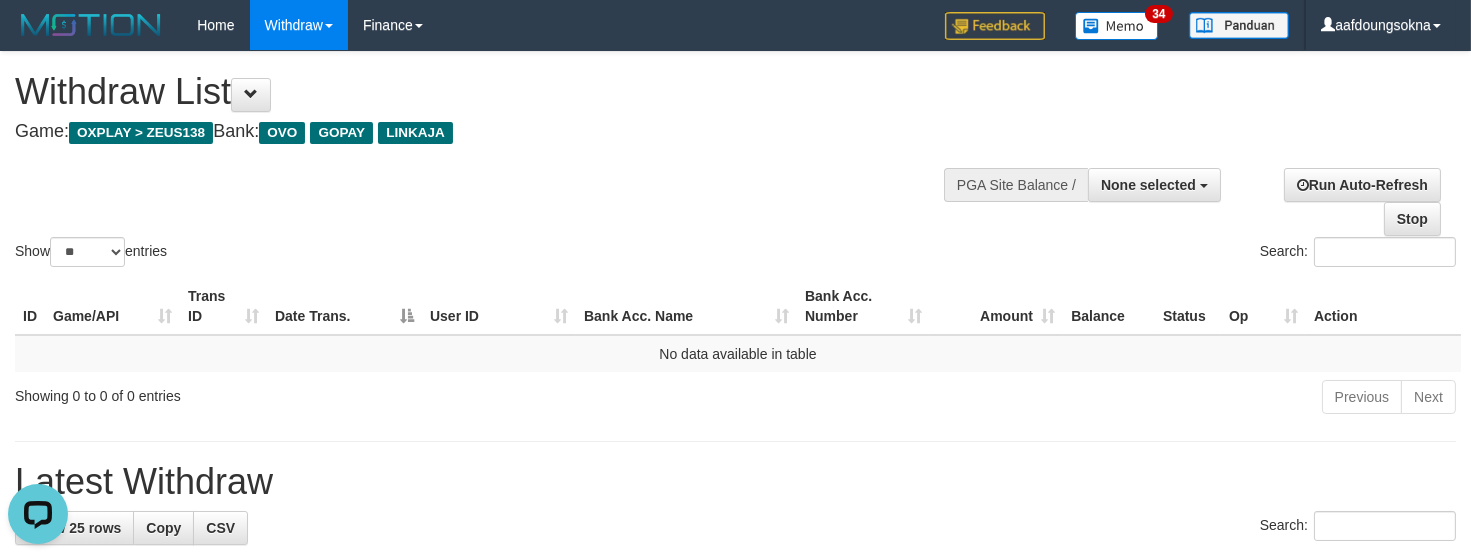scroll, scrollTop: 0, scrollLeft: 0, axis: both 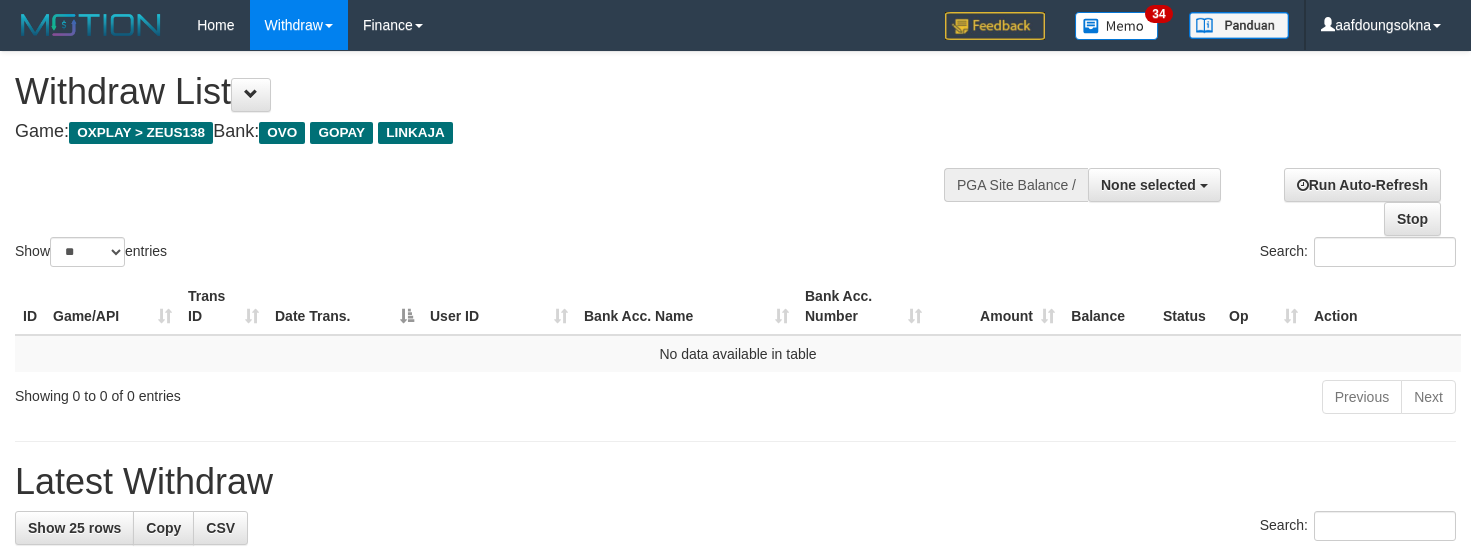 select 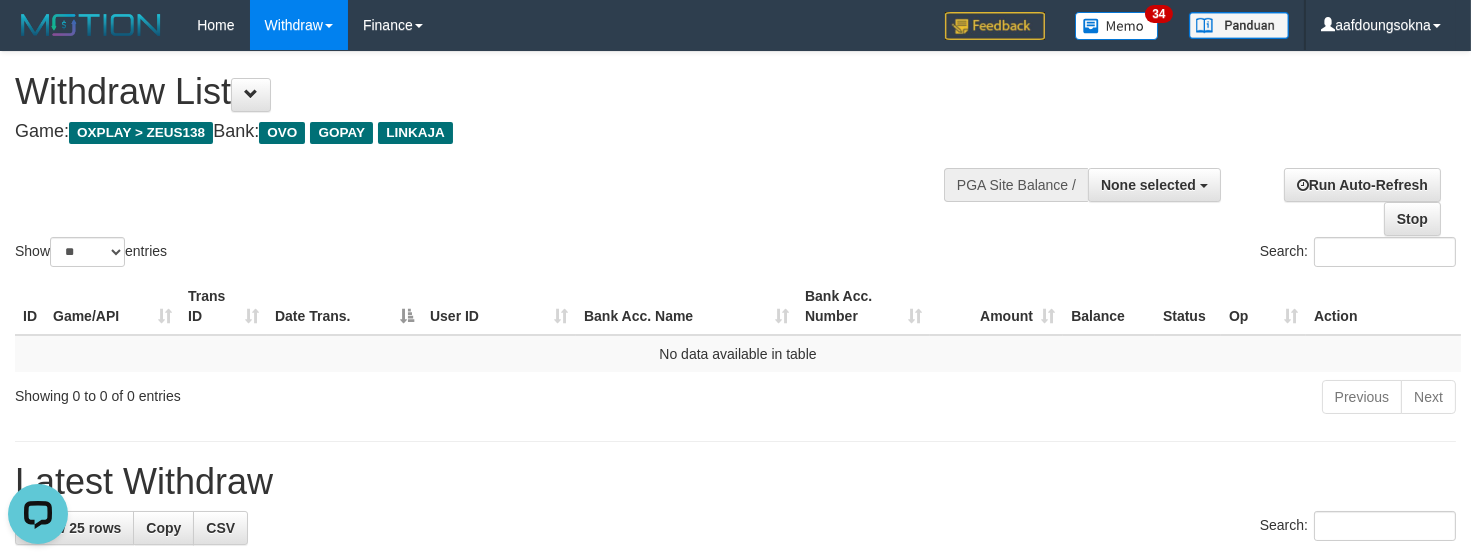scroll, scrollTop: 0, scrollLeft: 0, axis: both 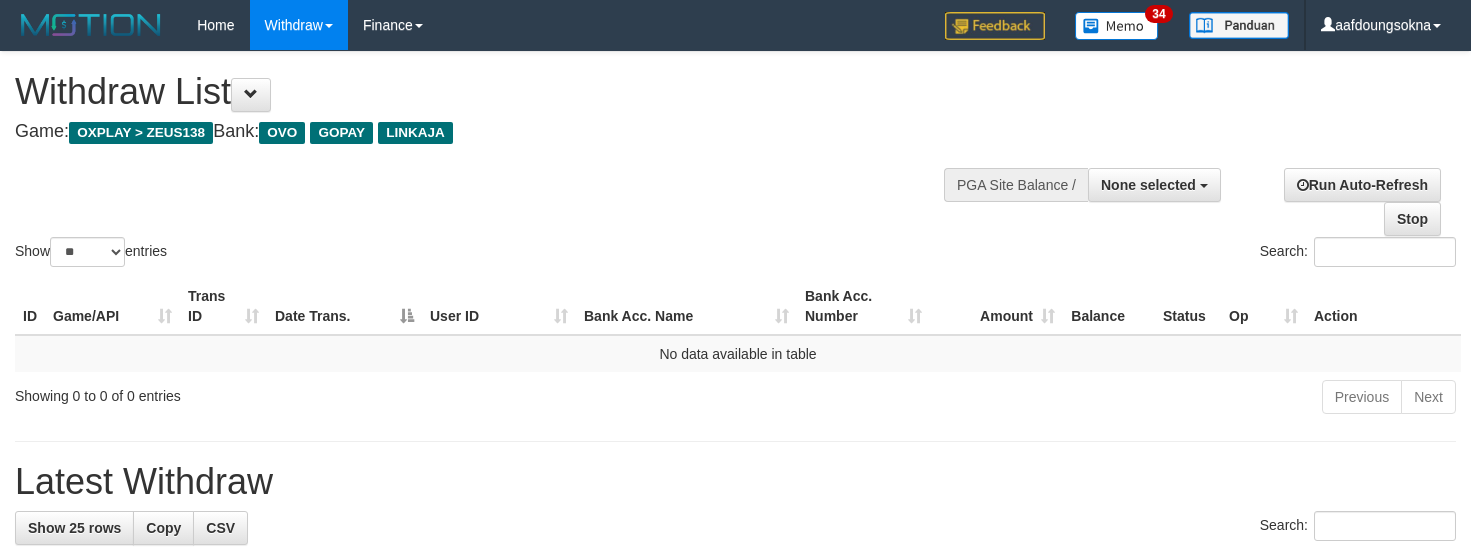 select 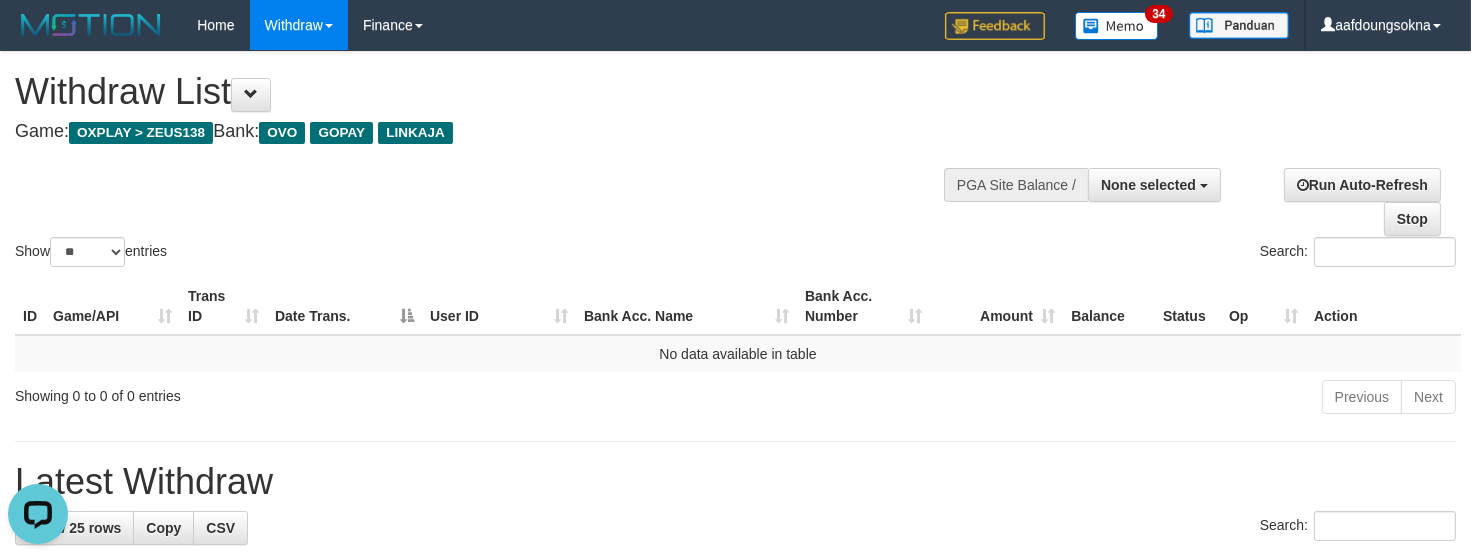scroll, scrollTop: 0, scrollLeft: 0, axis: both 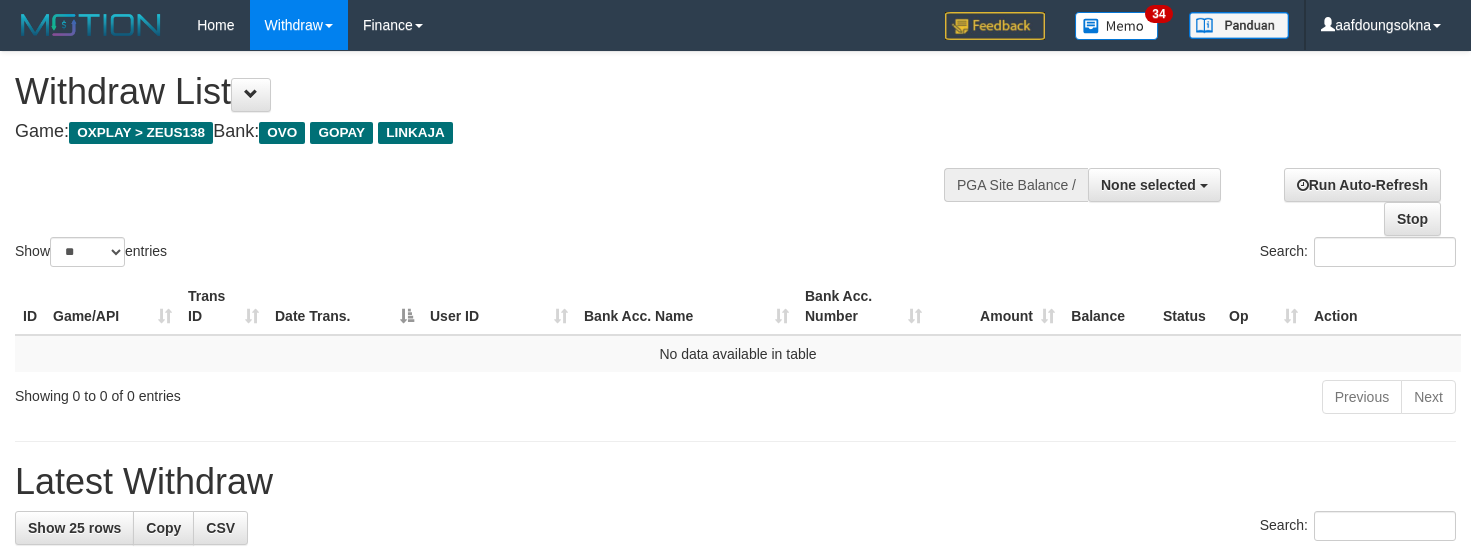 select 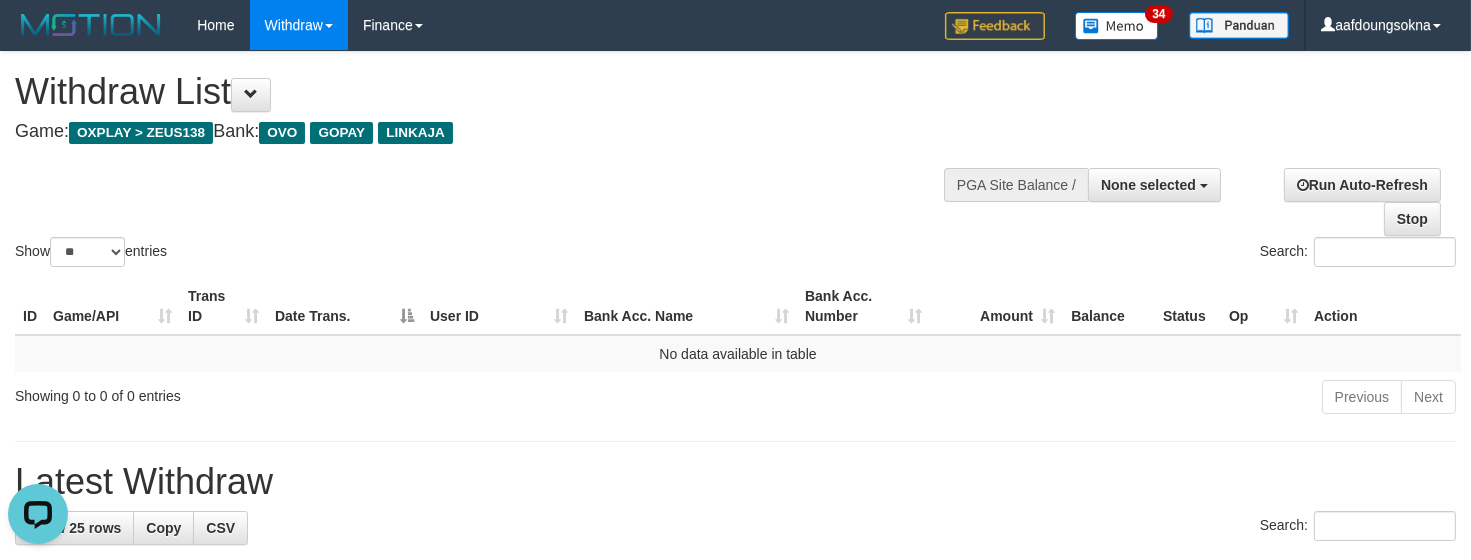 scroll, scrollTop: 0, scrollLeft: 0, axis: both 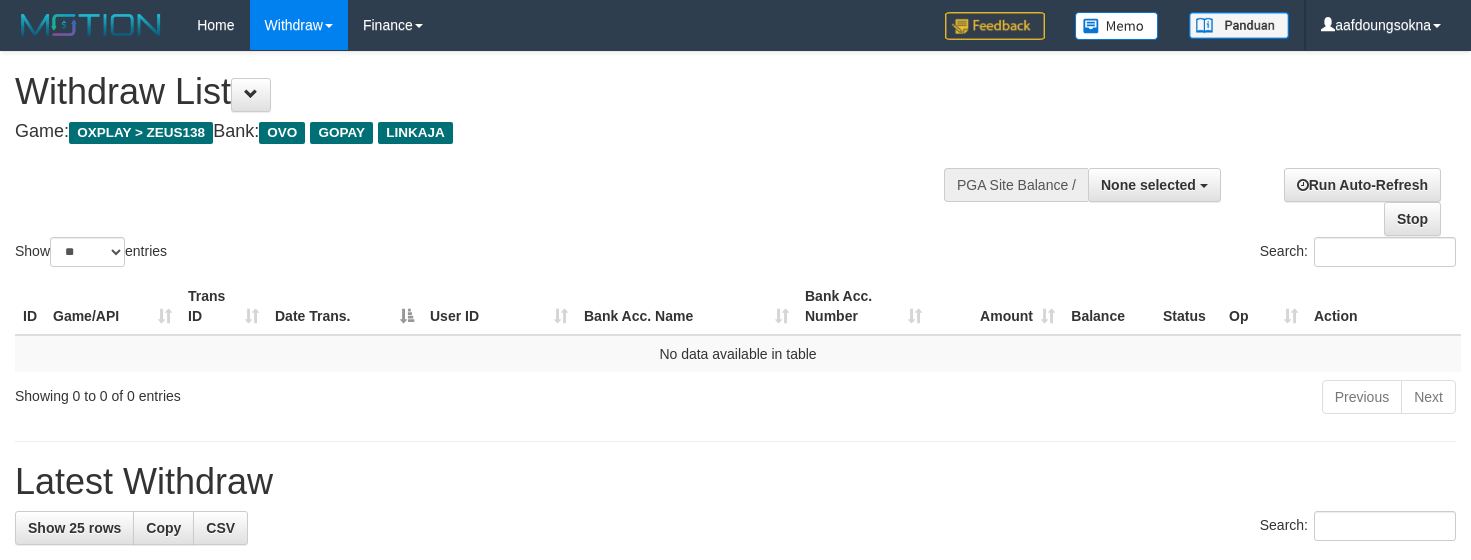 select 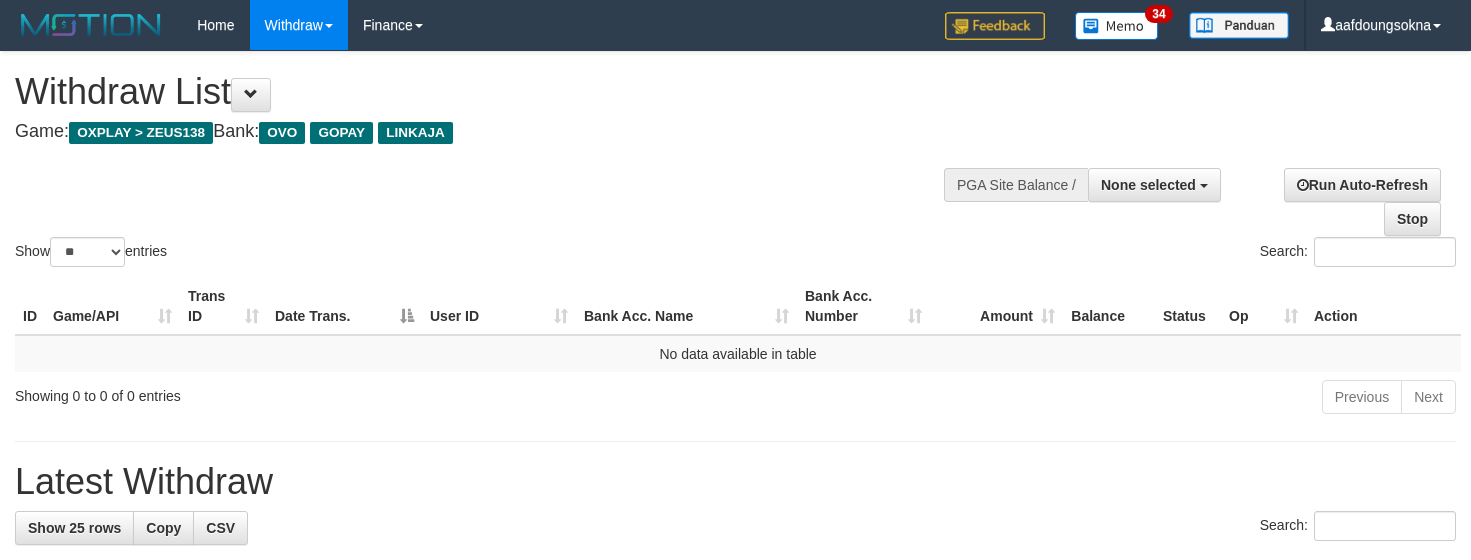 select 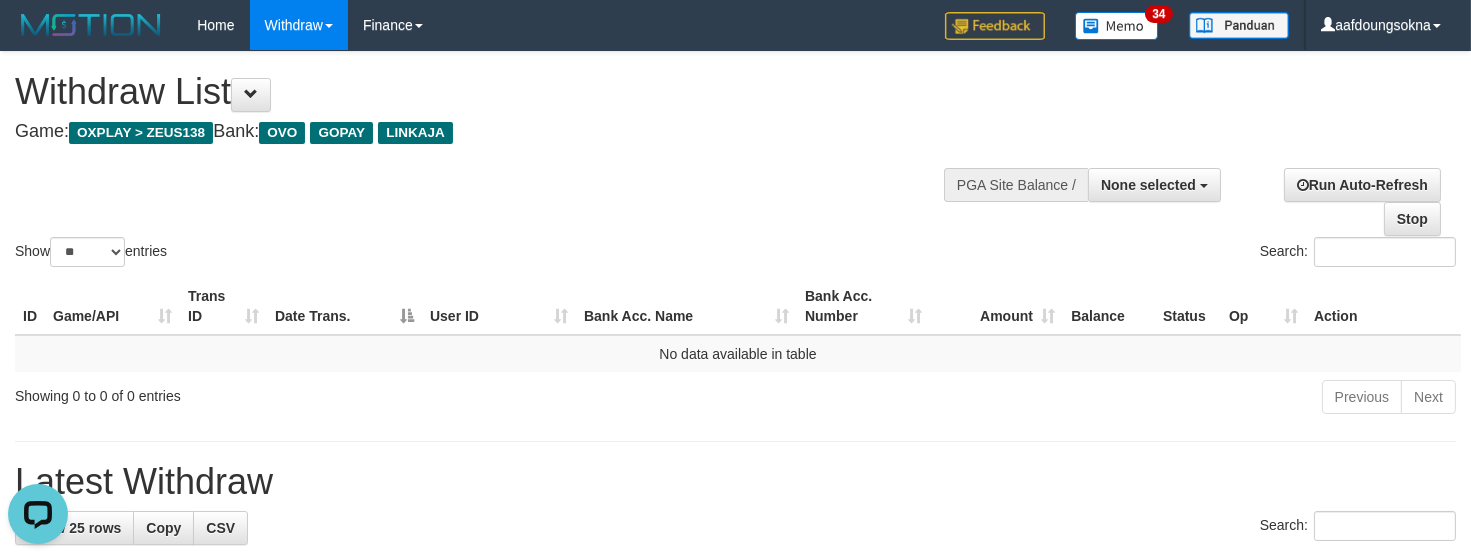 scroll, scrollTop: 0, scrollLeft: 0, axis: both 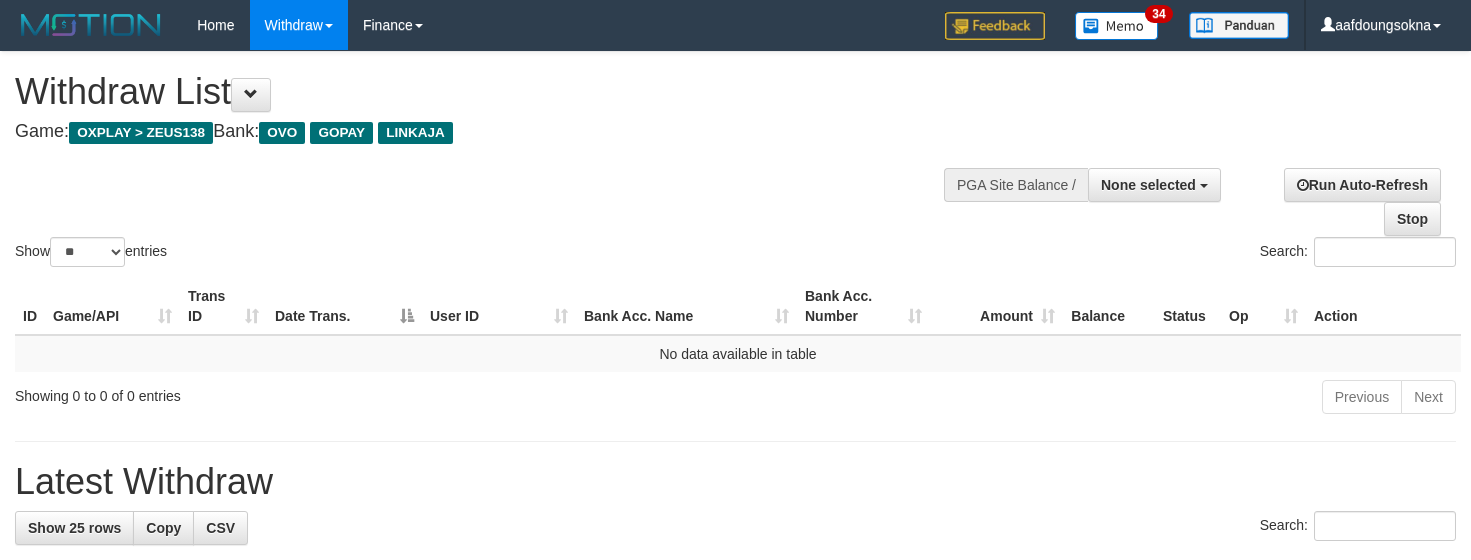 select 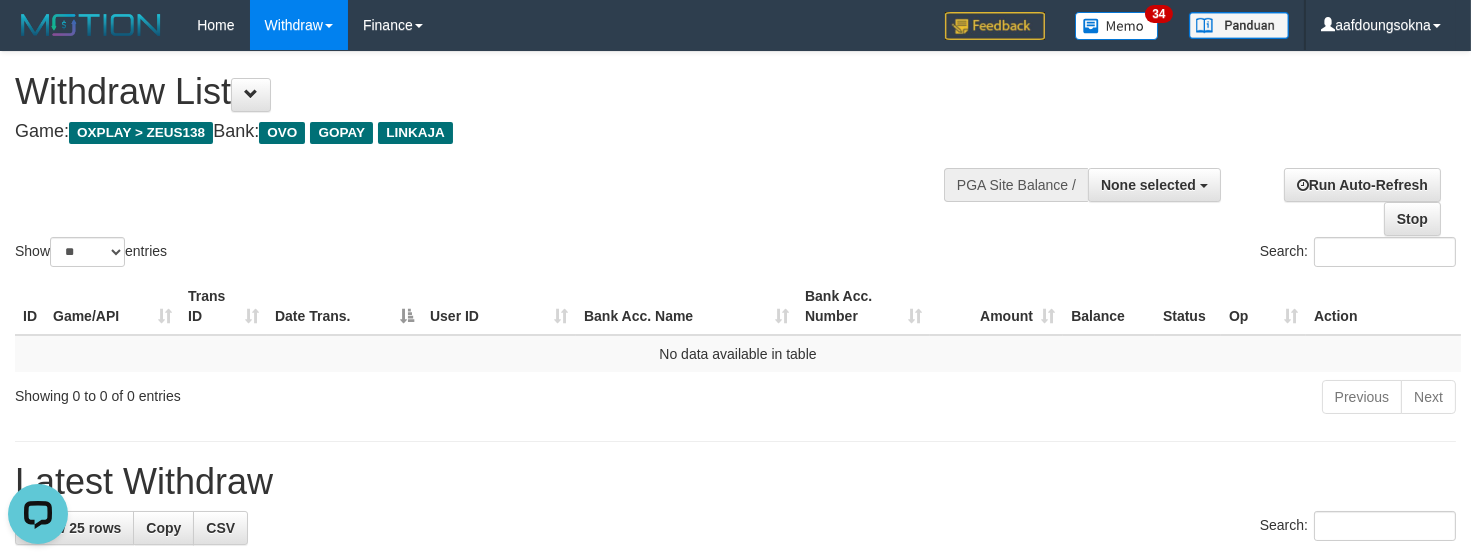 scroll, scrollTop: 0, scrollLeft: 0, axis: both 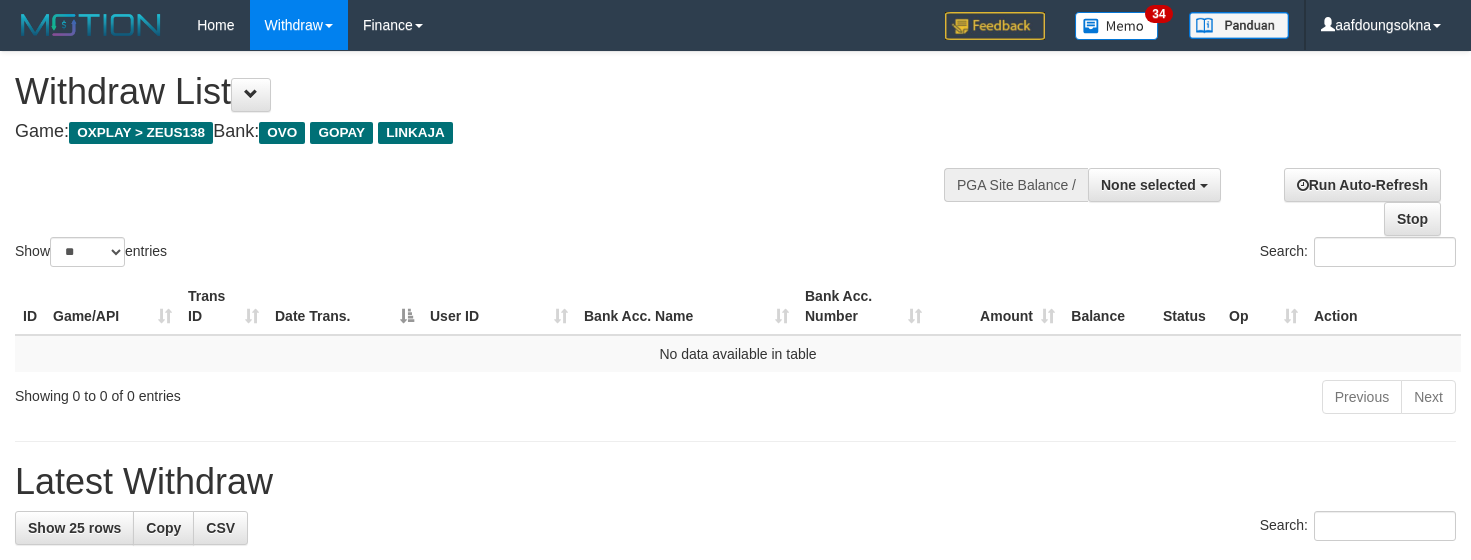 select 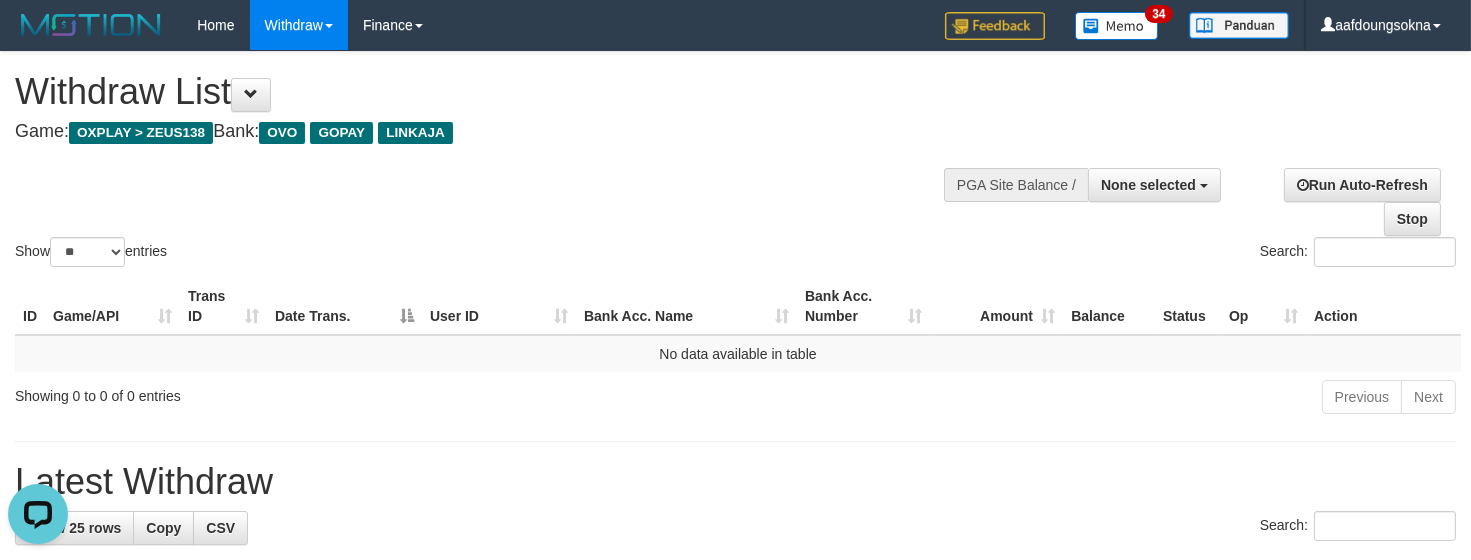 scroll, scrollTop: 0, scrollLeft: 0, axis: both 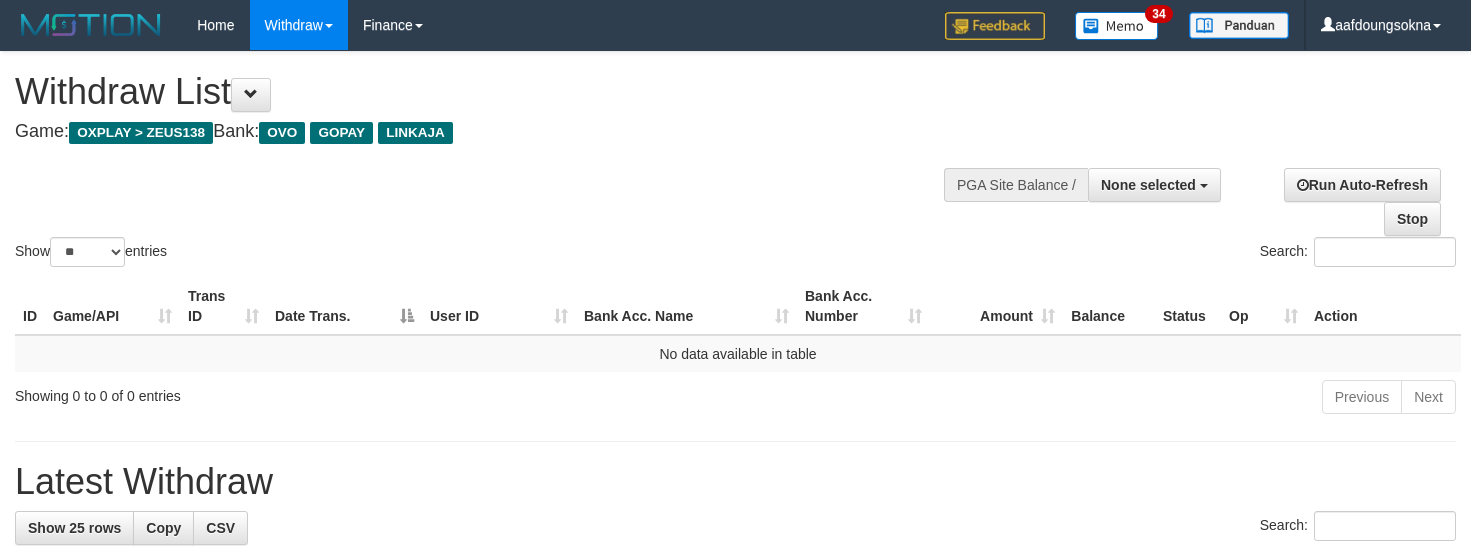select 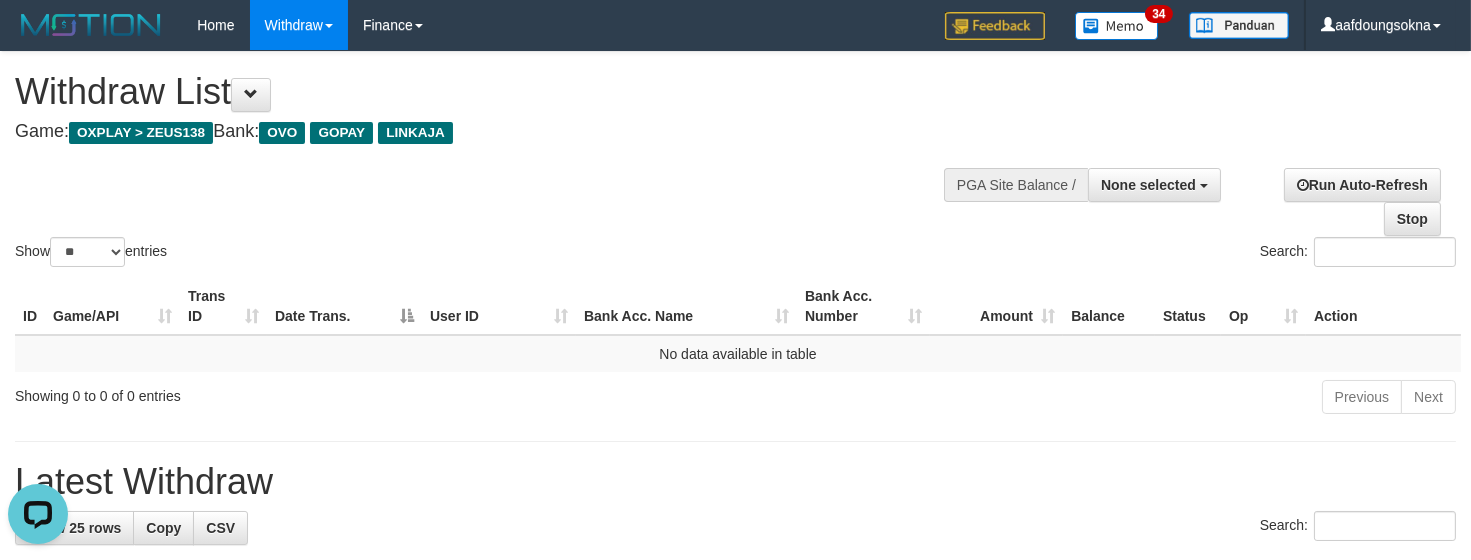 scroll, scrollTop: 0, scrollLeft: 0, axis: both 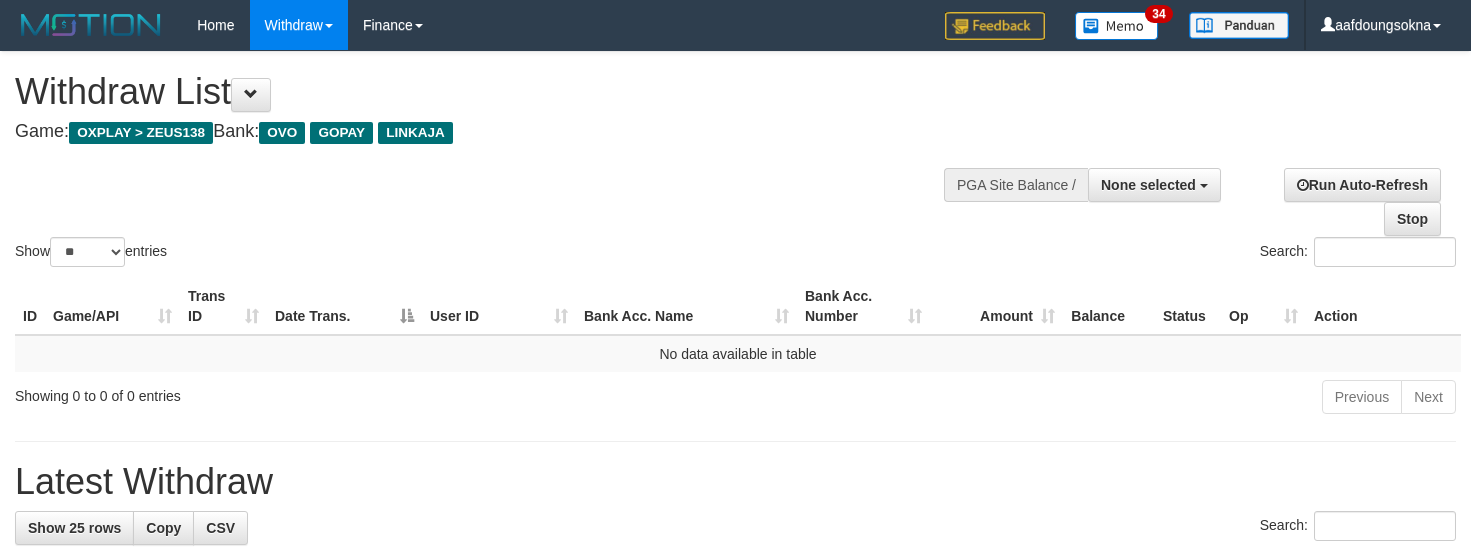 select 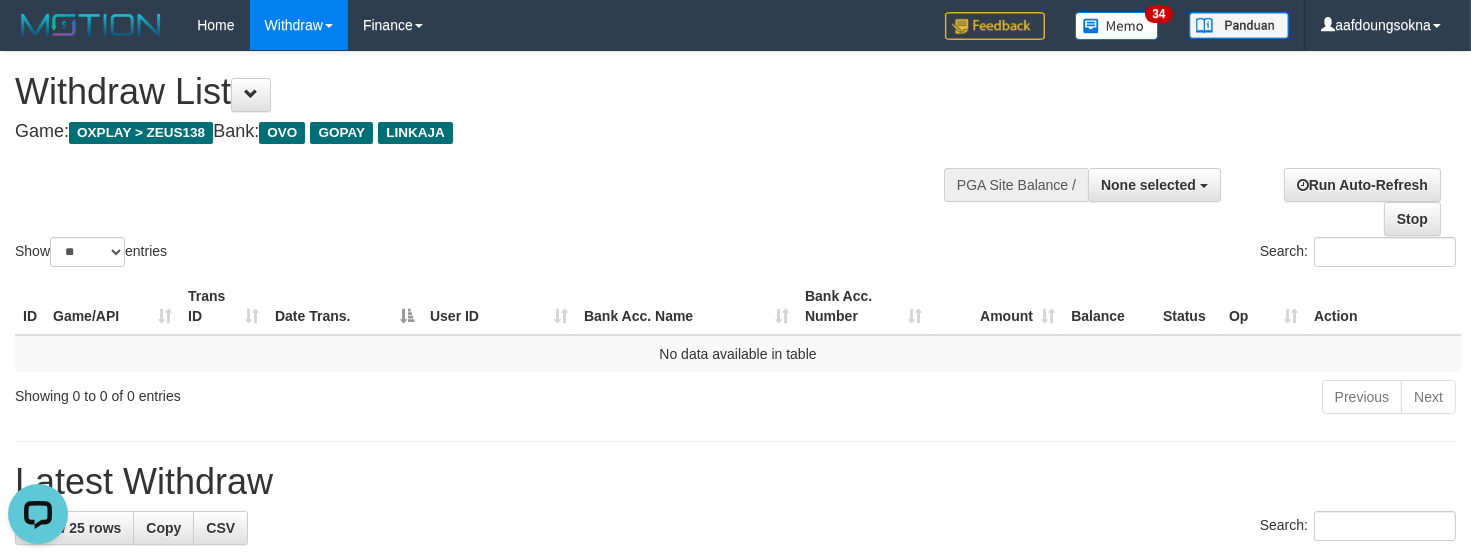 scroll, scrollTop: 0, scrollLeft: 0, axis: both 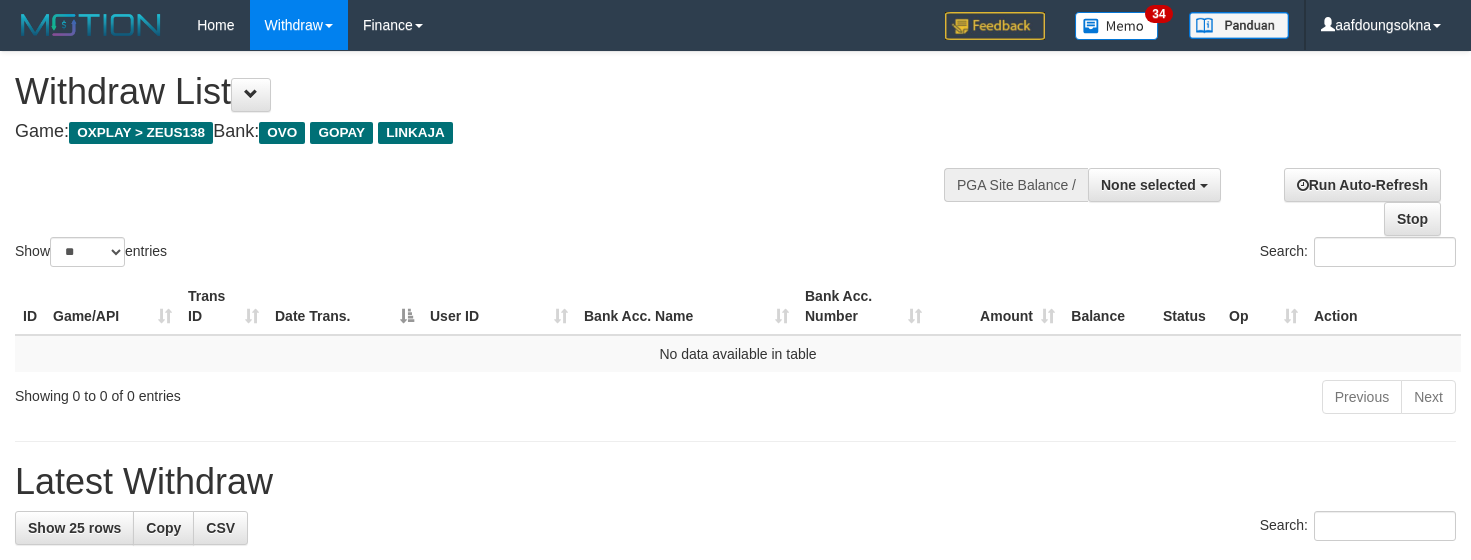 select 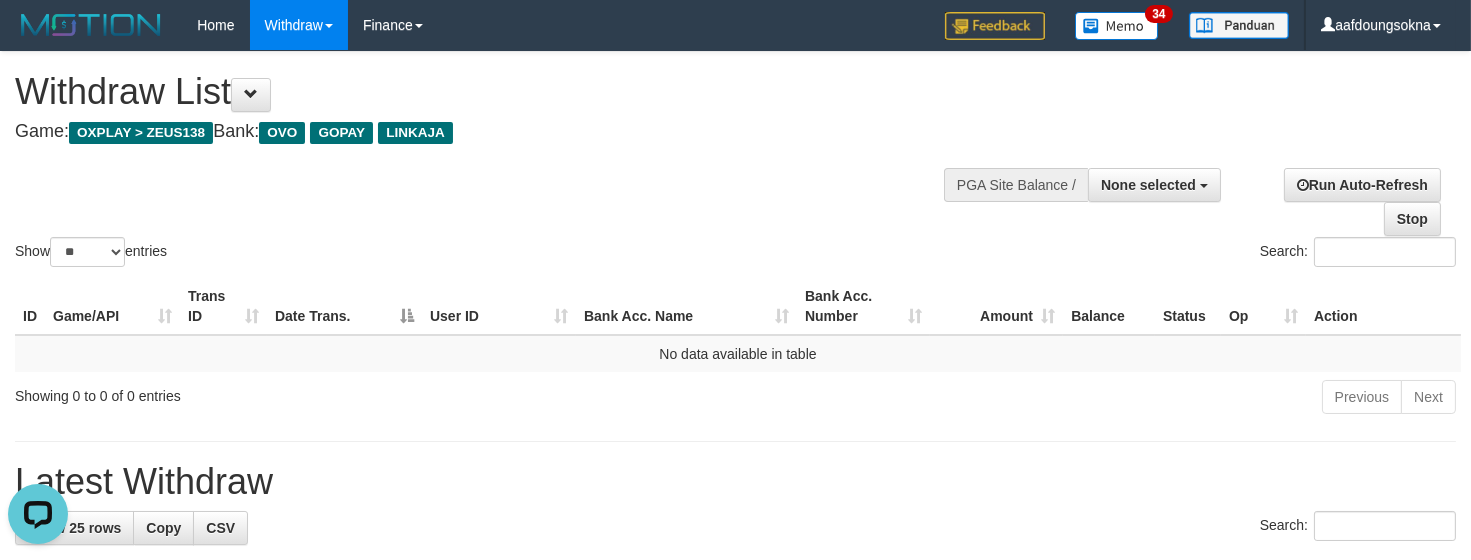 scroll, scrollTop: 0, scrollLeft: 0, axis: both 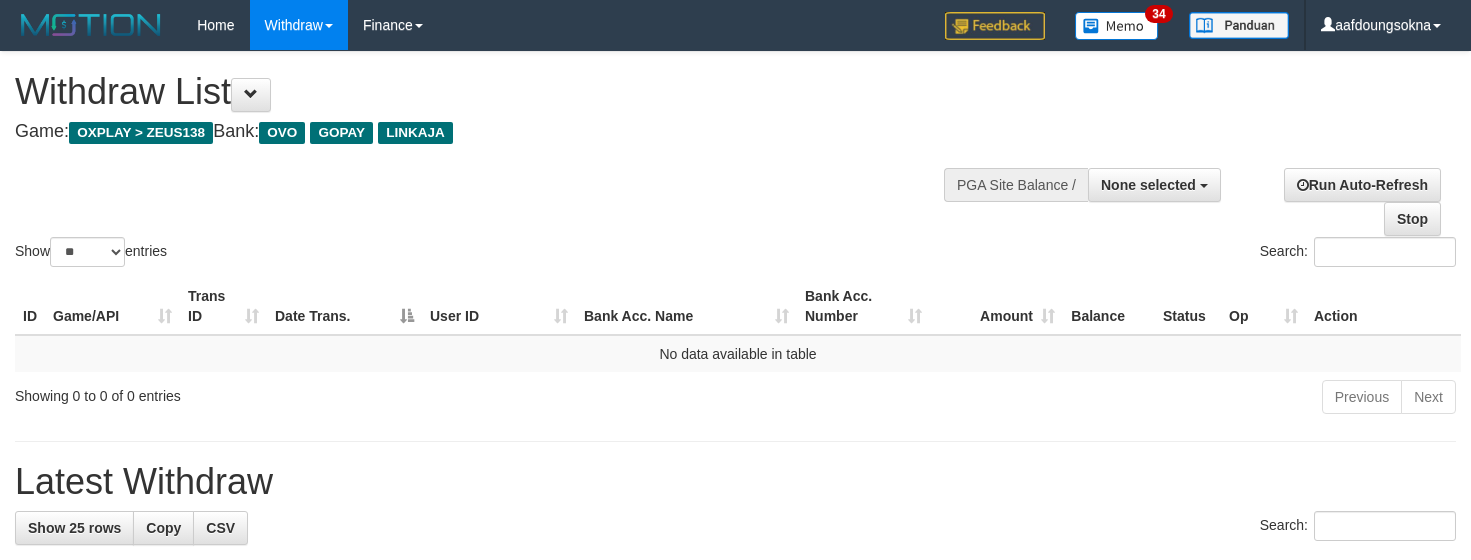 select 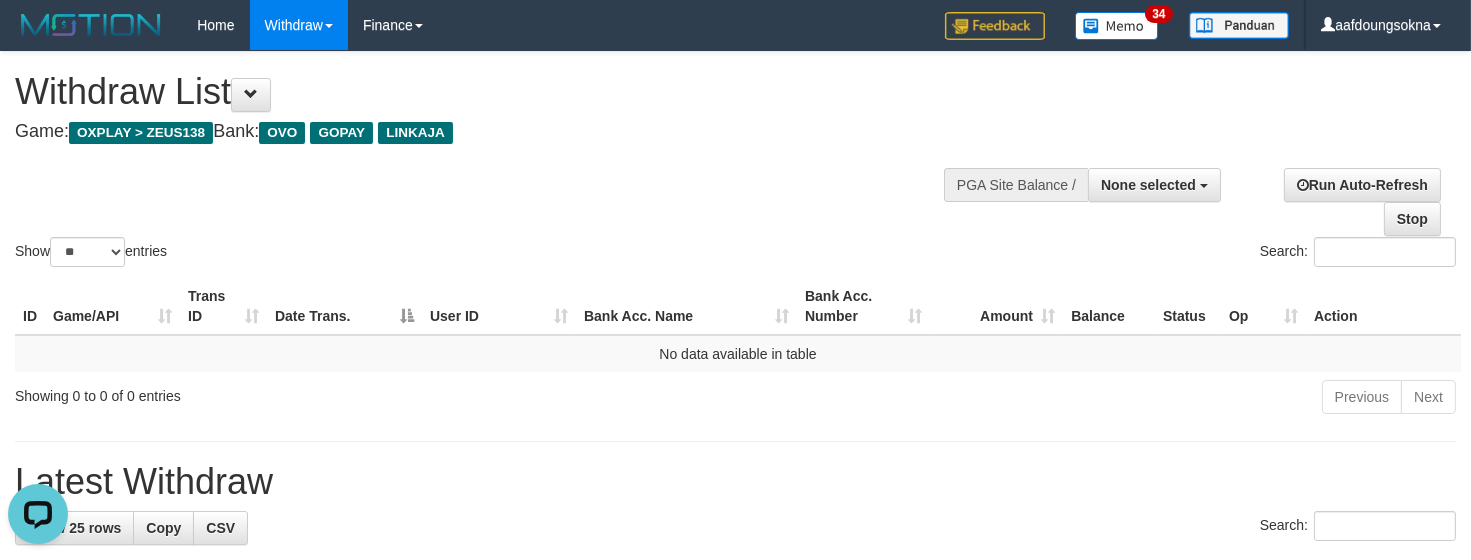 scroll, scrollTop: 0, scrollLeft: 0, axis: both 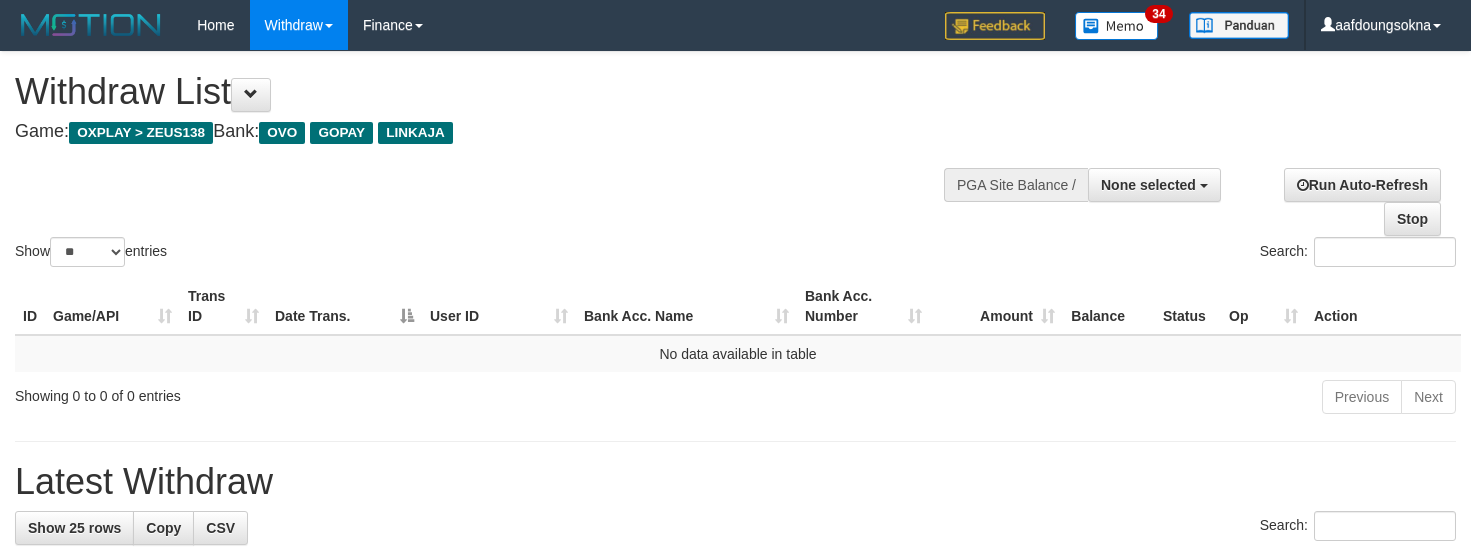 select 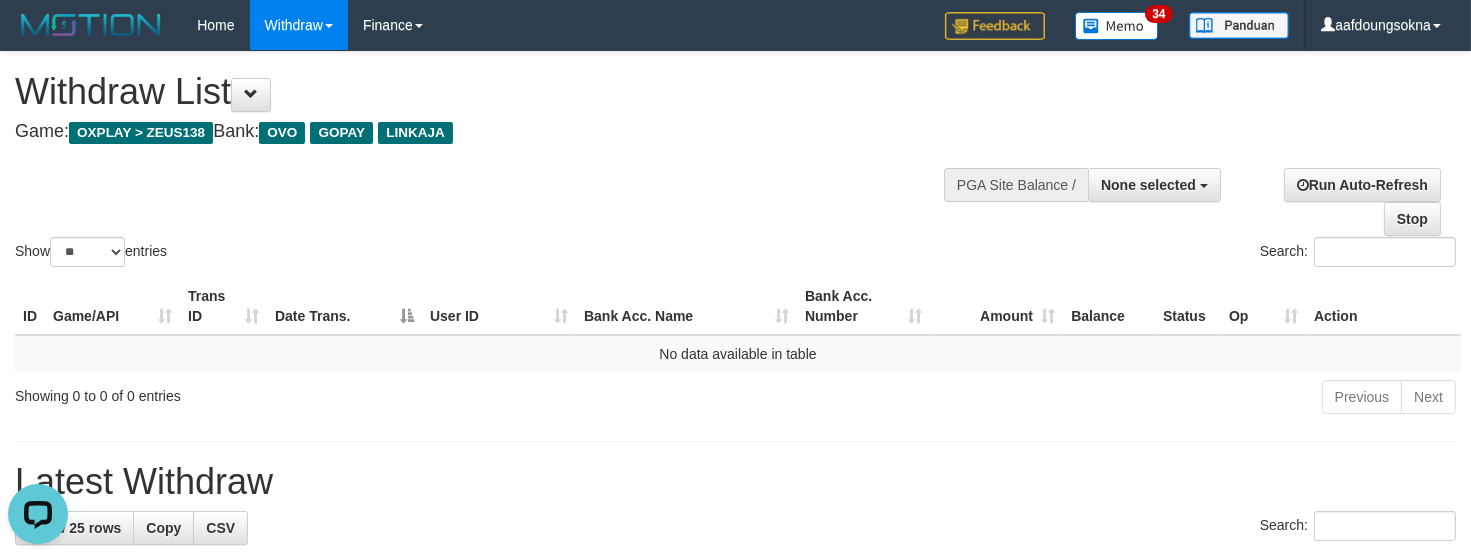 scroll, scrollTop: 0, scrollLeft: 0, axis: both 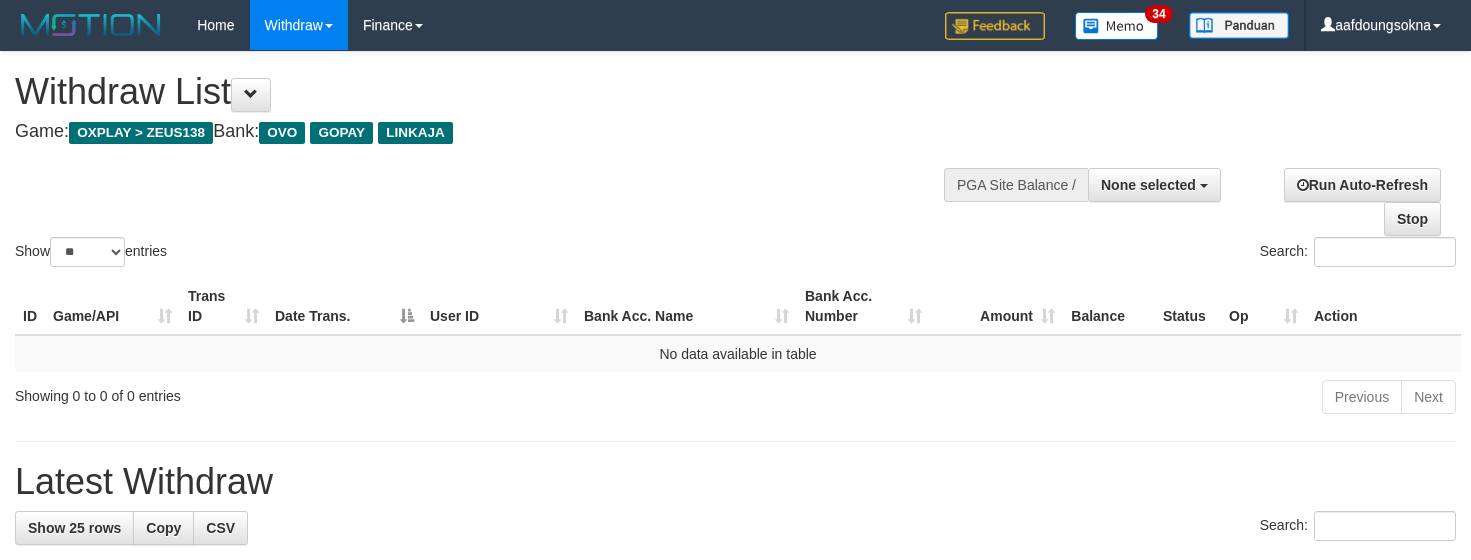 select 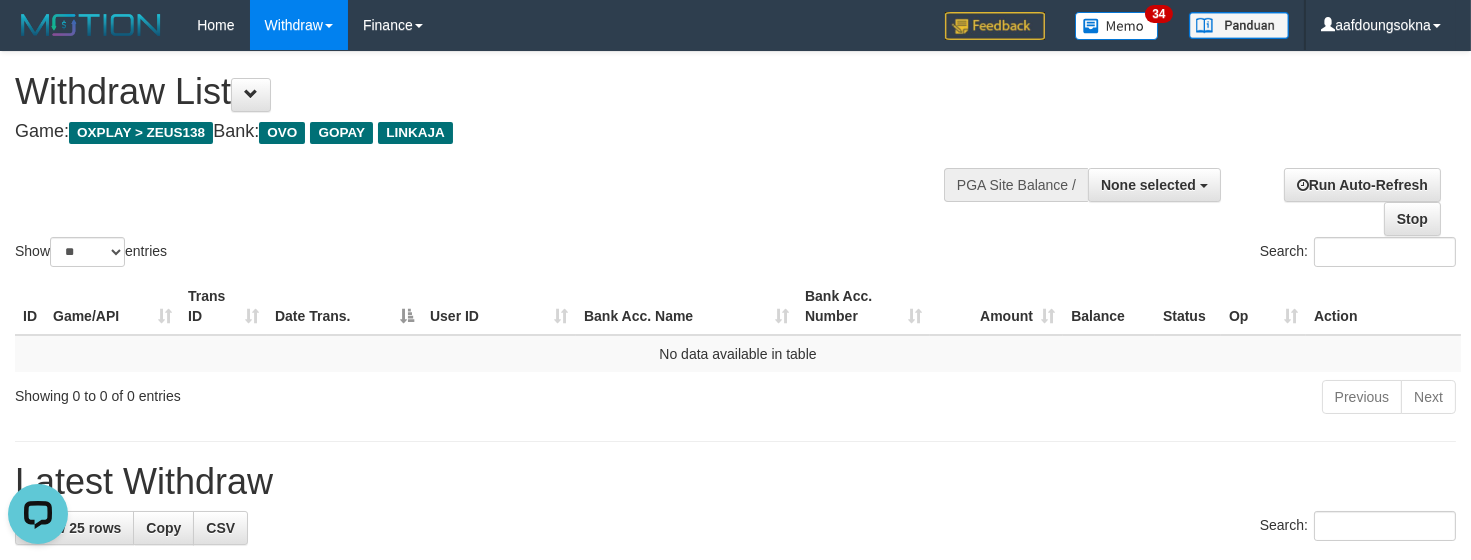 scroll, scrollTop: 0, scrollLeft: 0, axis: both 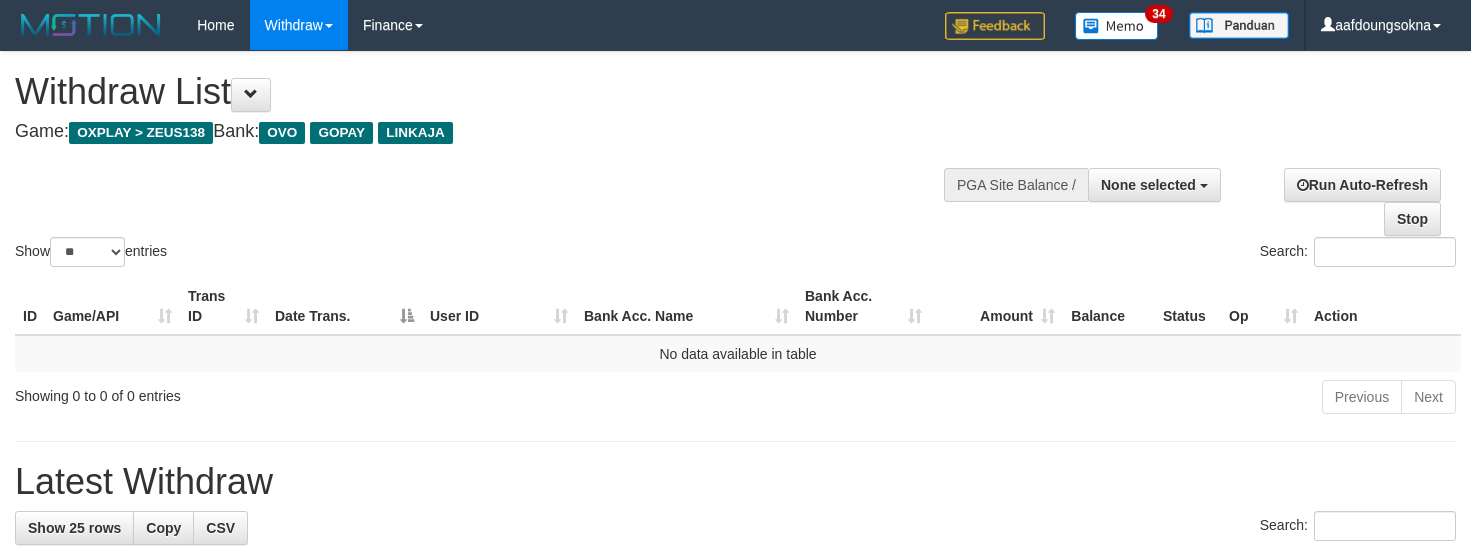 select 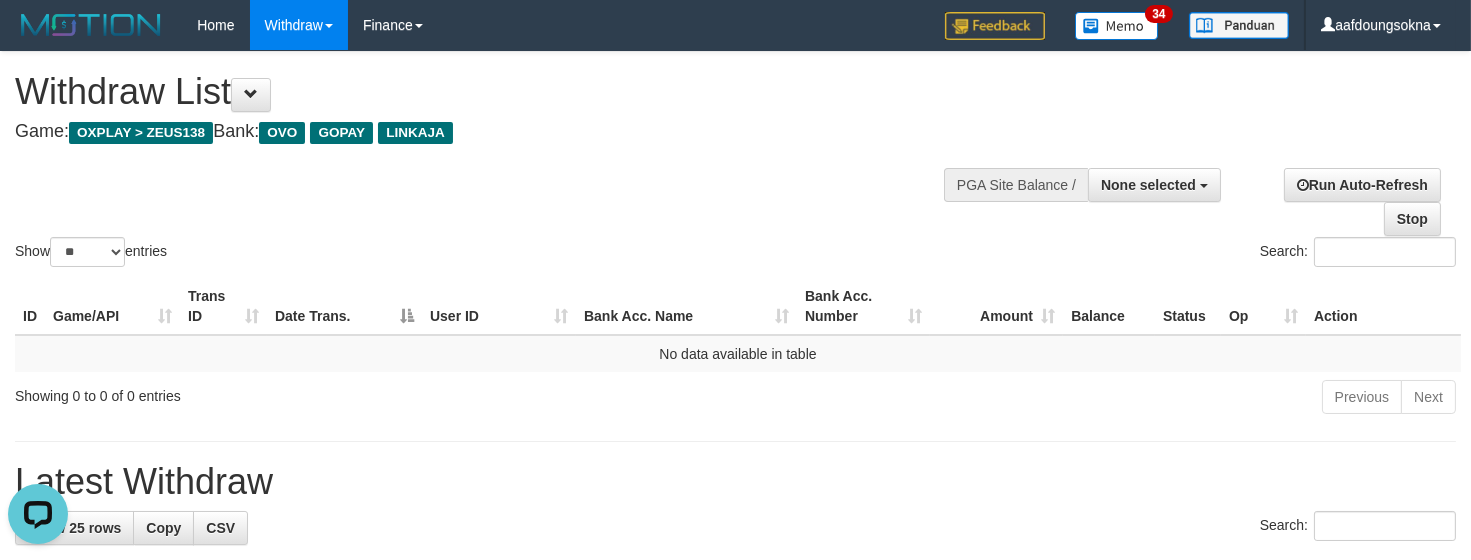 scroll, scrollTop: 0, scrollLeft: 0, axis: both 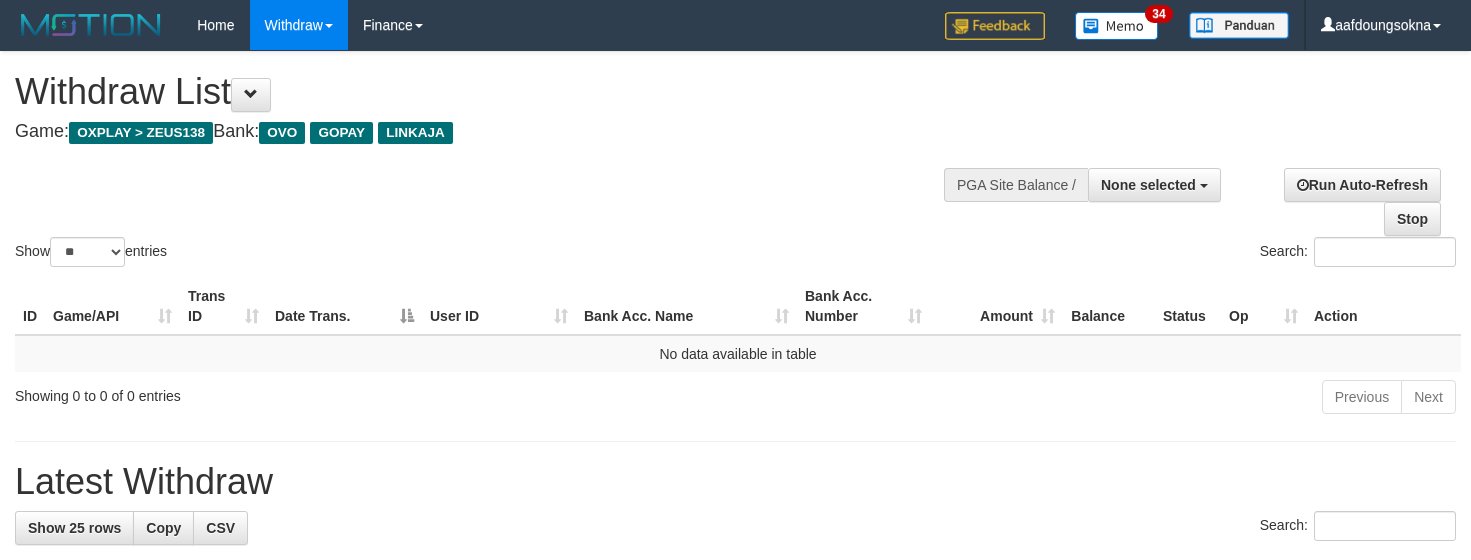 select 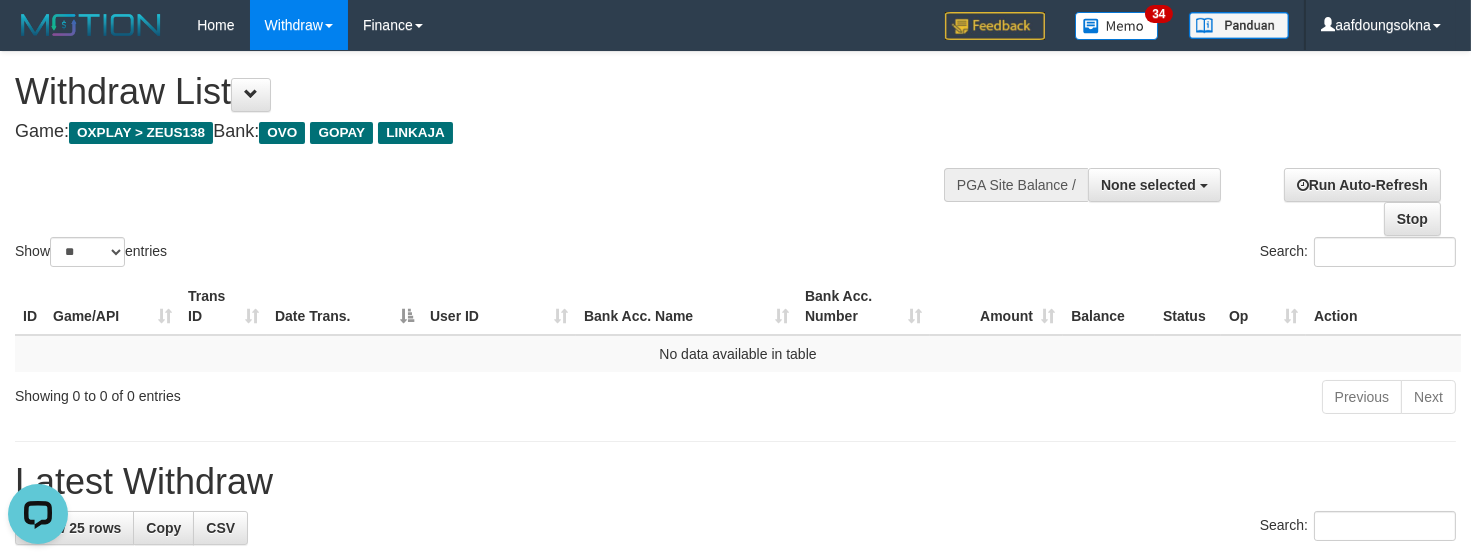scroll, scrollTop: 0, scrollLeft: 0, axis: both 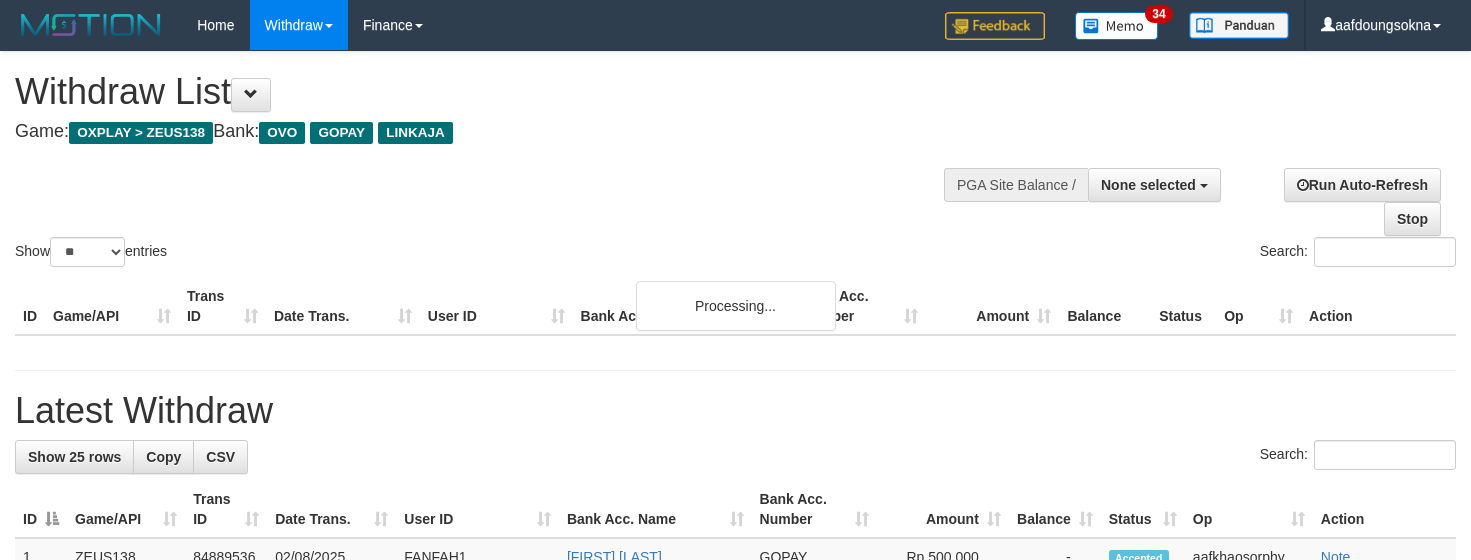select 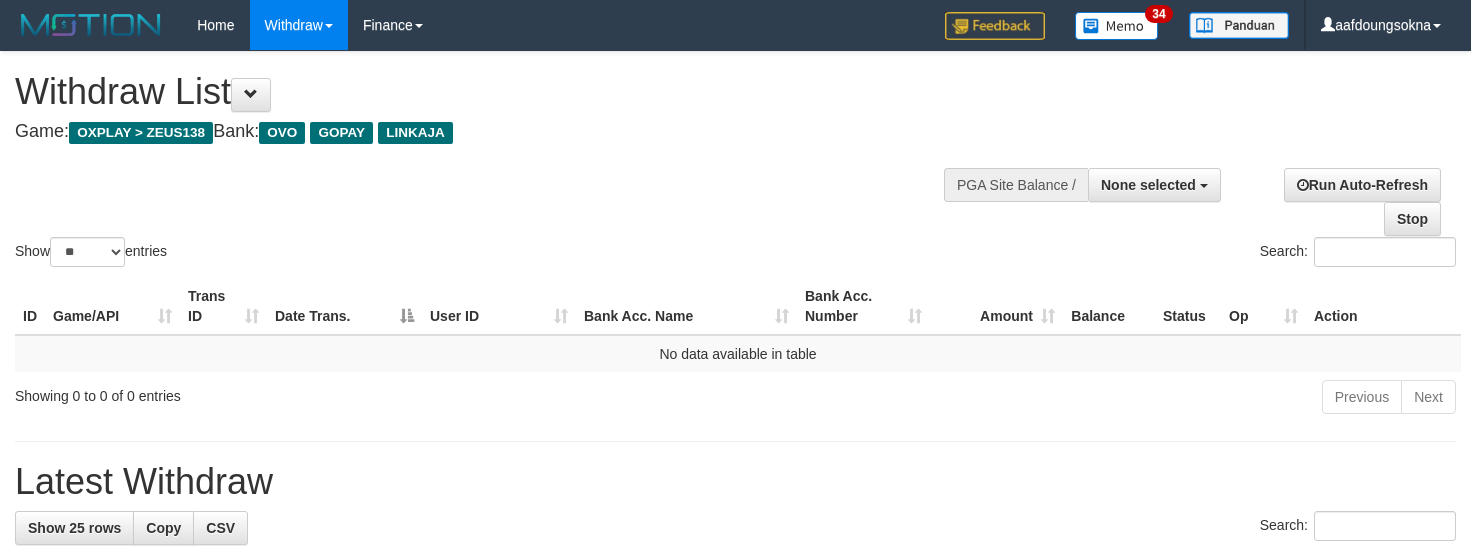 select 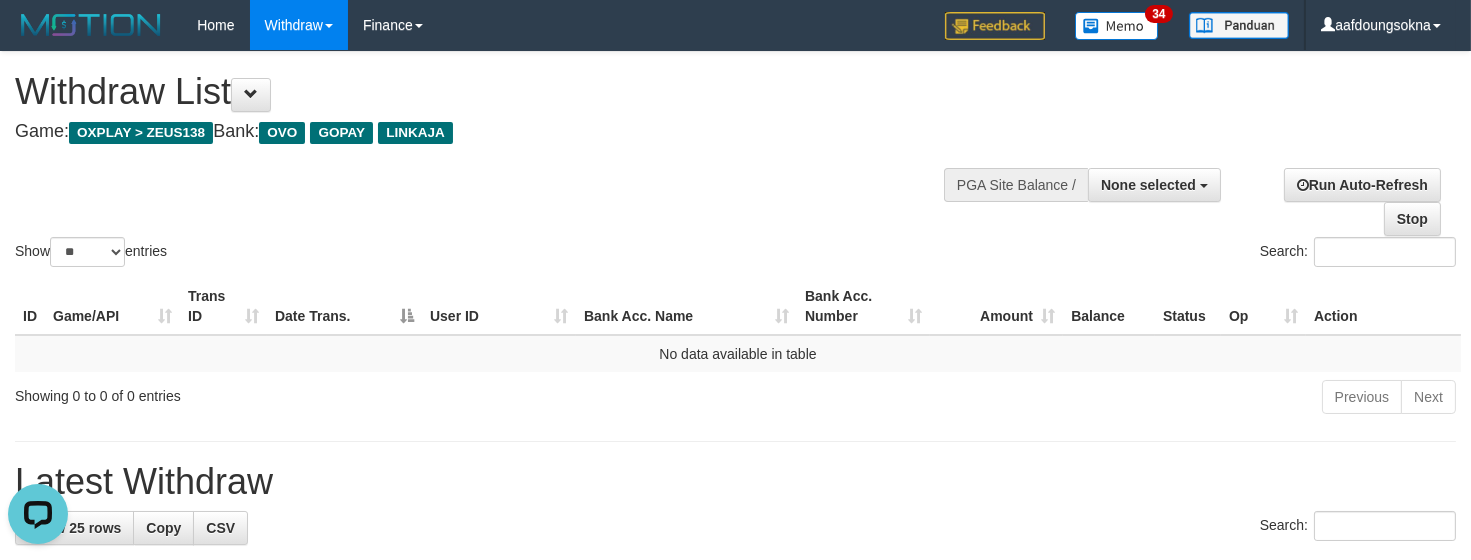 scroll, scrollTop: 0, scrollLeft: 0, axis: both 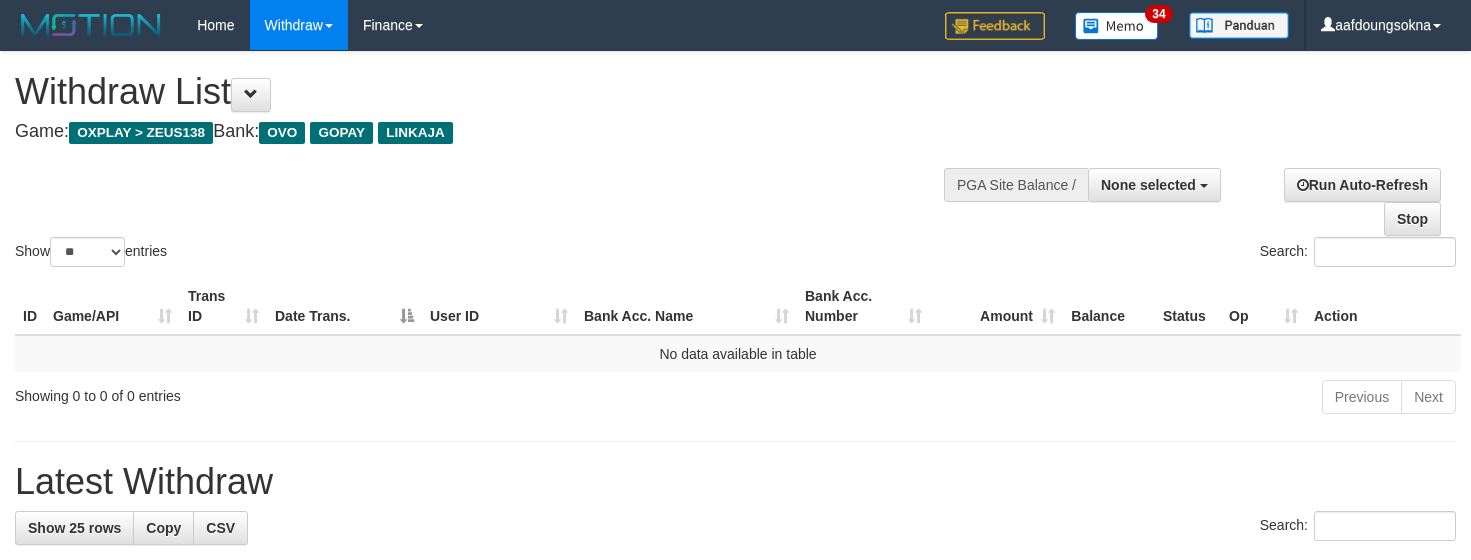 select 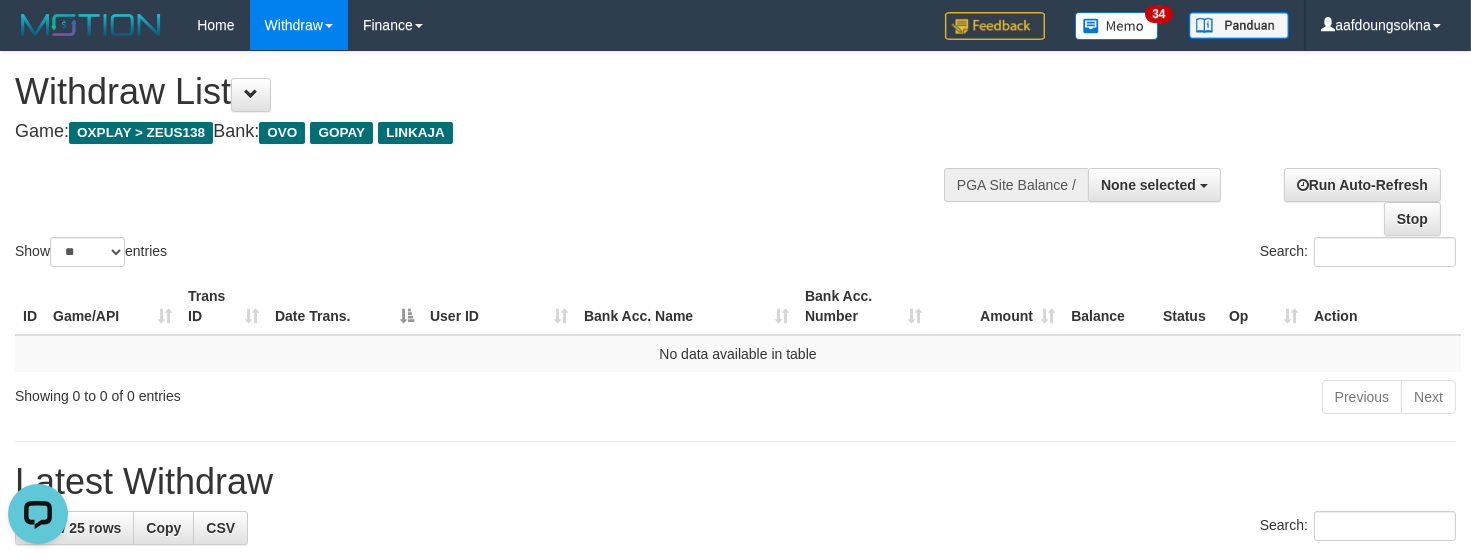 scroll, scrollTop: 0, scrollLeft: 0, axis: both 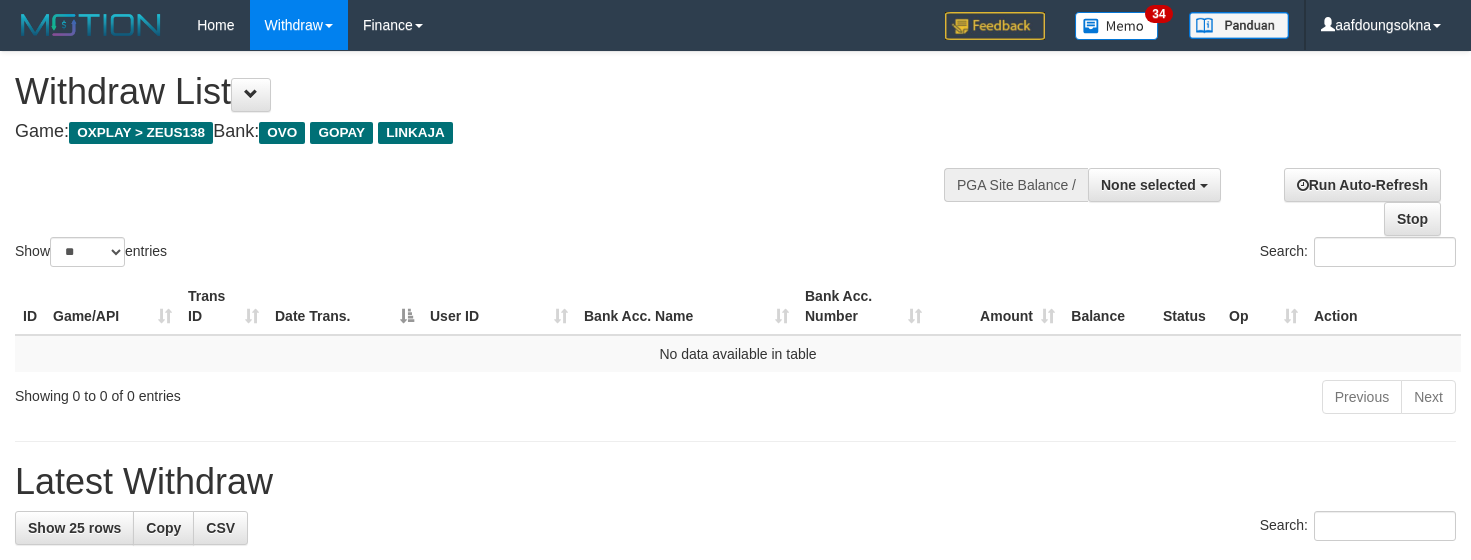 select 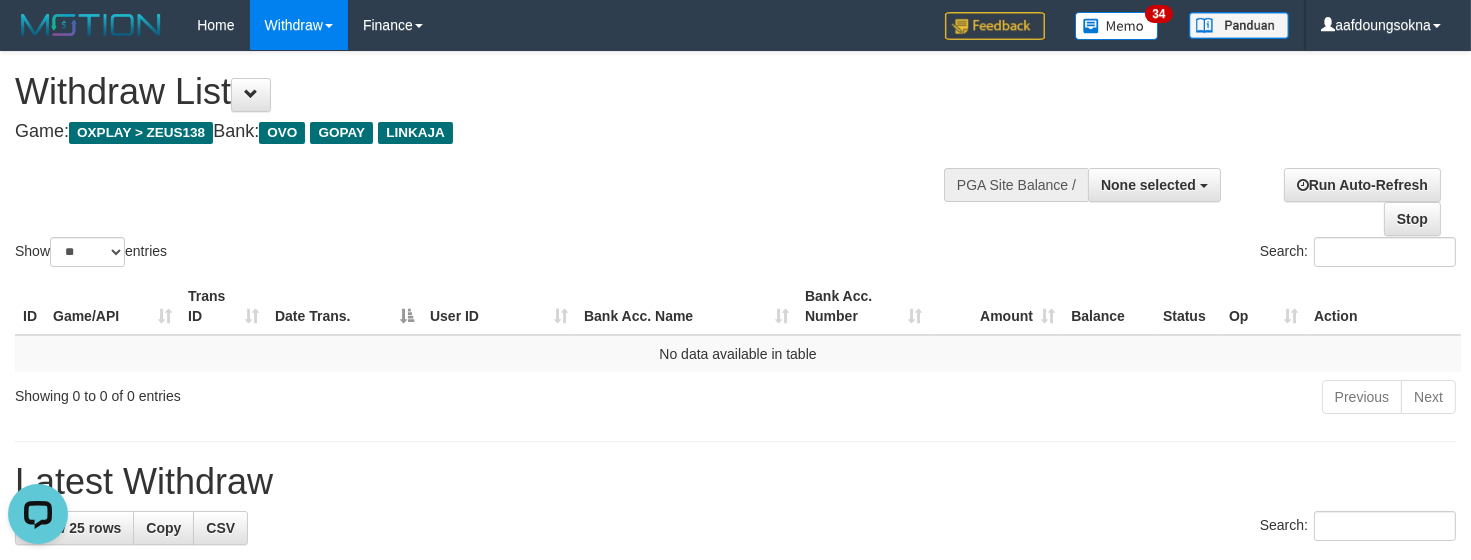 scroll, scrollTop: 0, scrollLeft: 0, axis: both 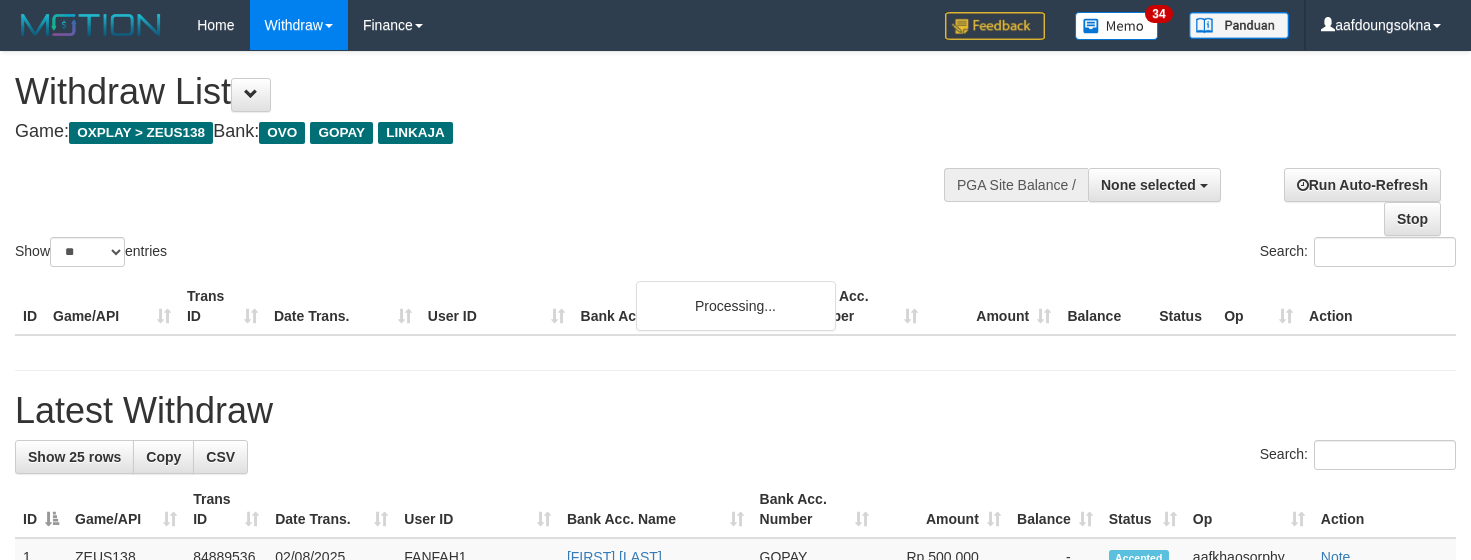 select 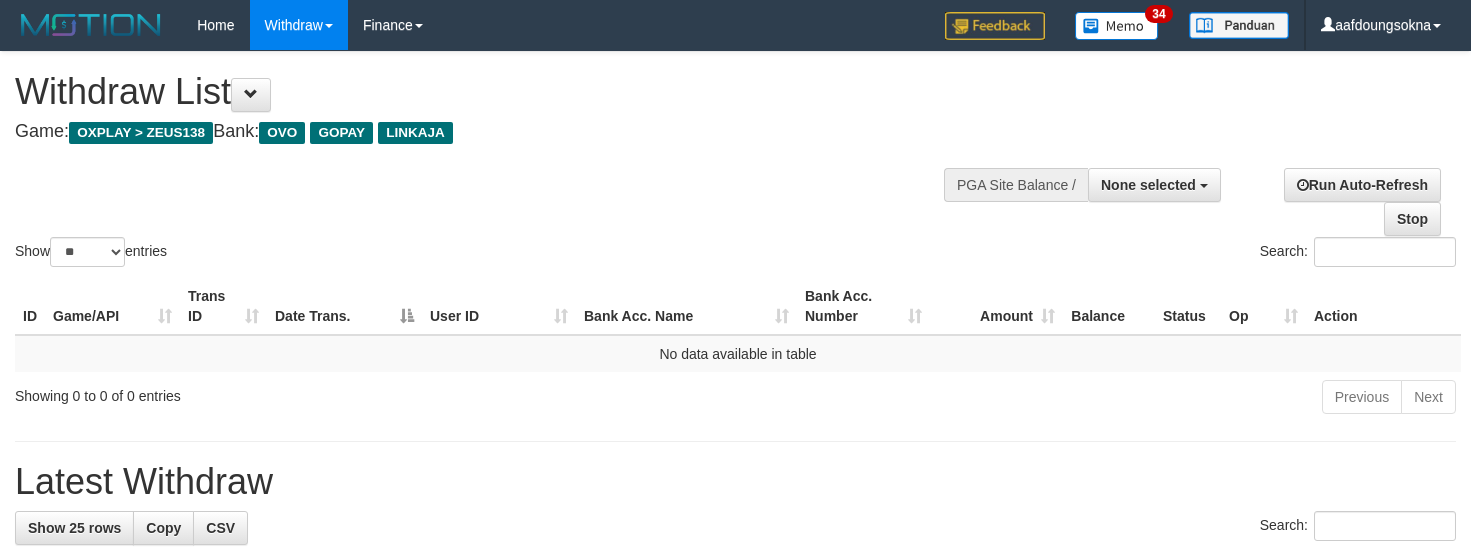 select 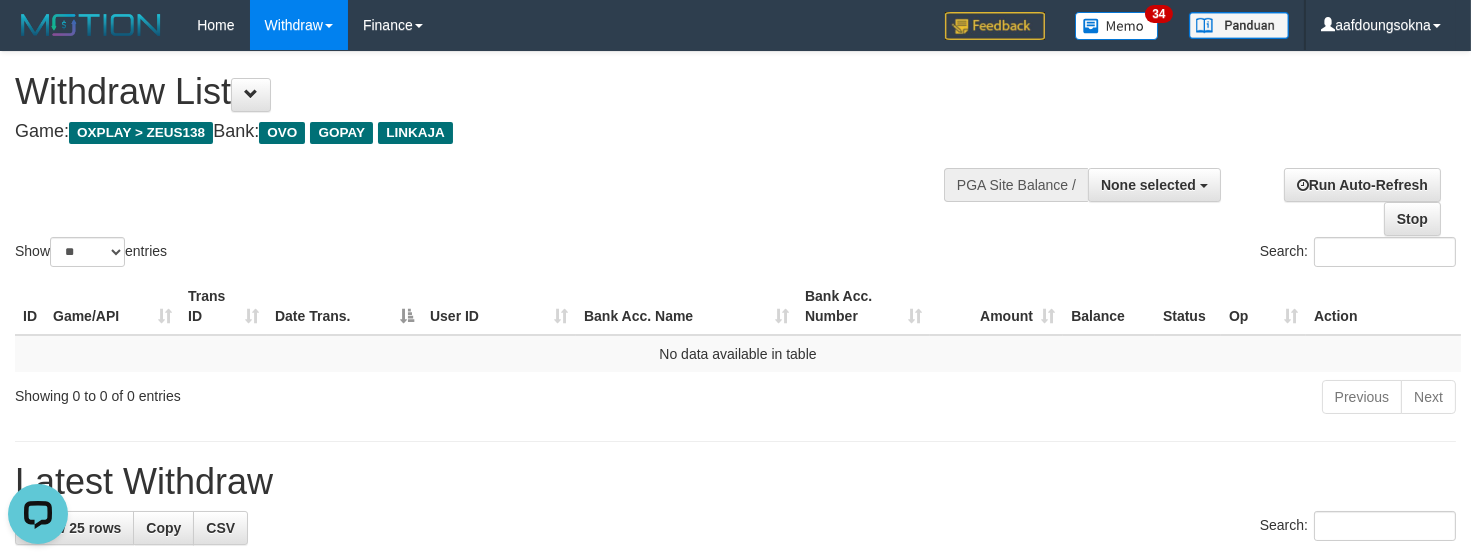 scroll, scrollTop: 0, scrollLeft: 0, axis: both 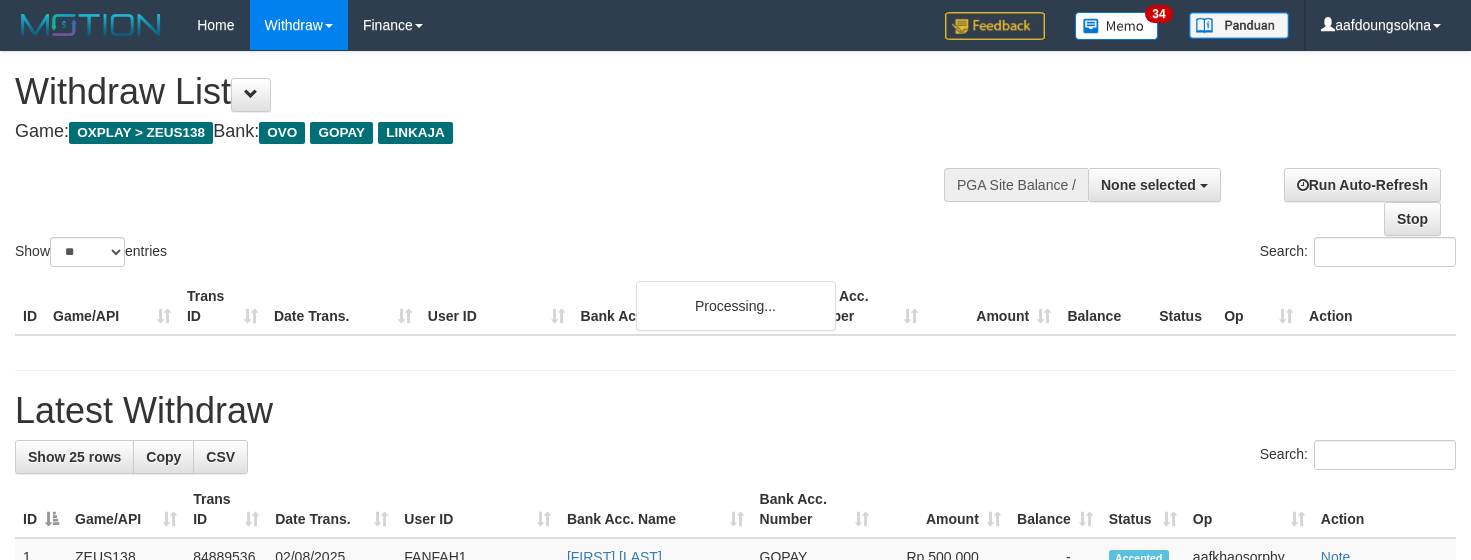 select 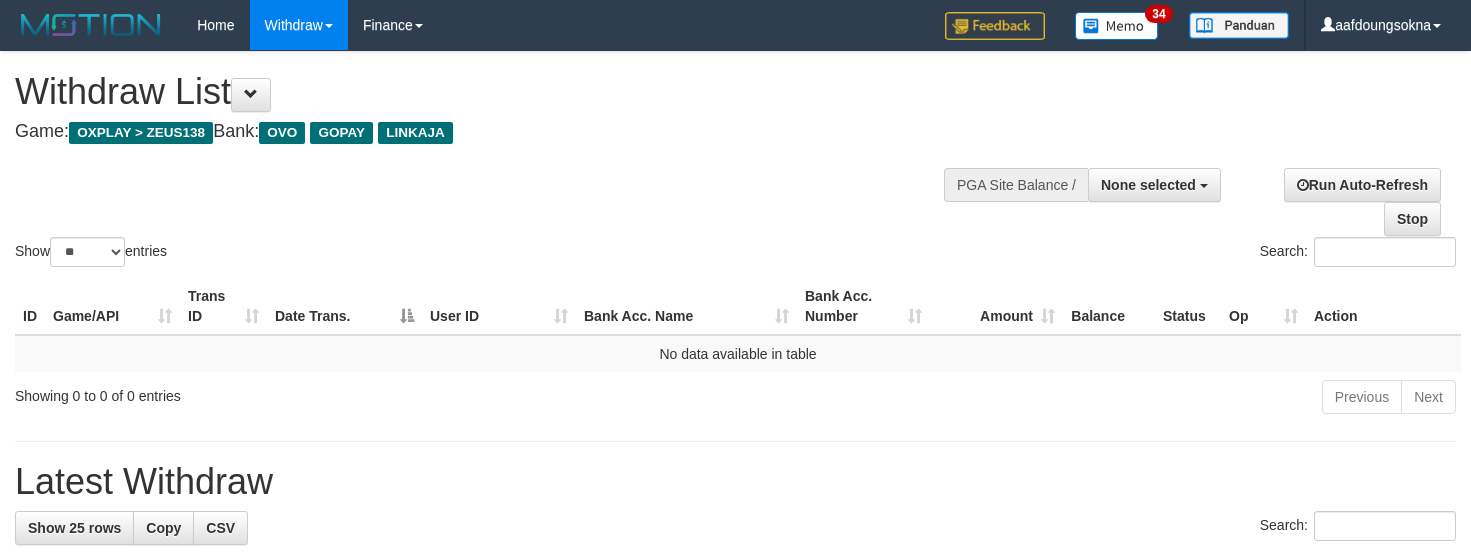 select 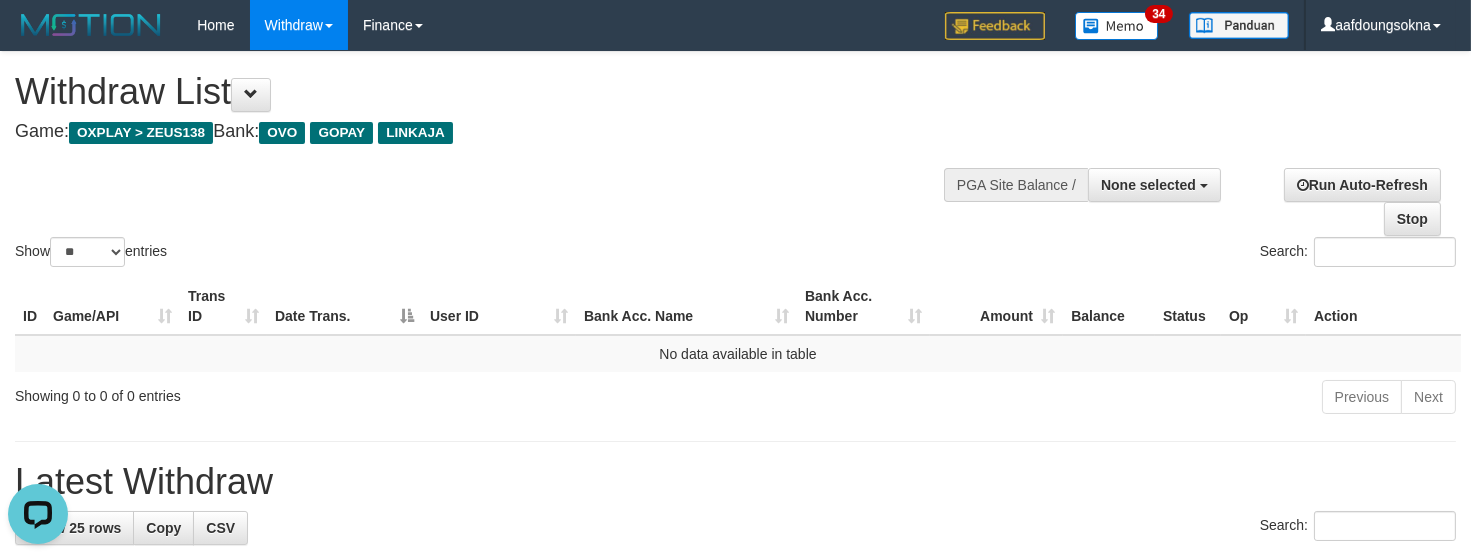 scroll, scrollTop: 0, scrollLeft: 0, axis: both 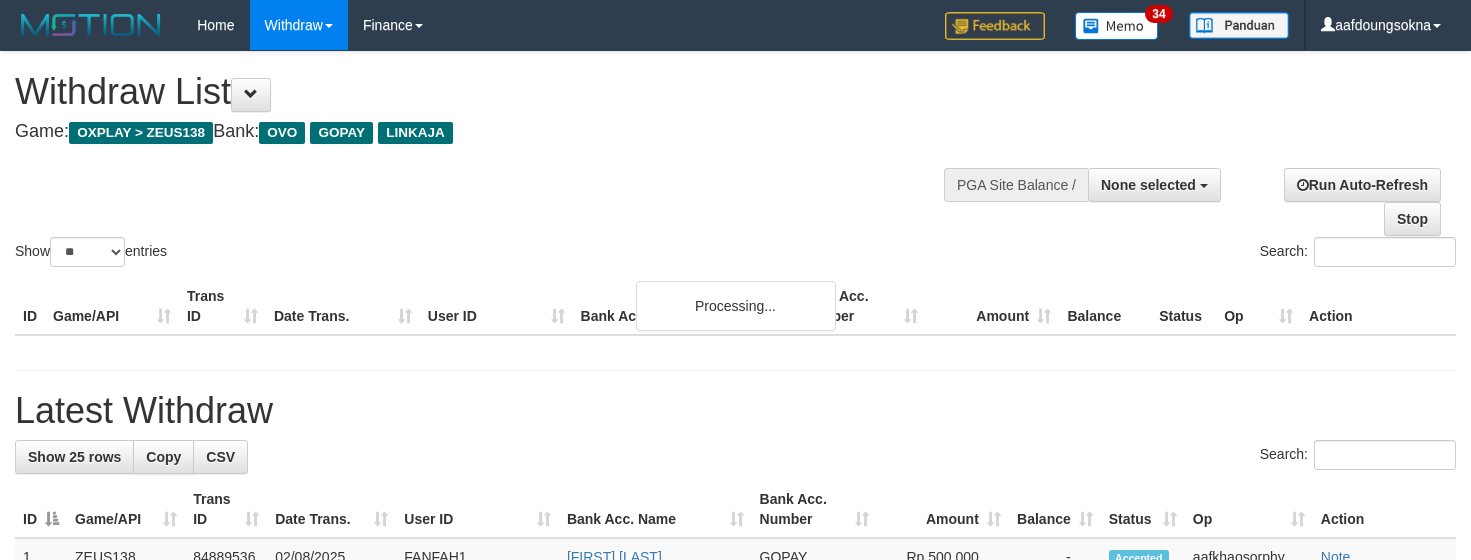 select 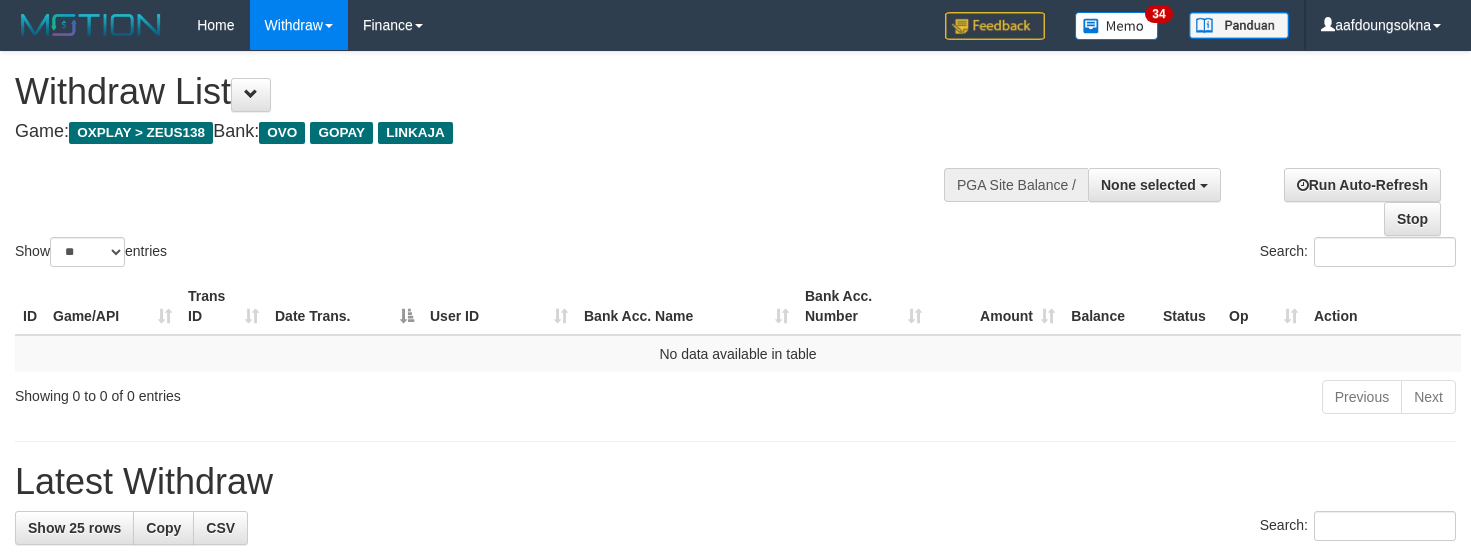 select 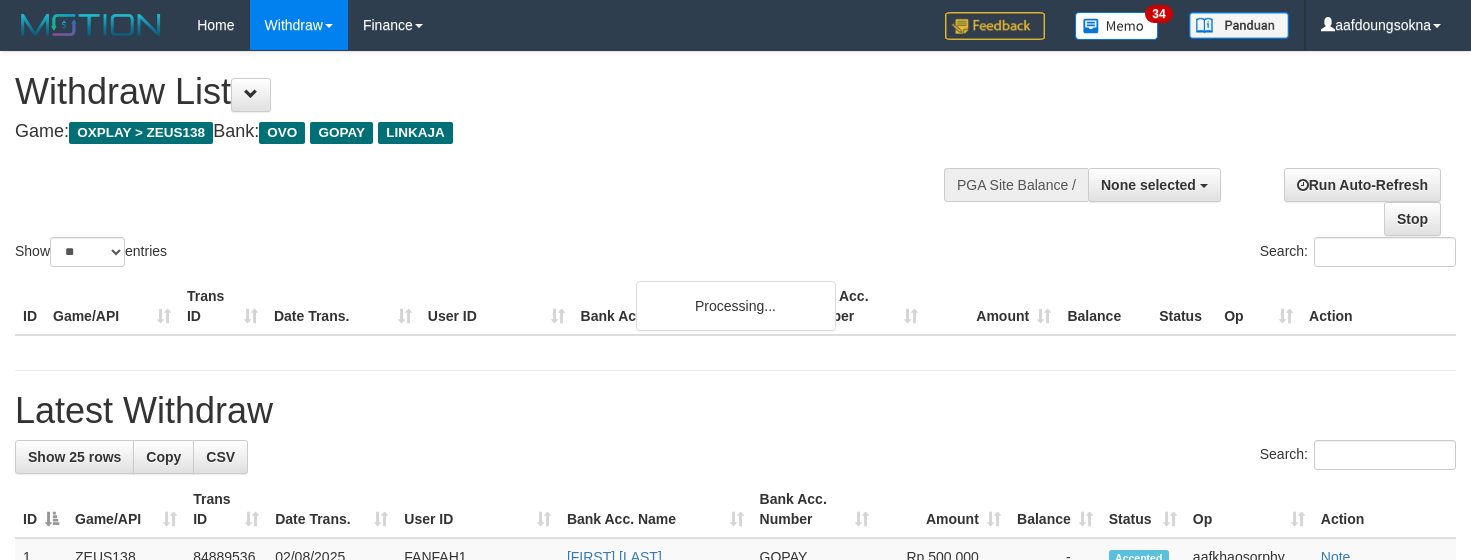 select 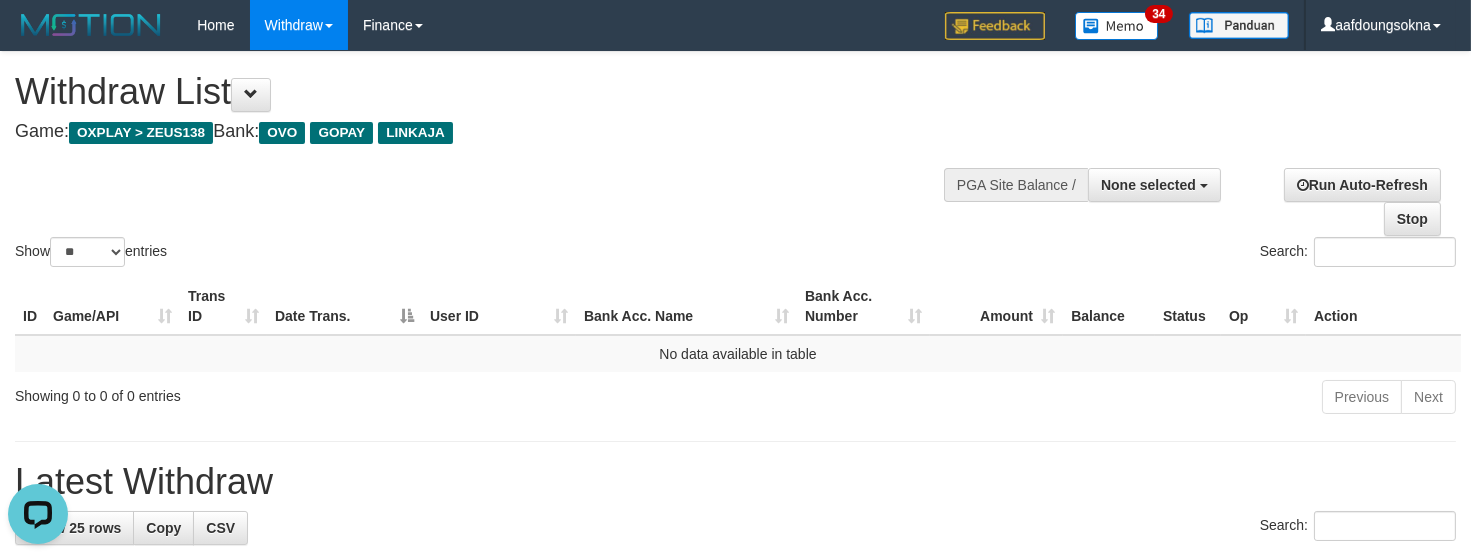 scroll, scrollTop: 0, scrollLeft: 0, axis: both 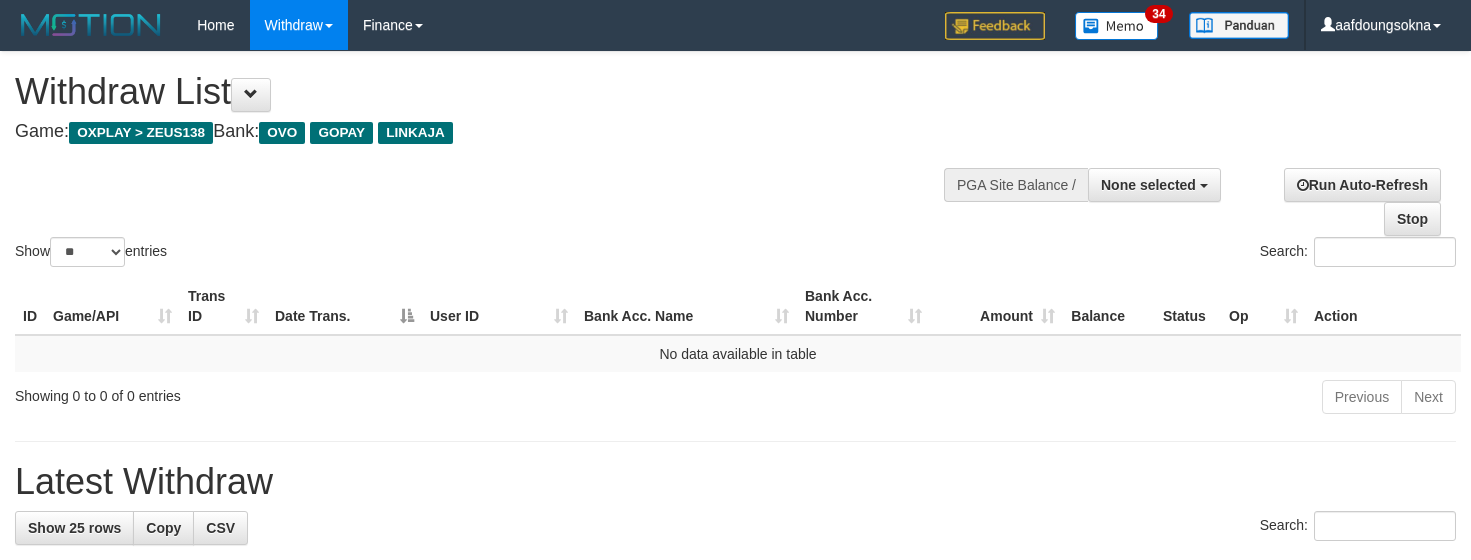 select 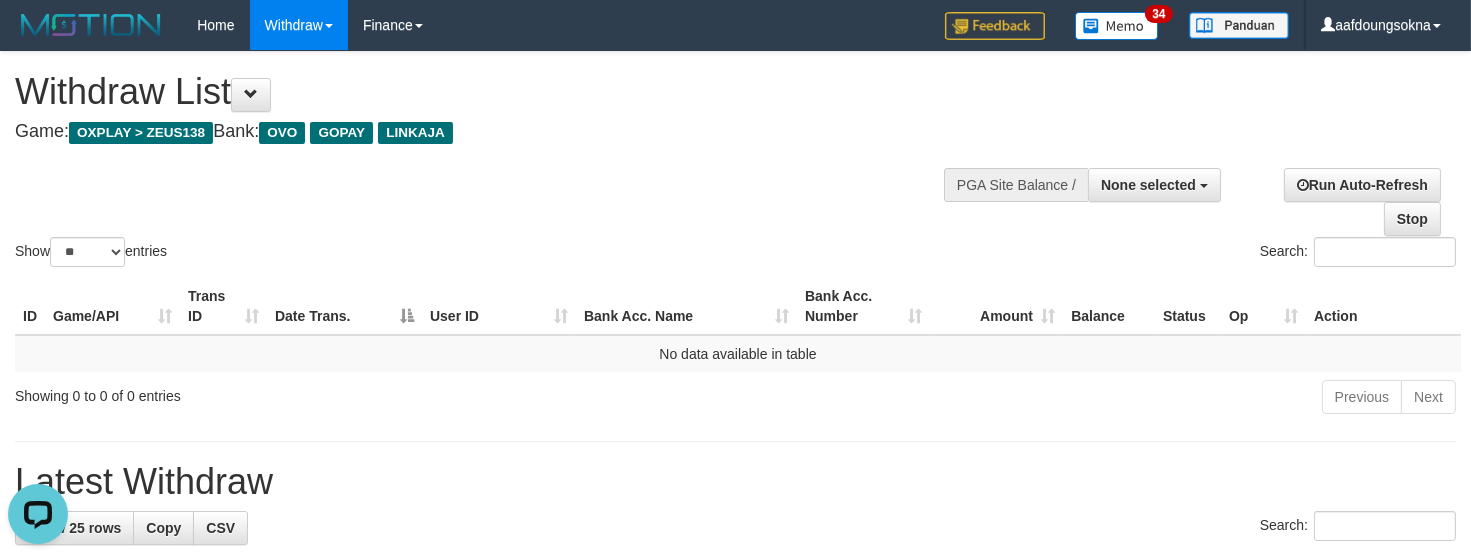 scroll, scrollTop: 0, scrollLeft: 0, axis: both 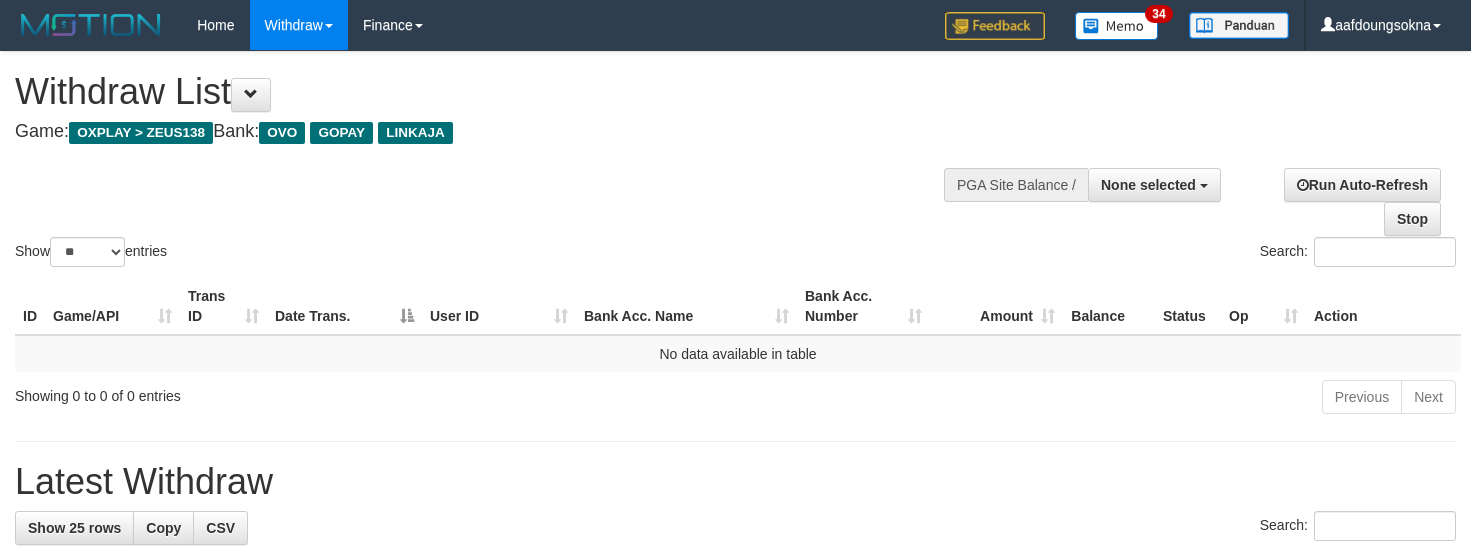 select 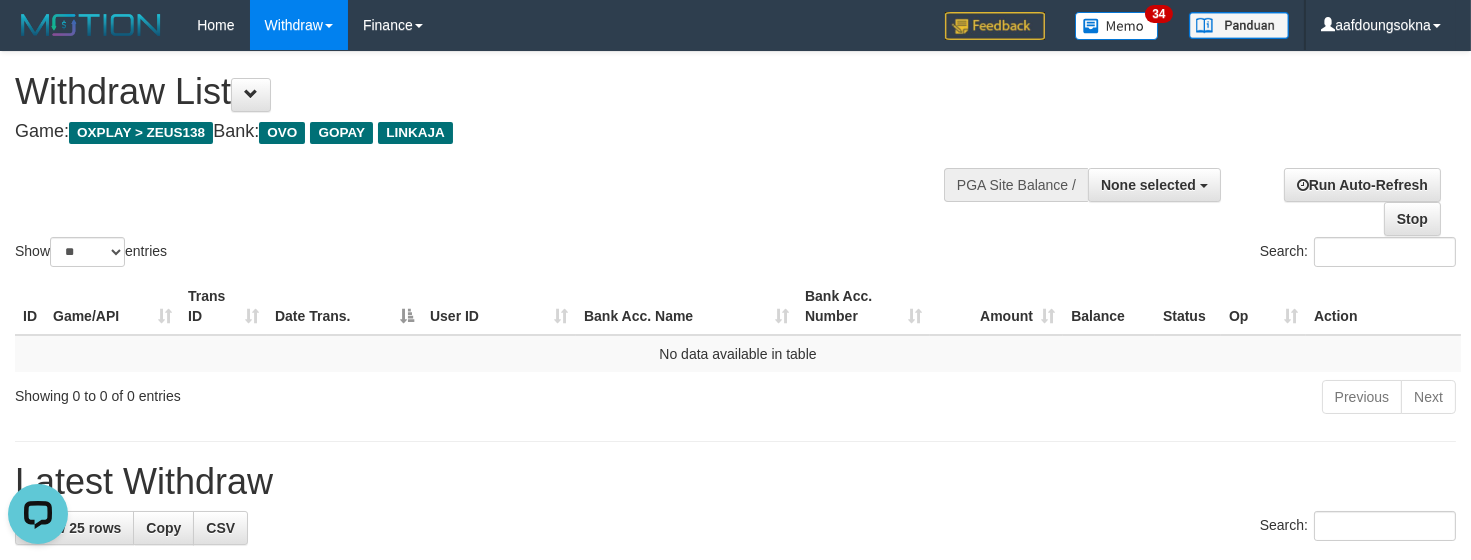 scroll, scrollTop: 0, scrollLeft: 0, axis: both 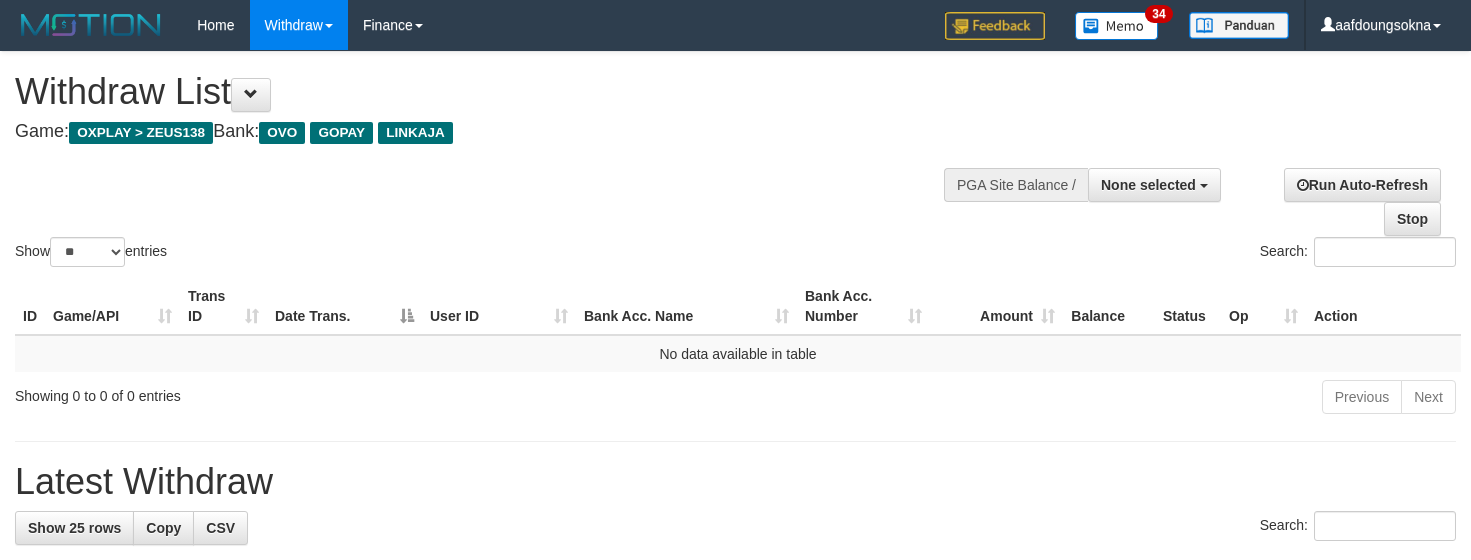 select 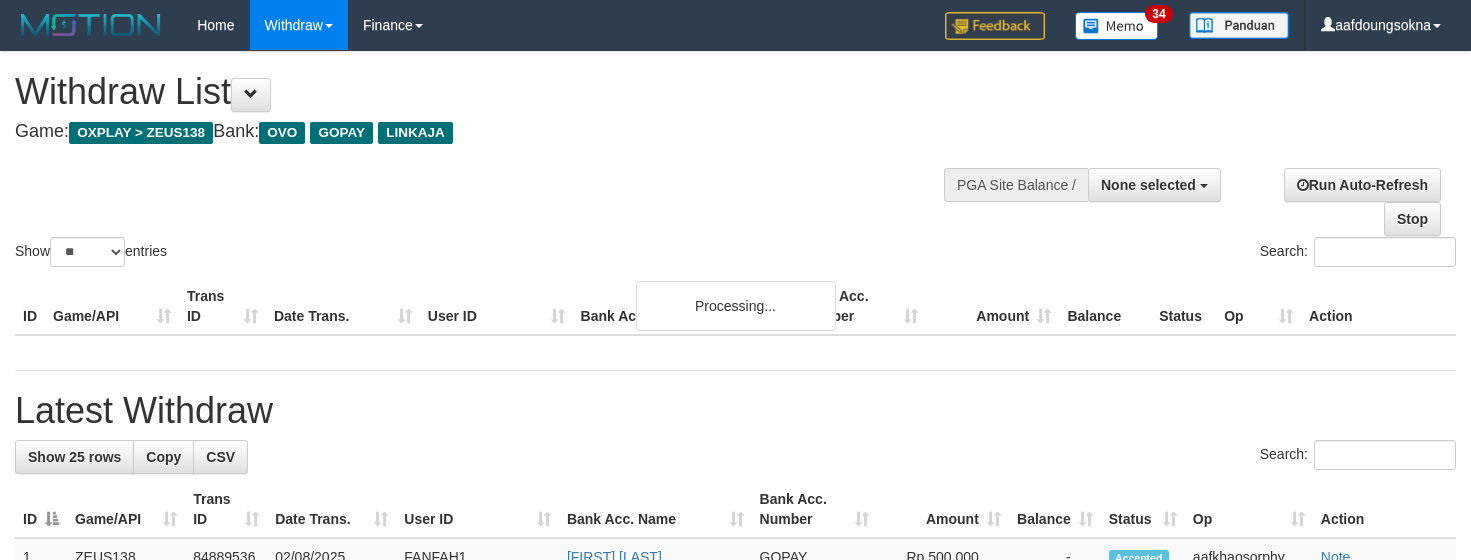 select 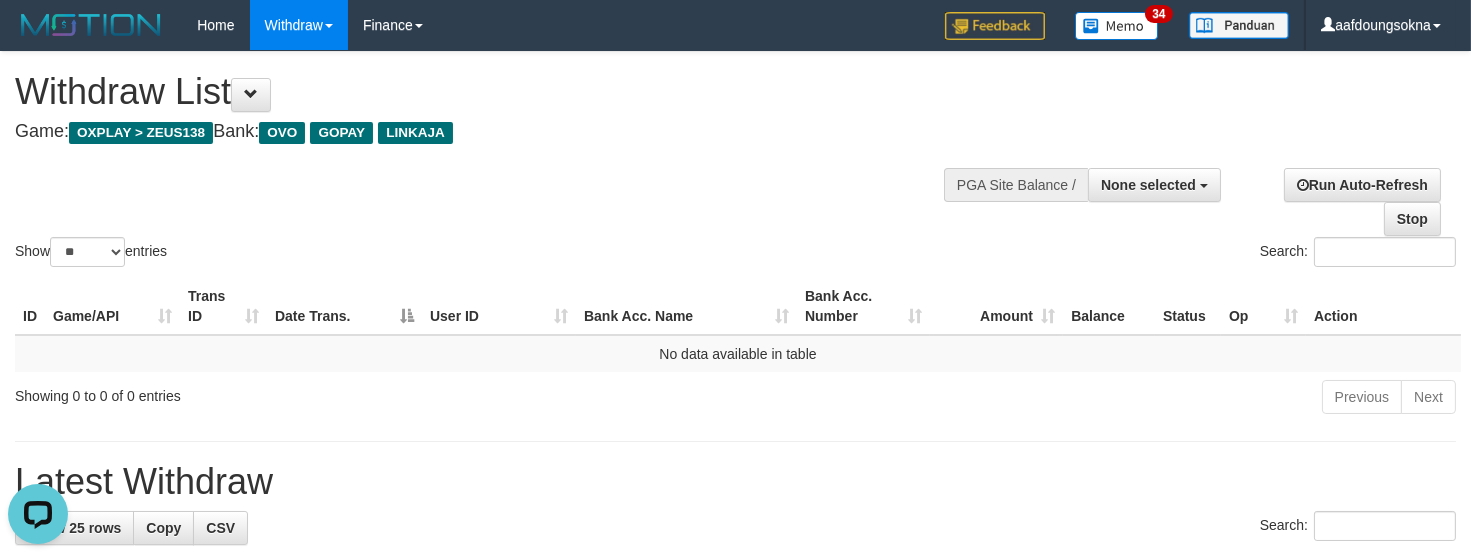 scroll, scrollTop: 0, scrollLeft: 0, axis: both 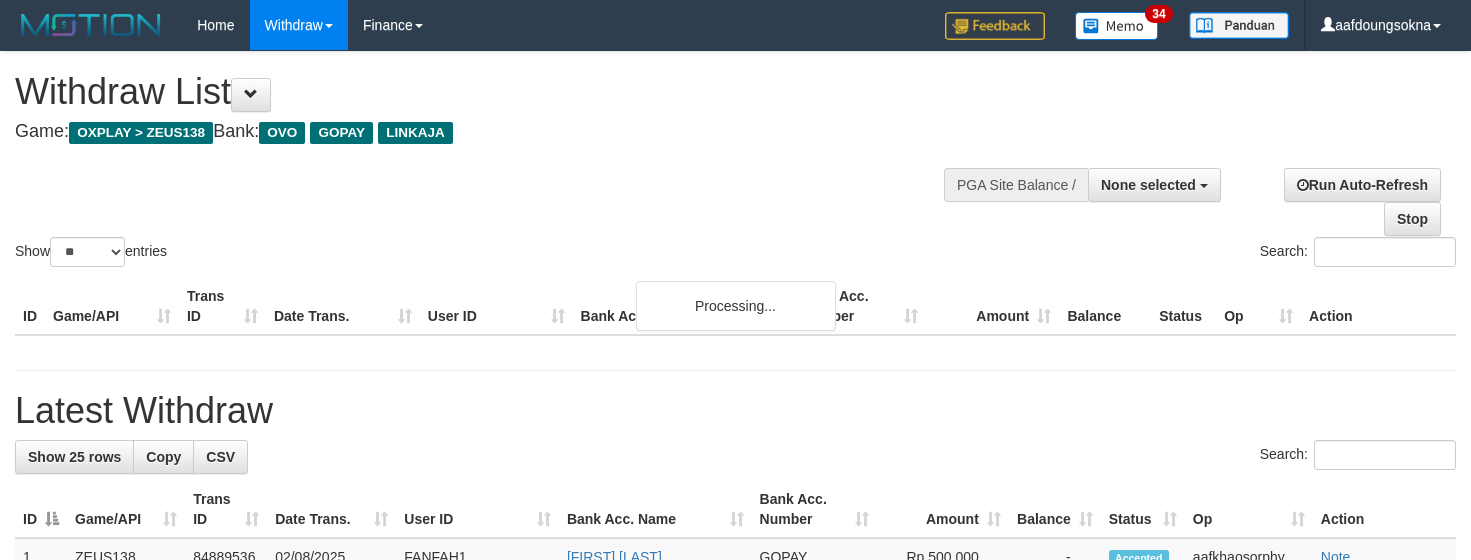 select 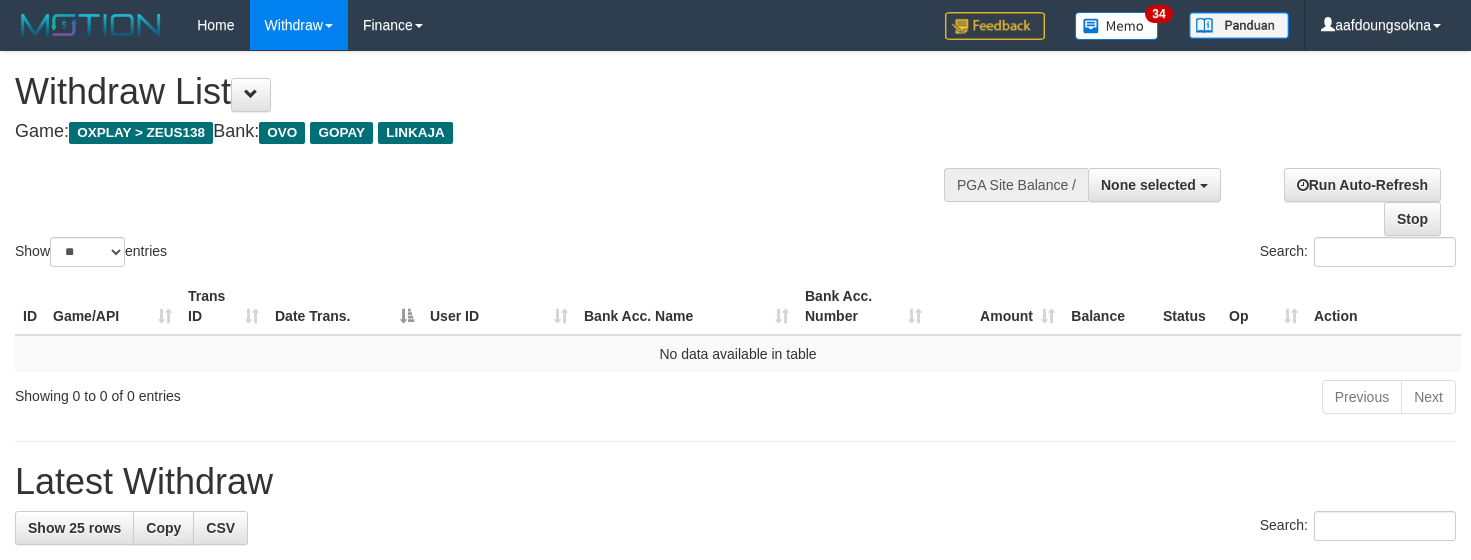 select 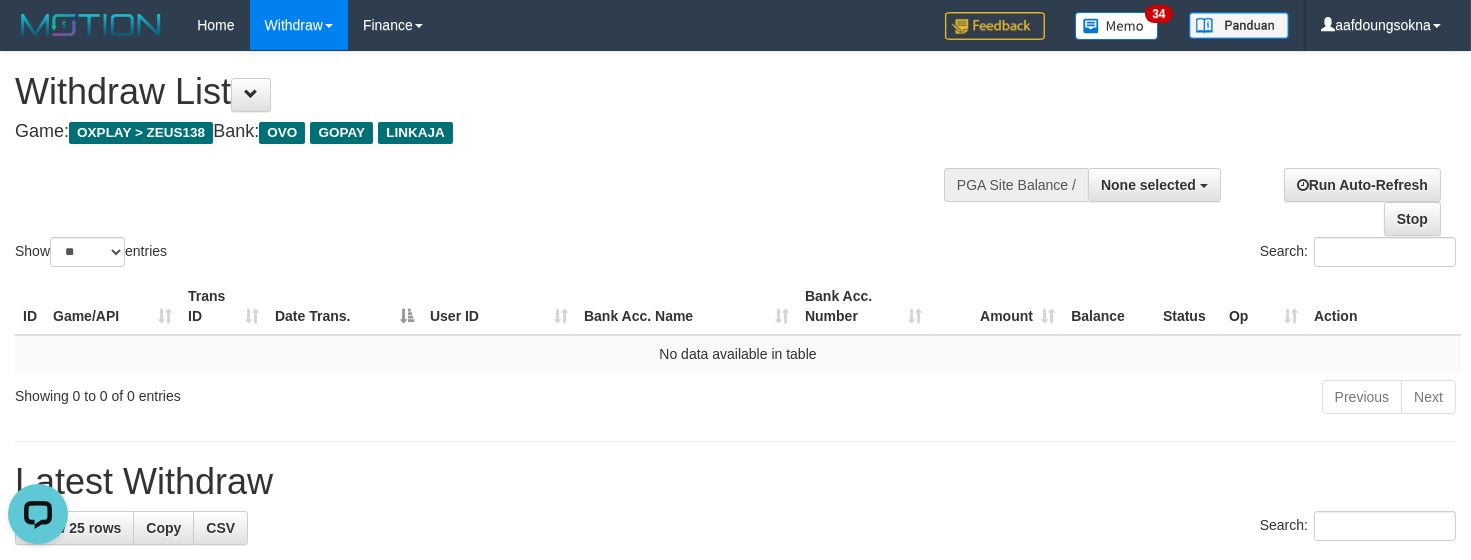 scroll, scrollTop: 0, scrollLeft: 0, axis: both 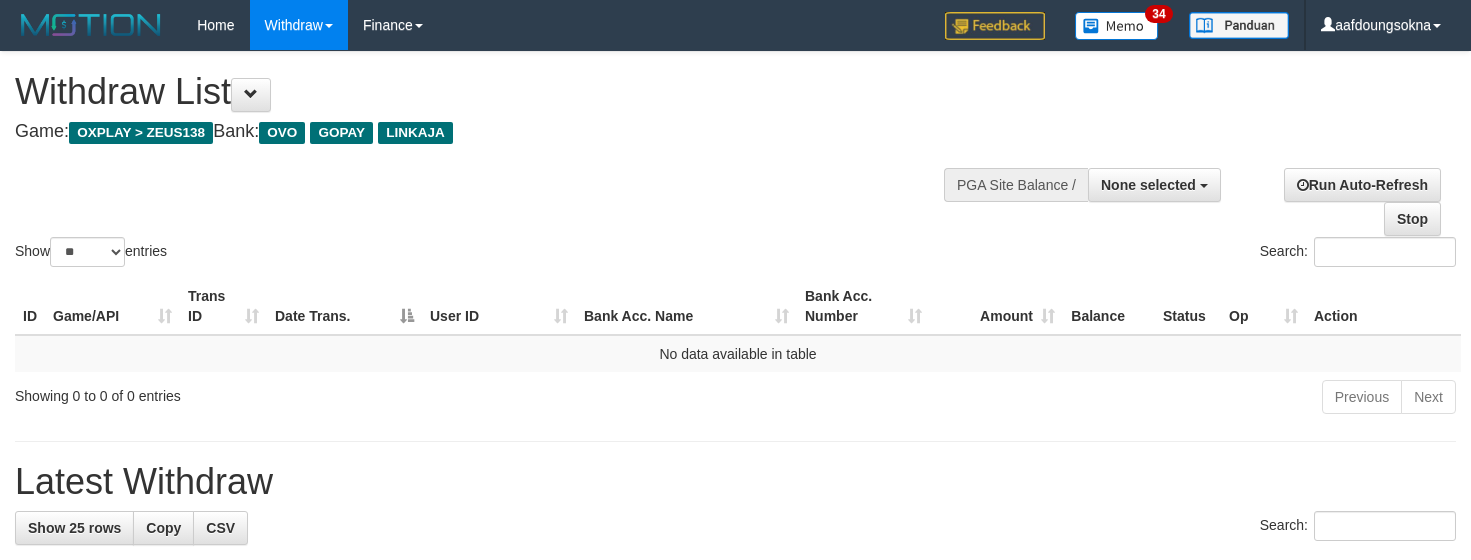 select 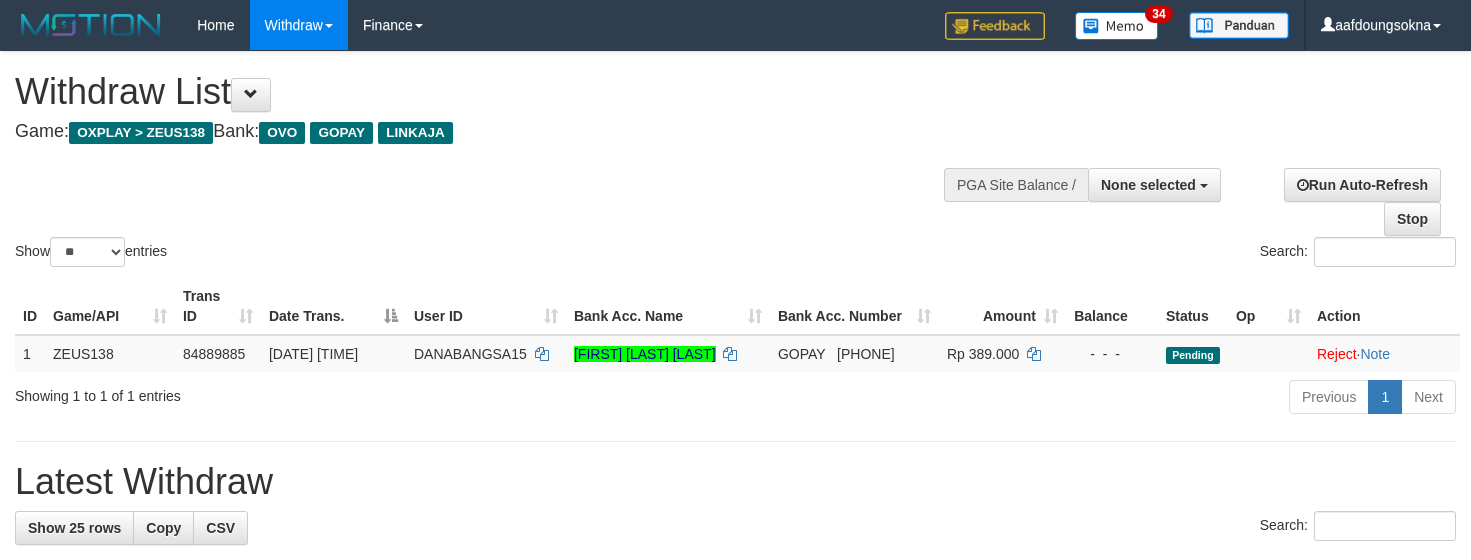 select 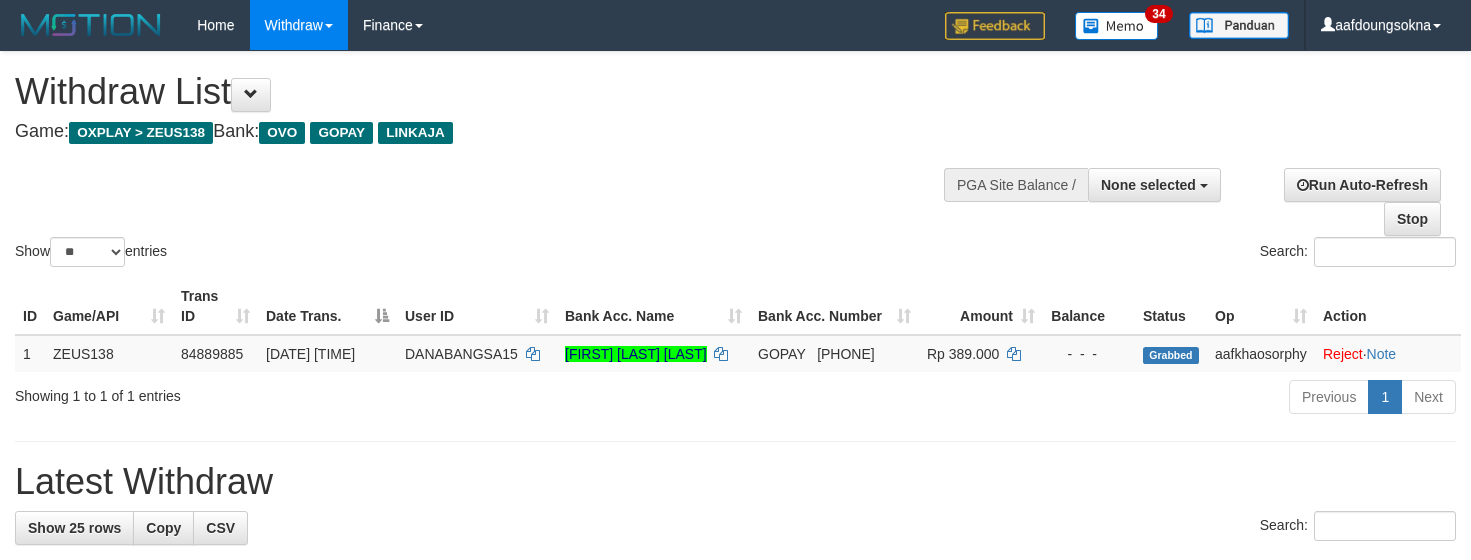 select 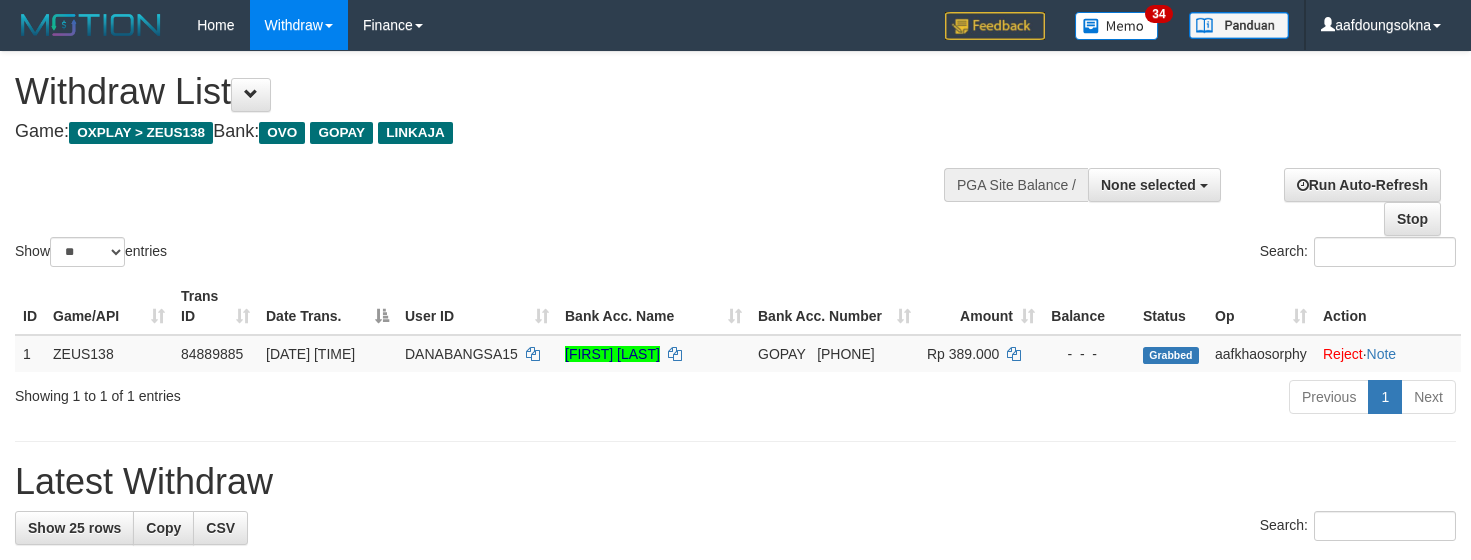 select 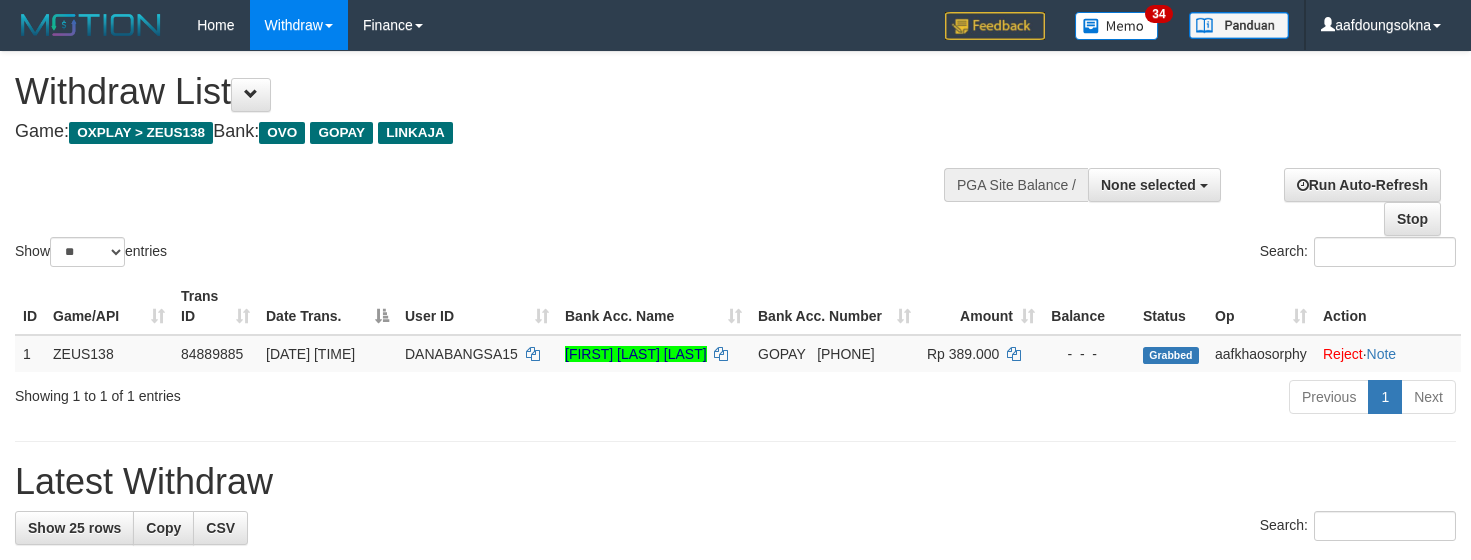 select 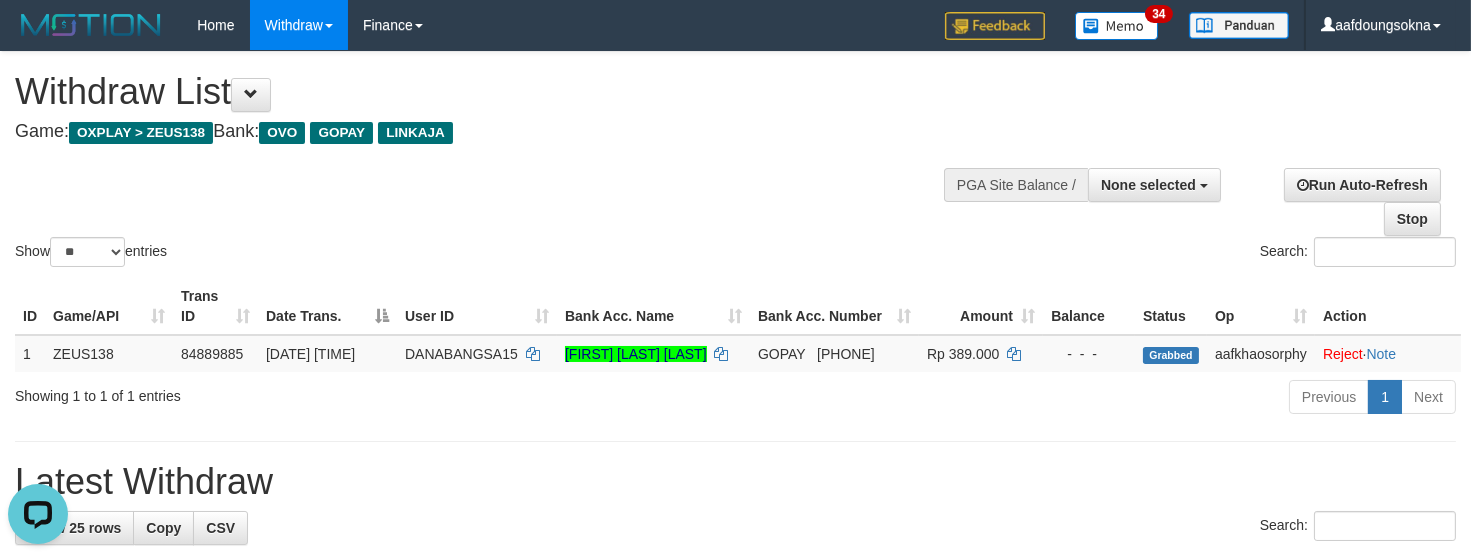 scroll, scrollTop: 0, scrollLeft: 0, axis: both 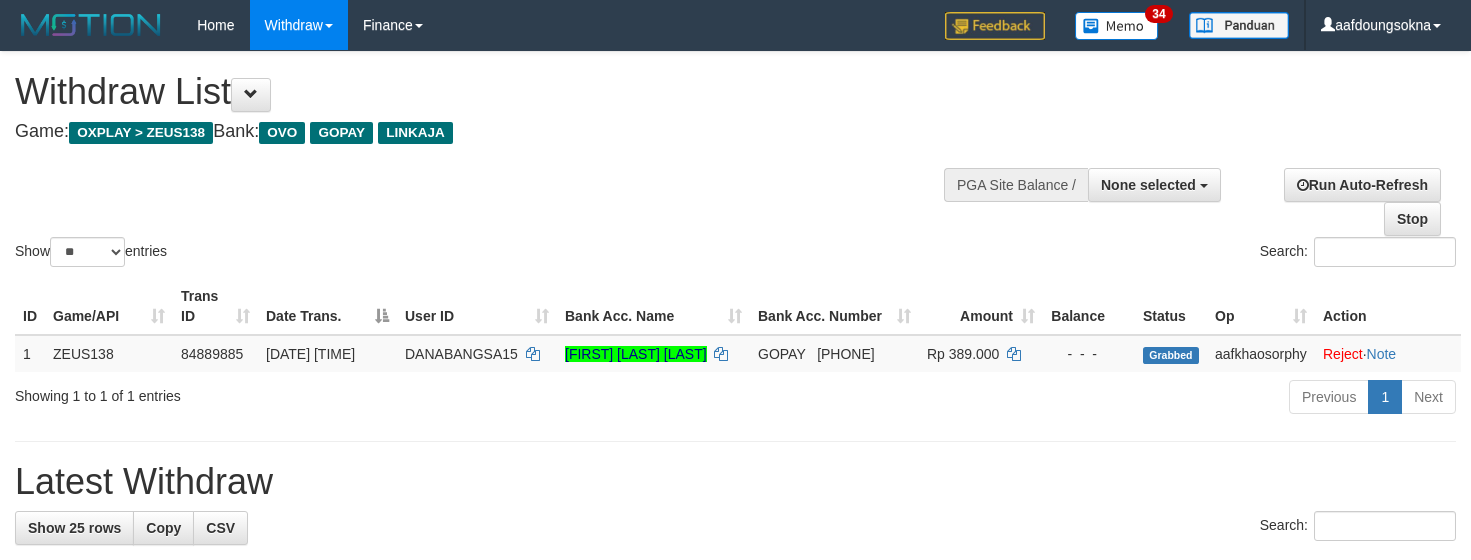 select 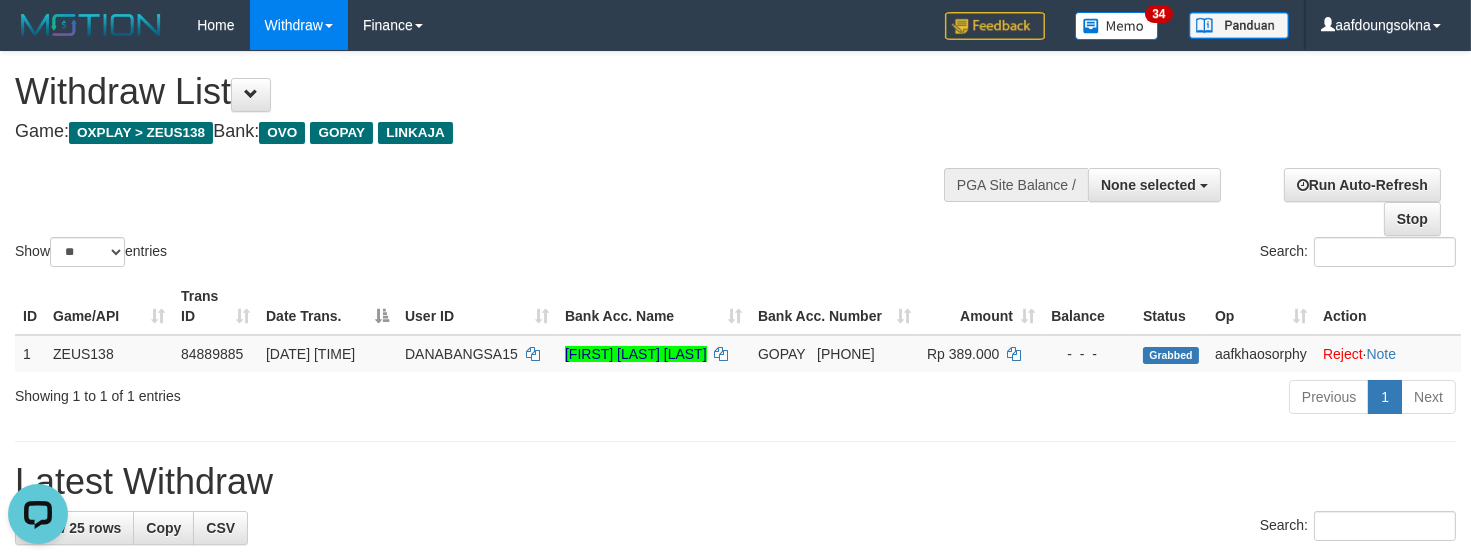 scroll, scrollTop: 0, scrollLeft: 0, axis: both 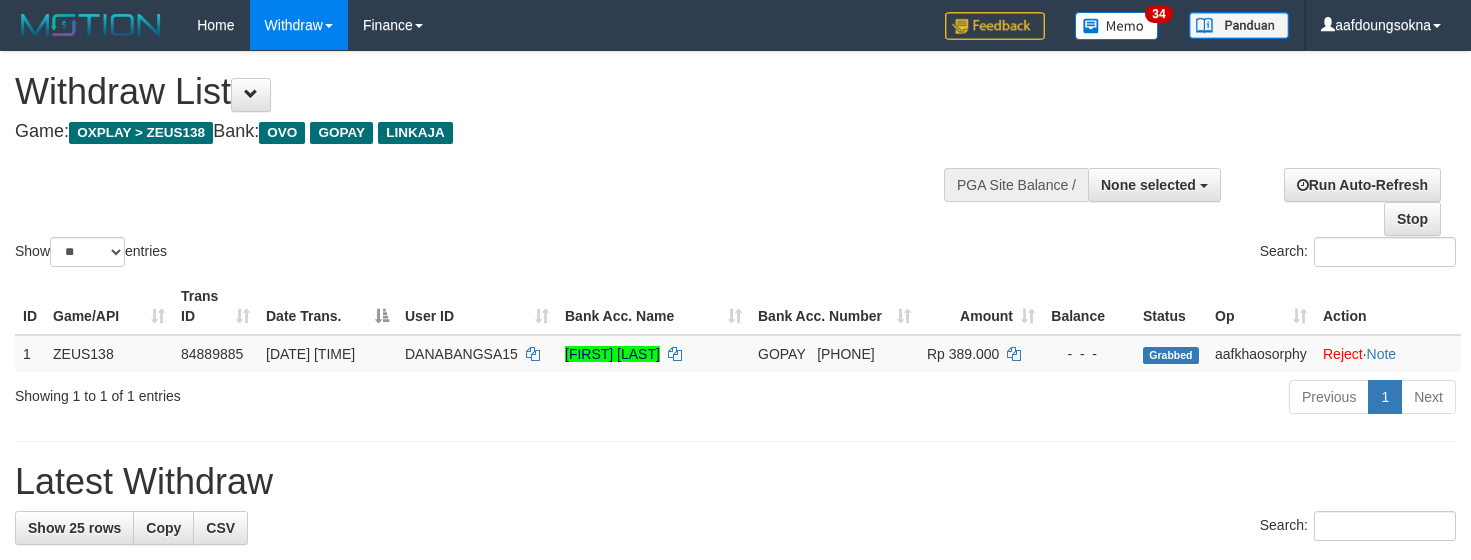 select 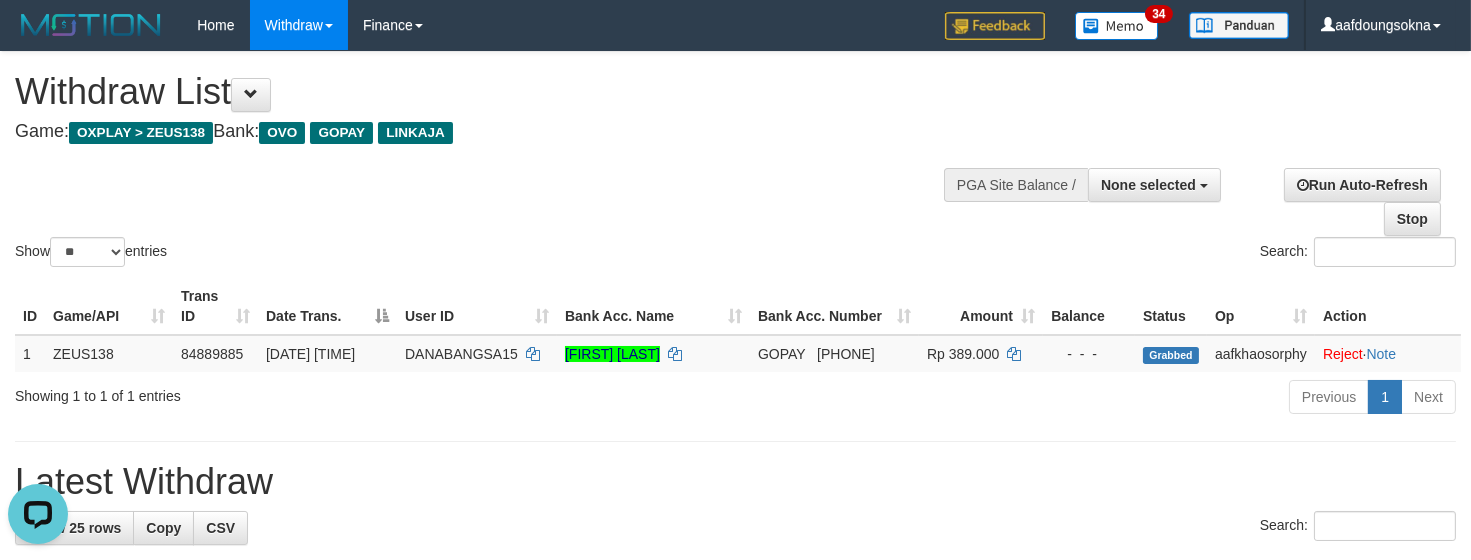 scroll, scrollTop: 0, scrollLeft: 0, axis: both 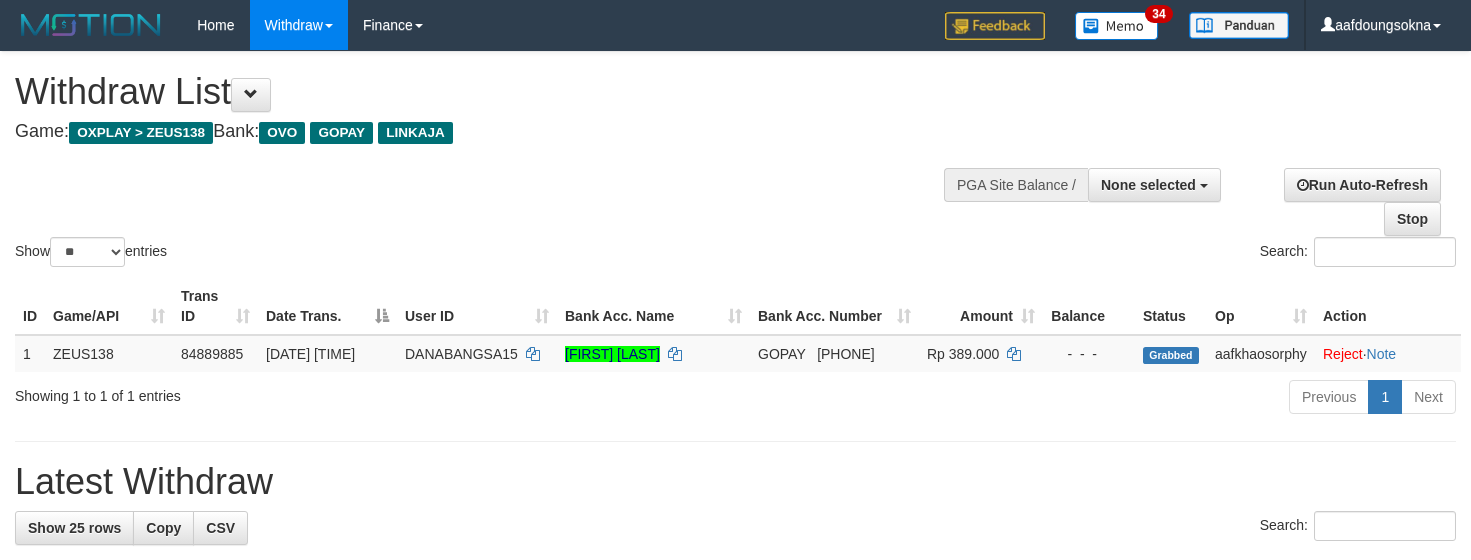 select 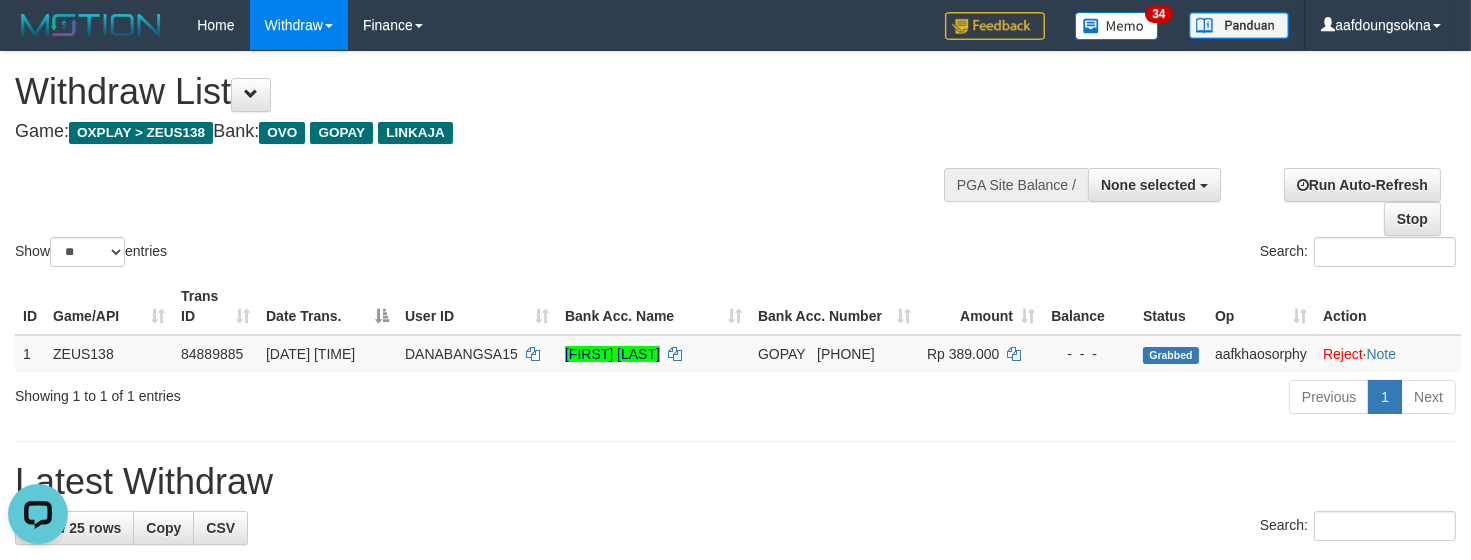 scroll, scrollTop: 0, scrollLeft: 0, axis: both 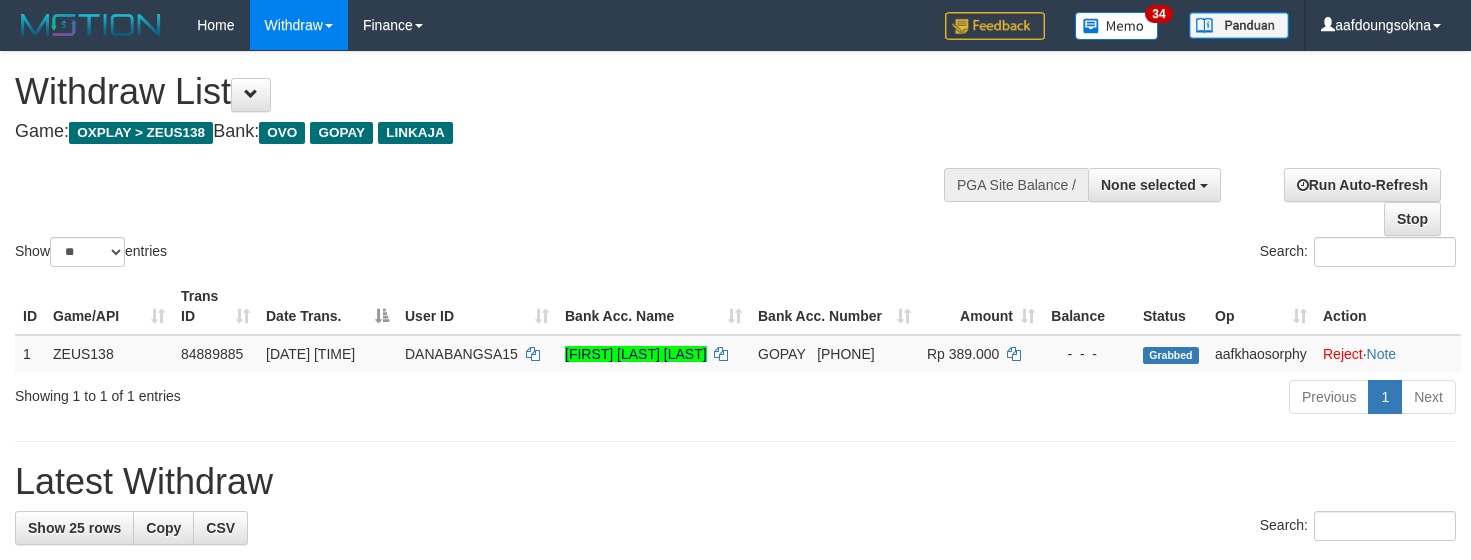 select 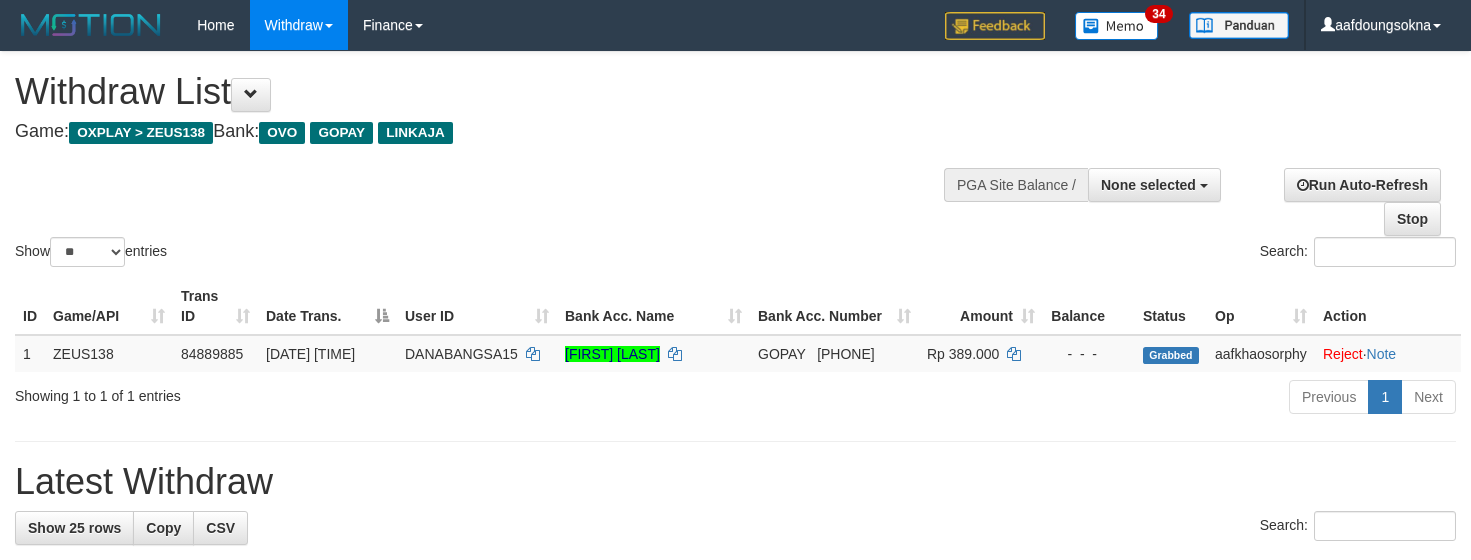 select 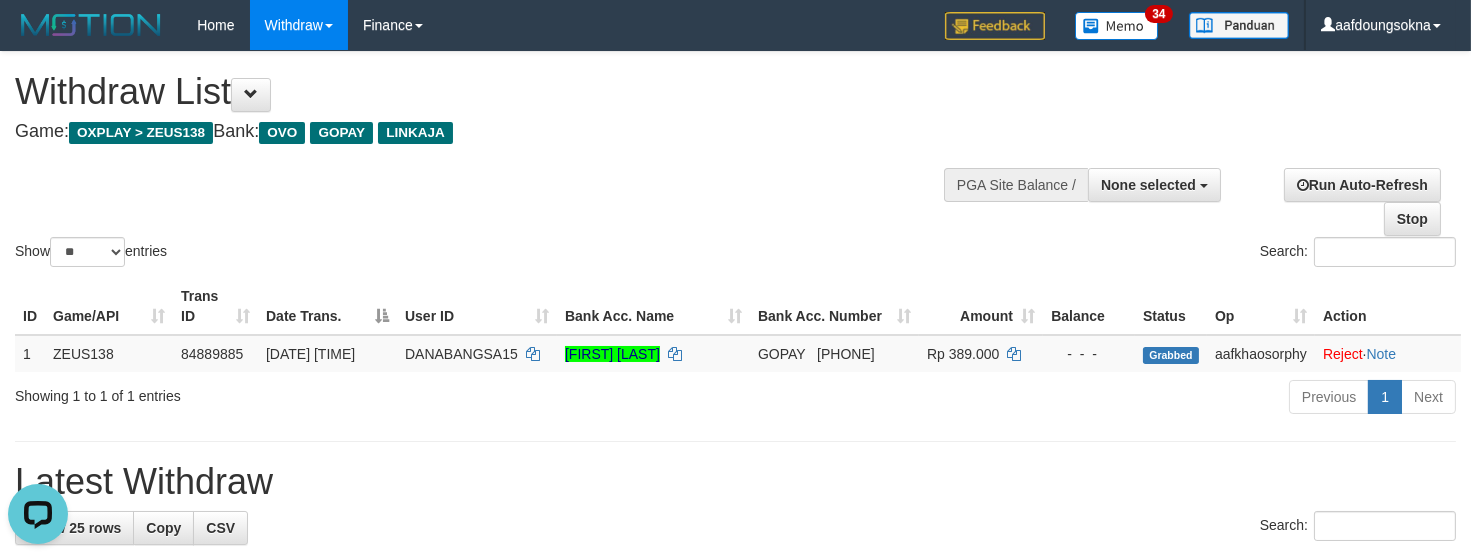 scroll, scrollTop: 0, scrollLeft: 0, axis: both 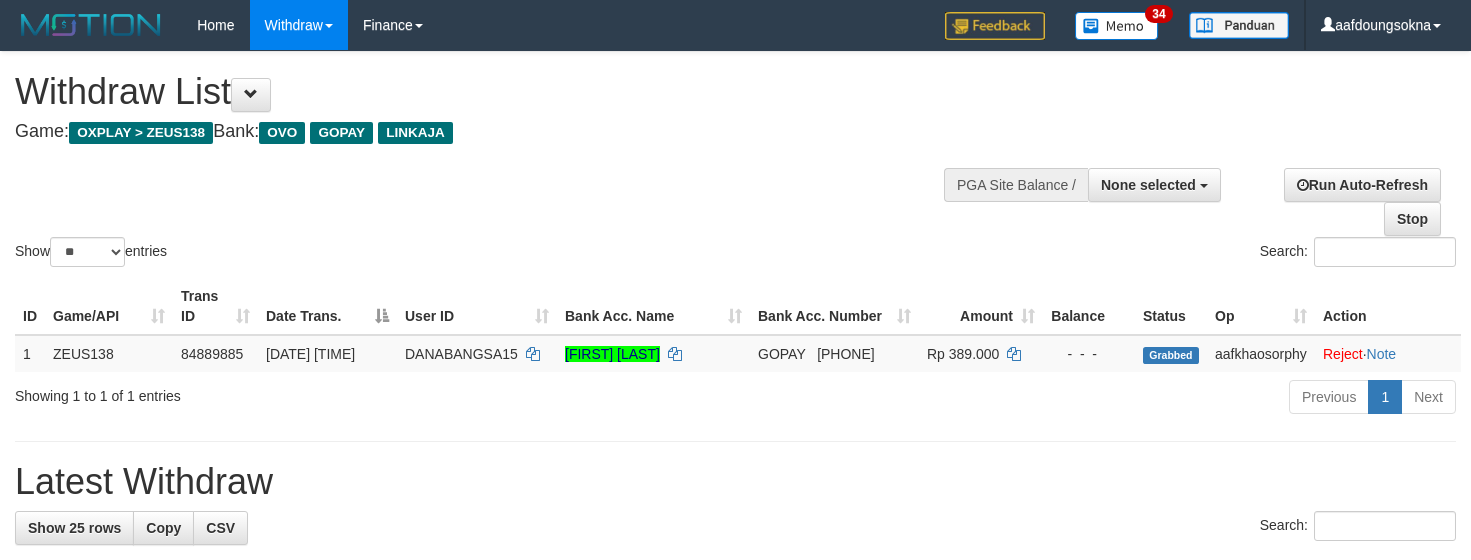 select 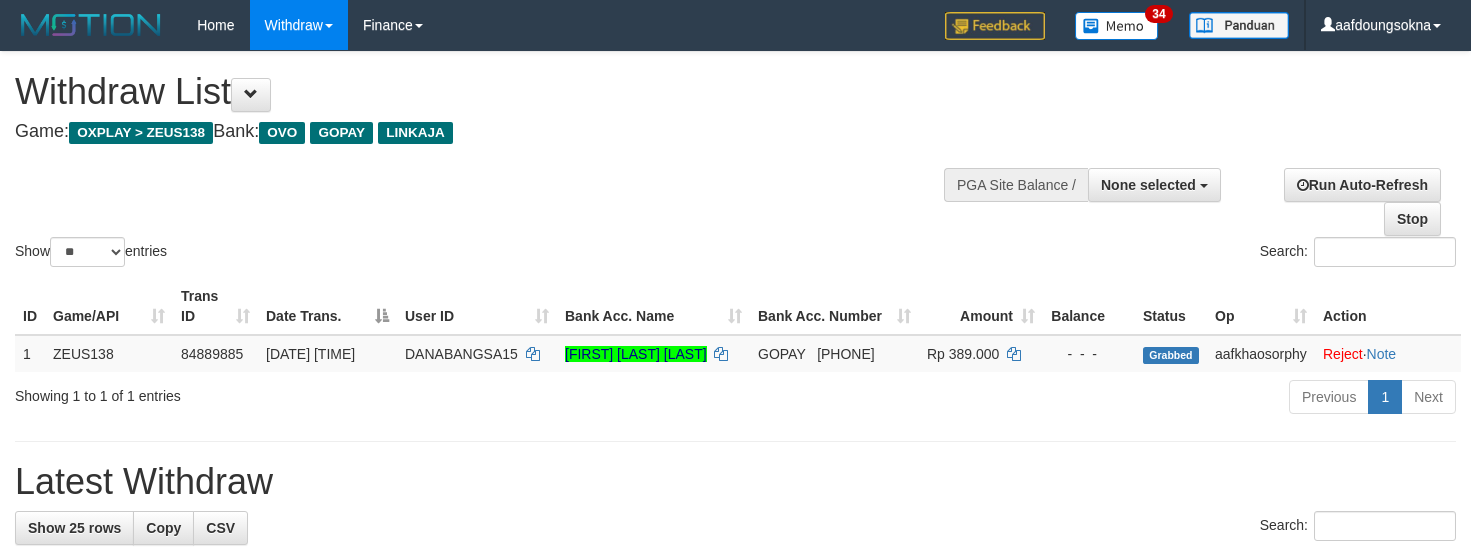 select 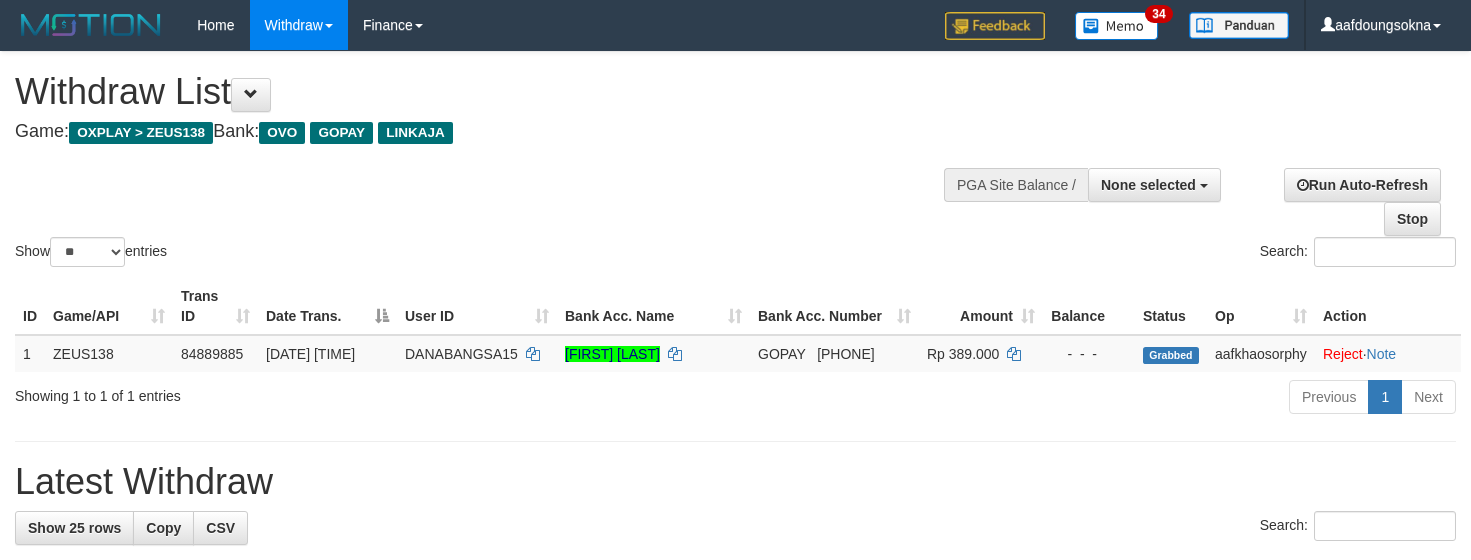 select 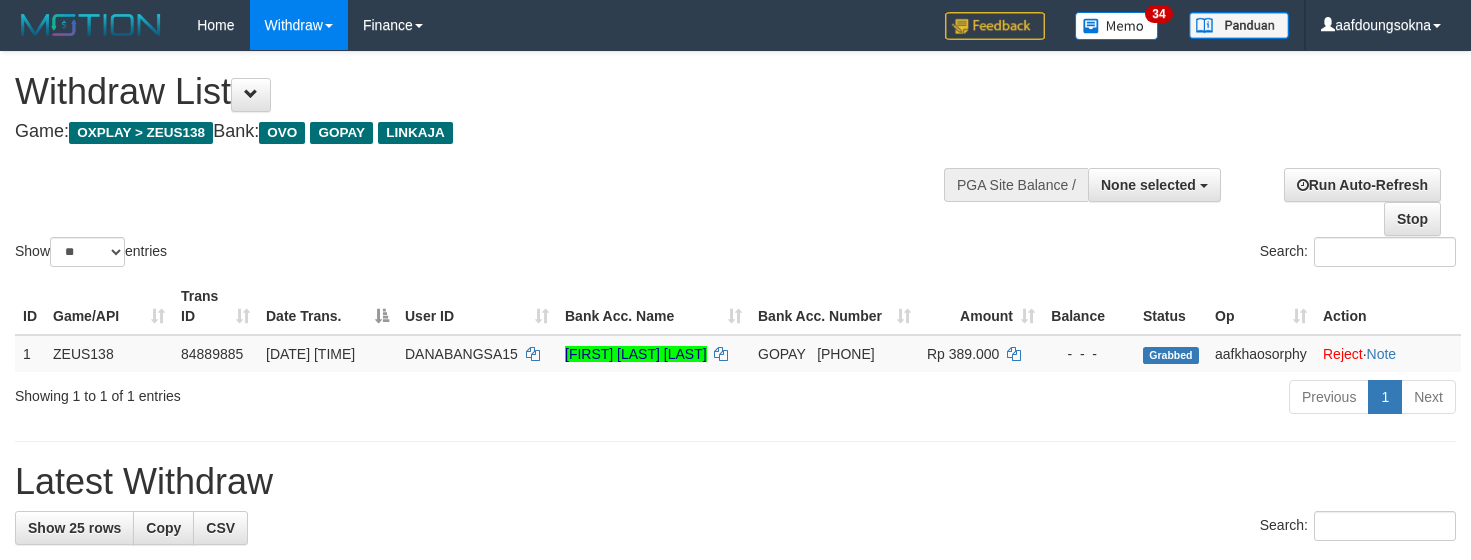 select 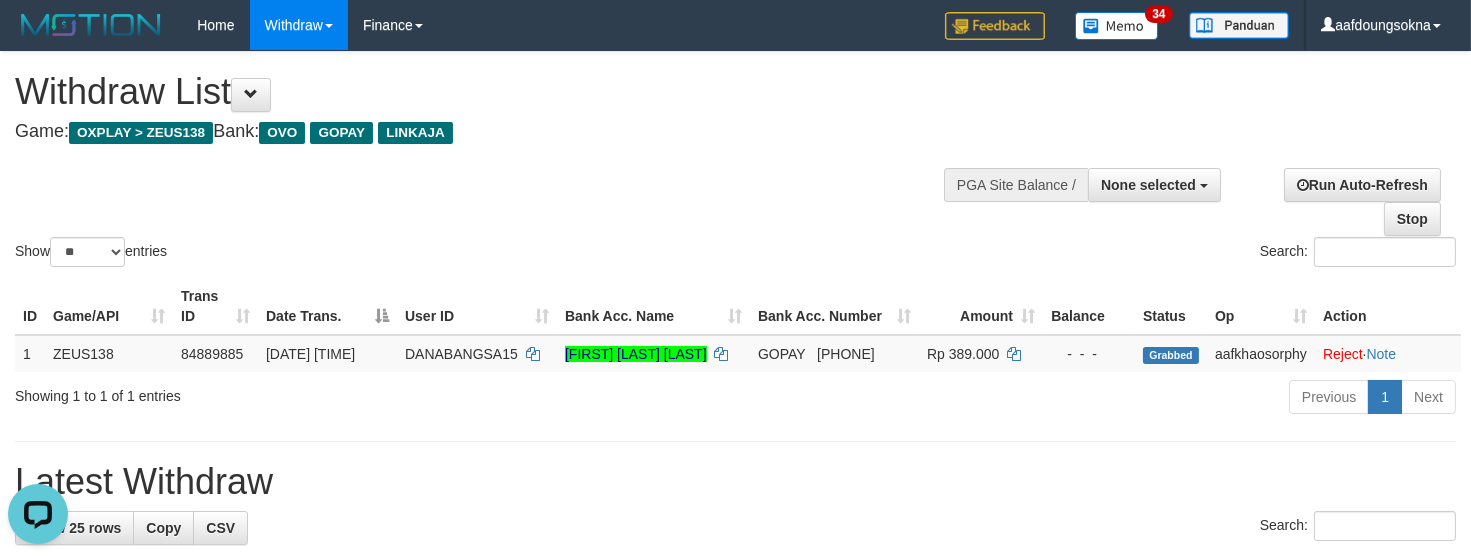 scroll, scrollTop: 0, scrollLeft: 0, axis: both 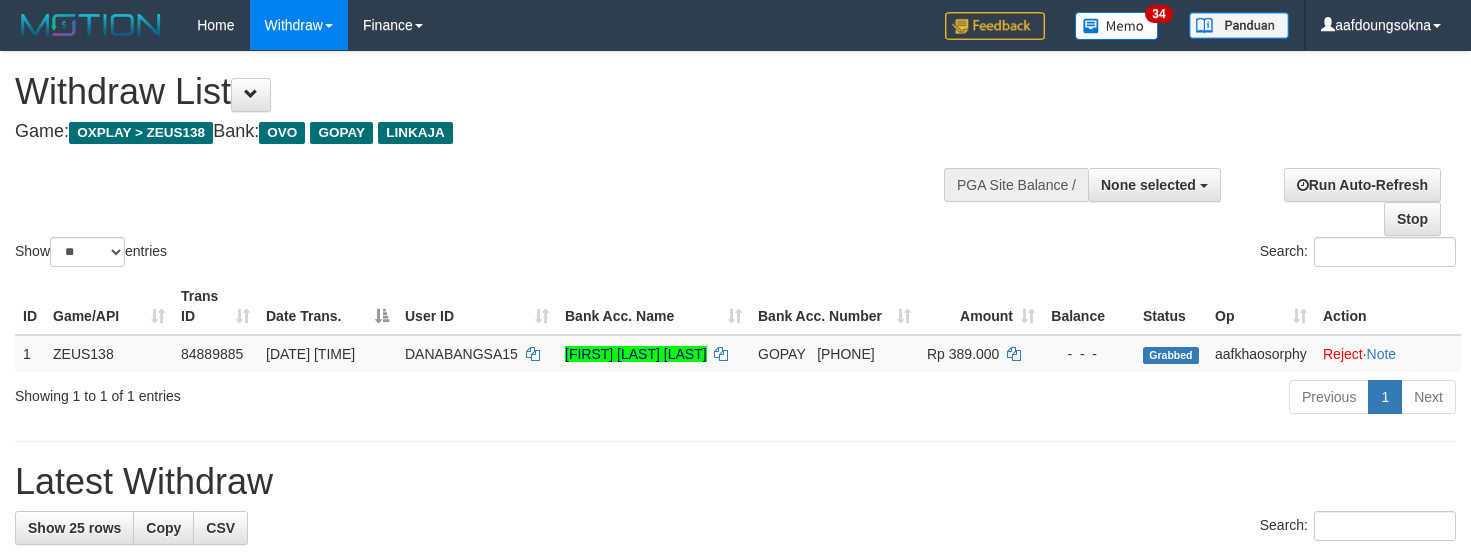 select 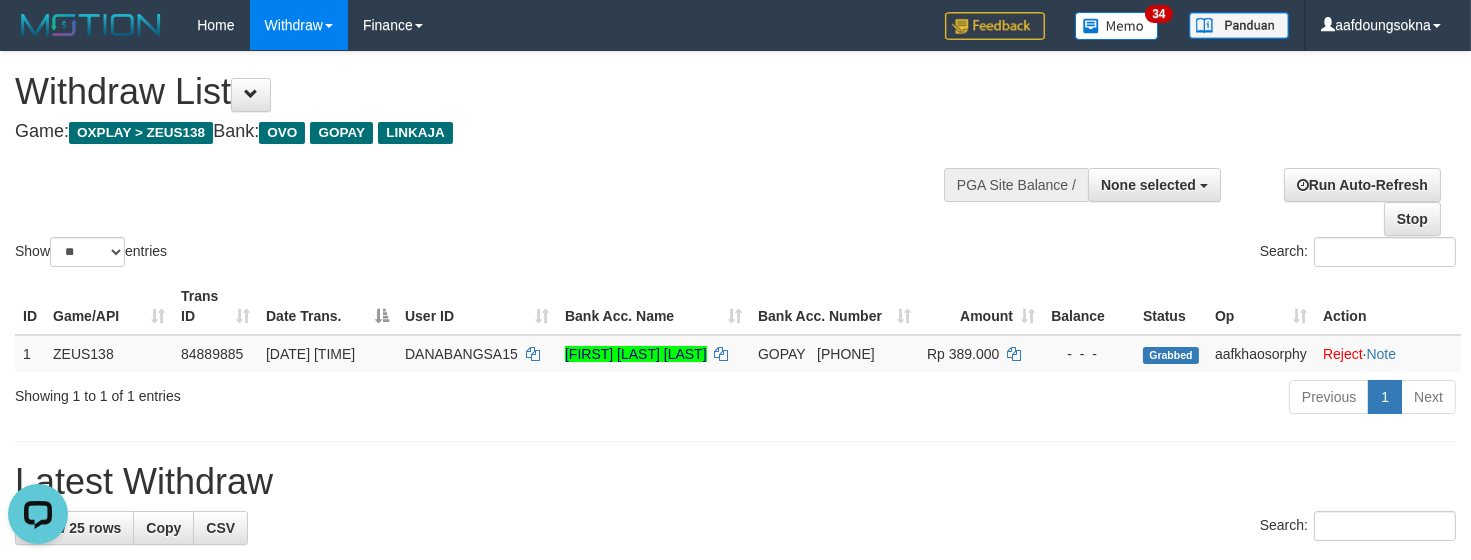 scroll, scrollTop: 0, scrollLeft: 0, axis: both 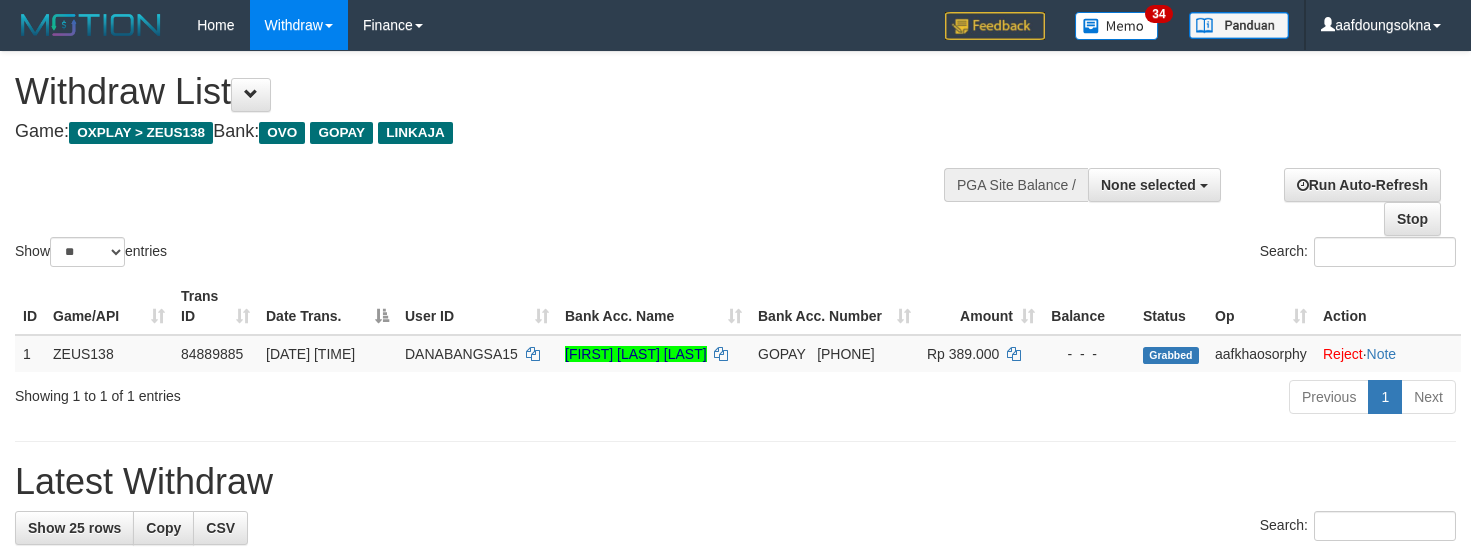 select 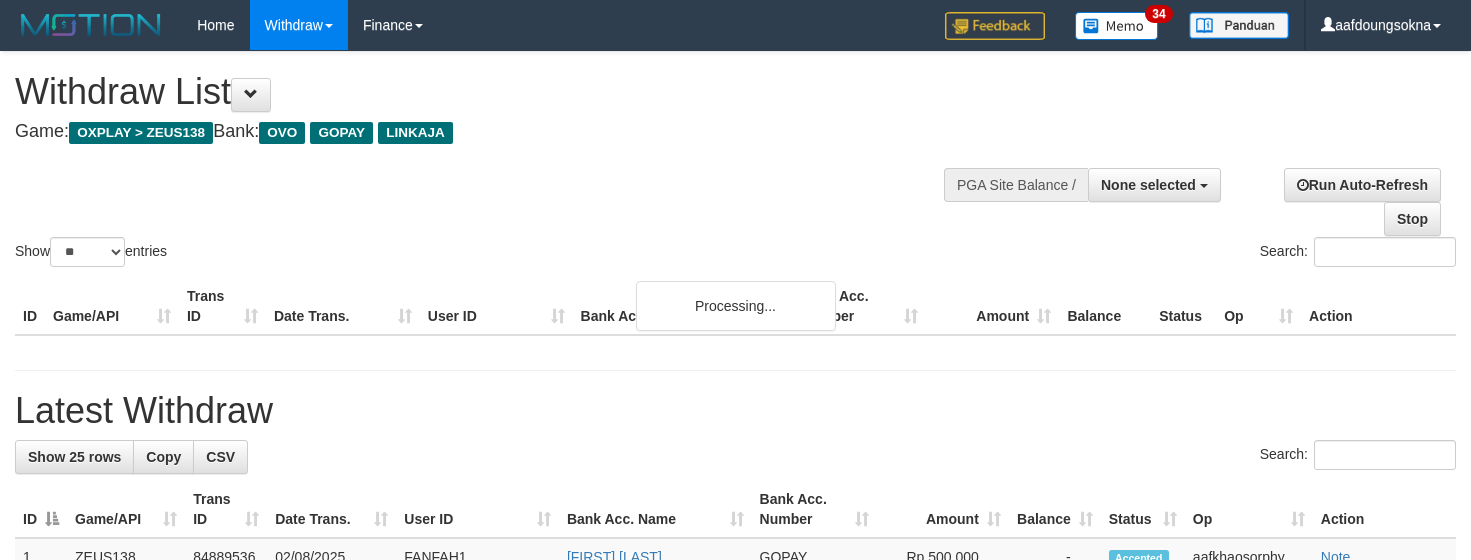 select 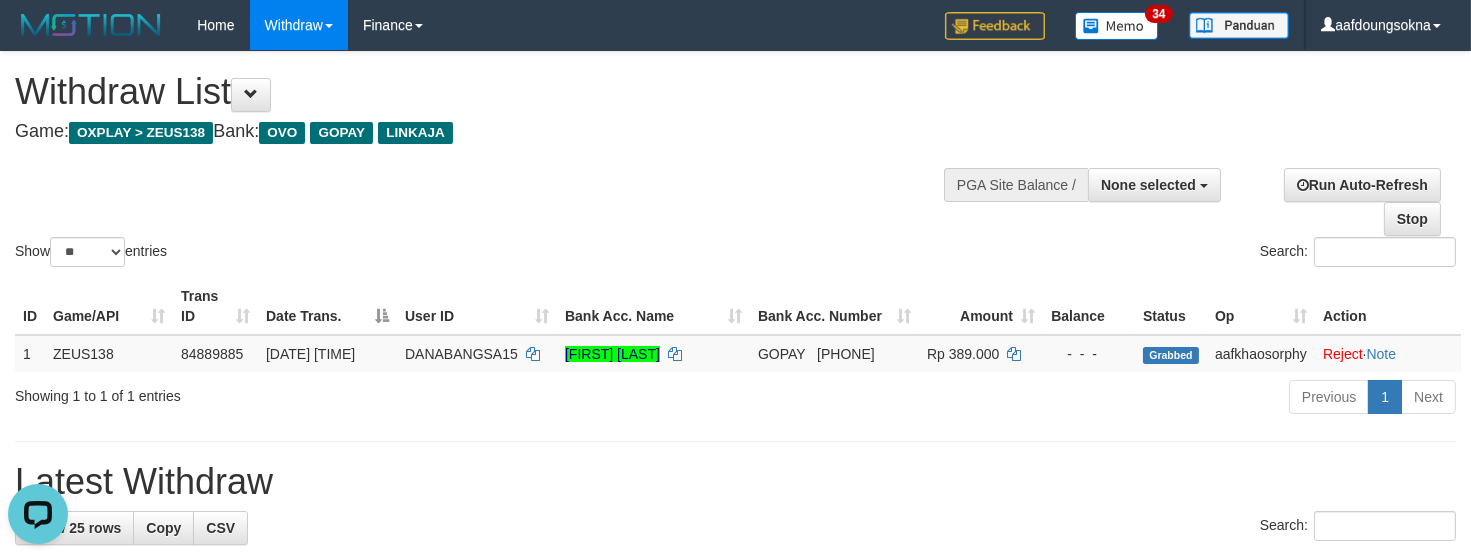 scroll, scrollTop: 0, scrollLeft: 0, axis: both 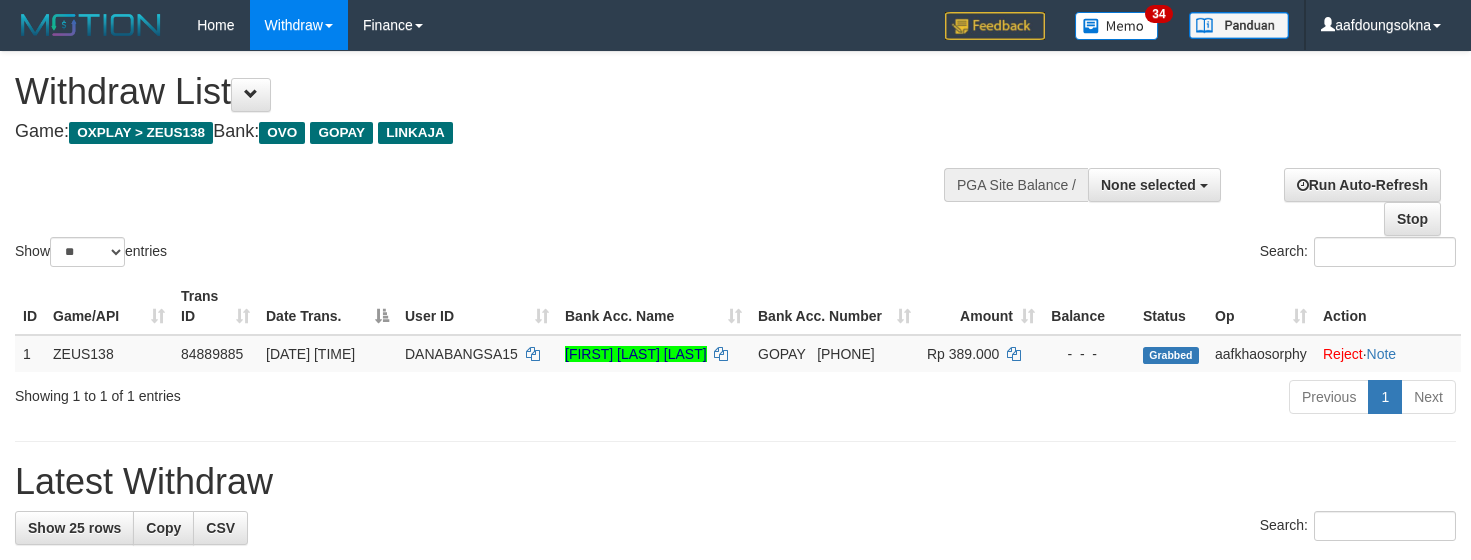 select 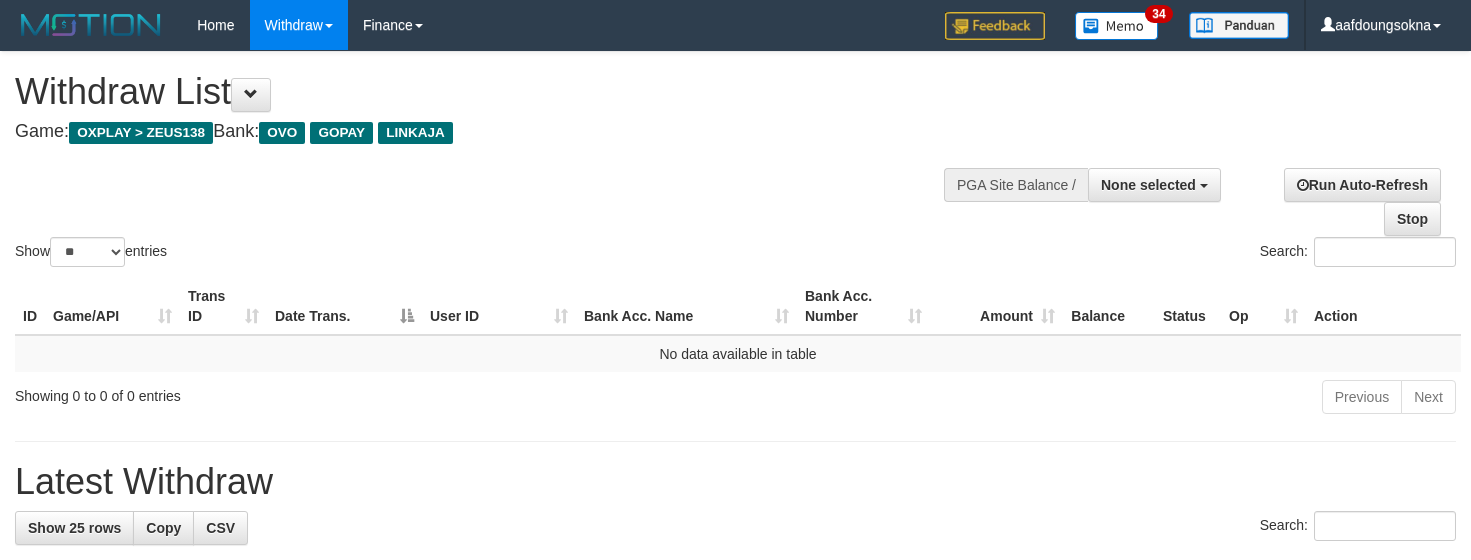 select 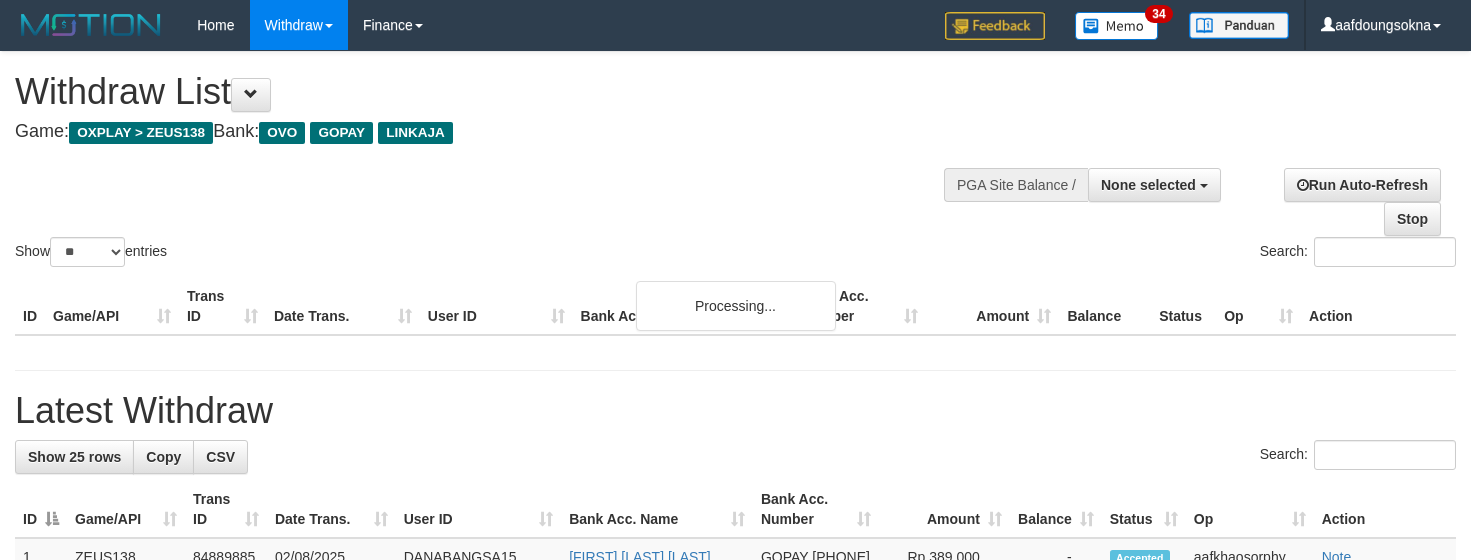 select 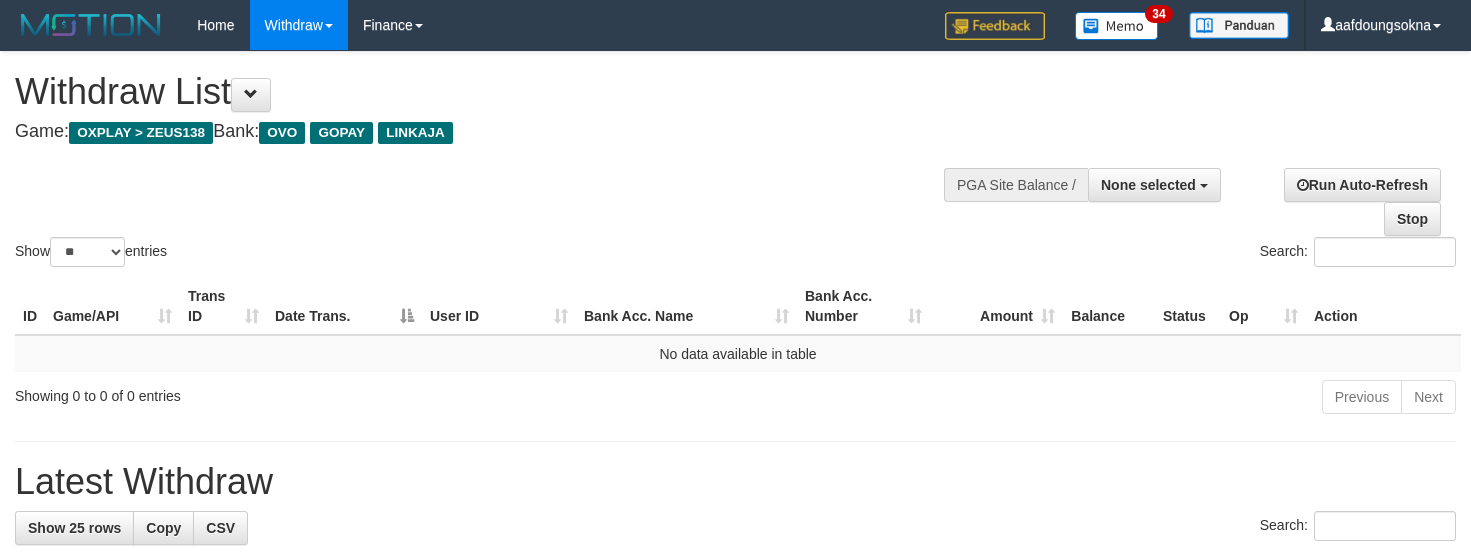 select 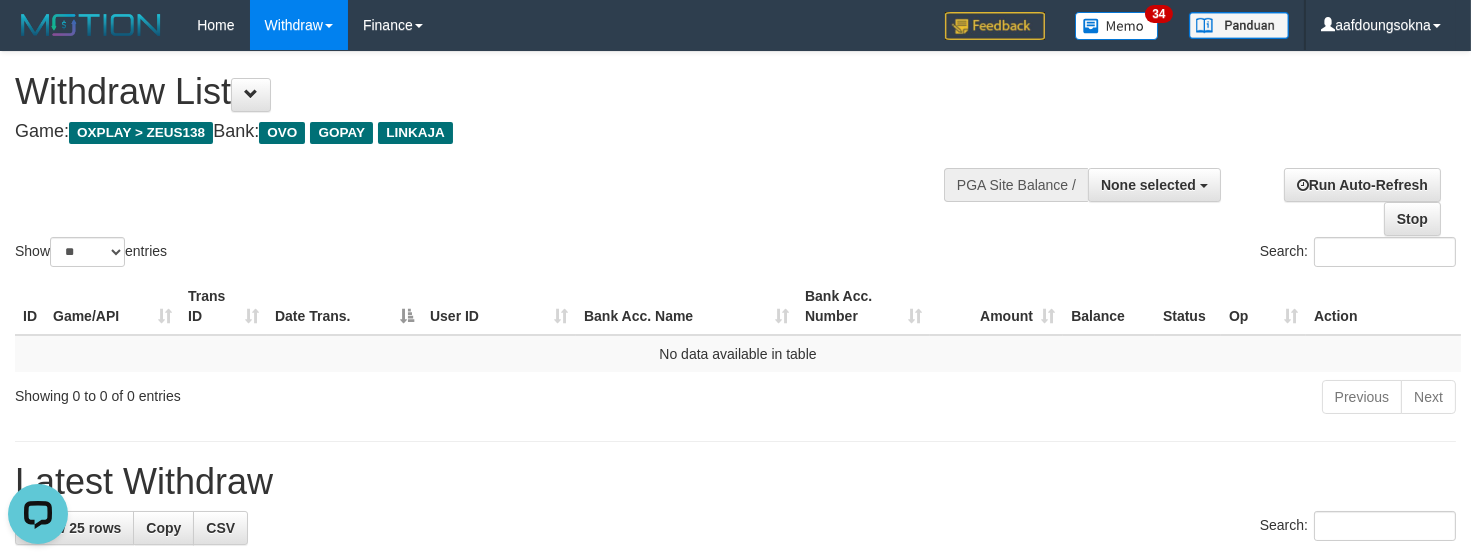 scroll, scrollTop: 0, scrollLeft: 0, axis: both 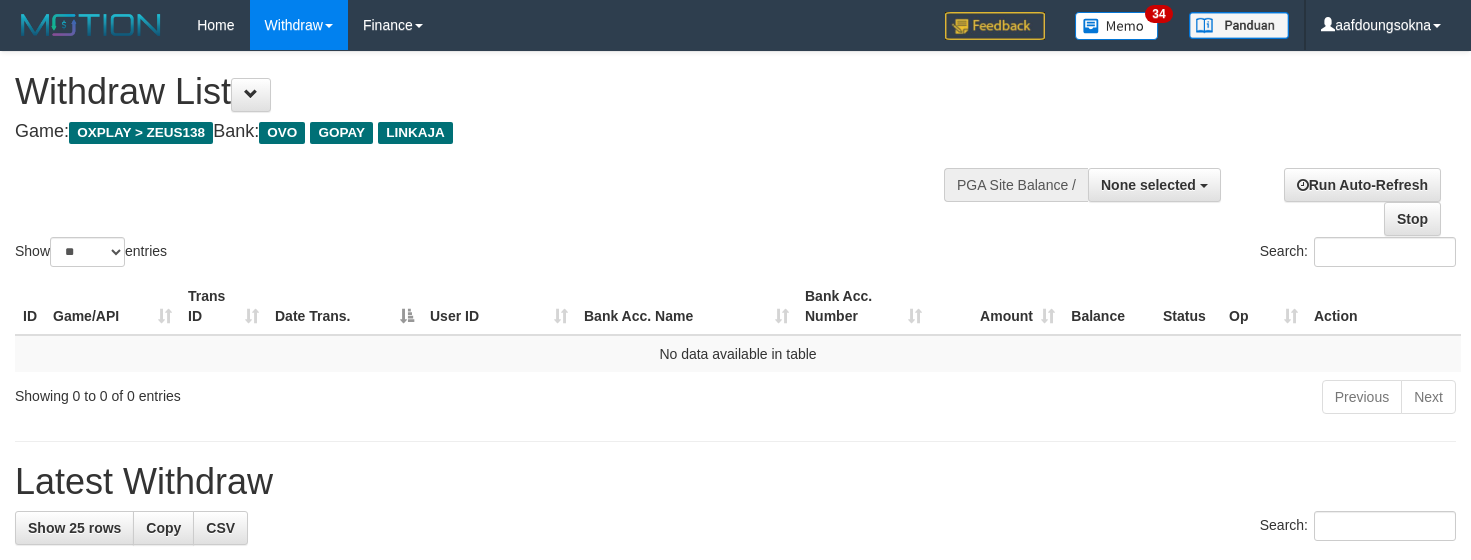 select 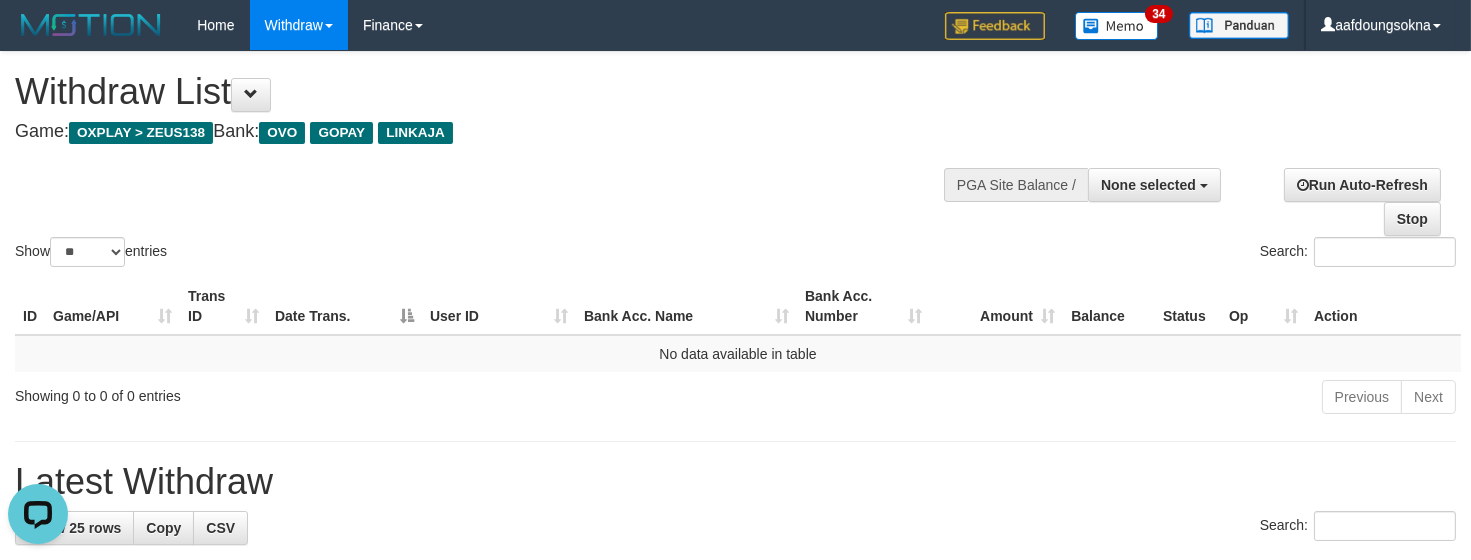 scroll, scrollTop: 0, scrollLeft: 0, axis: both 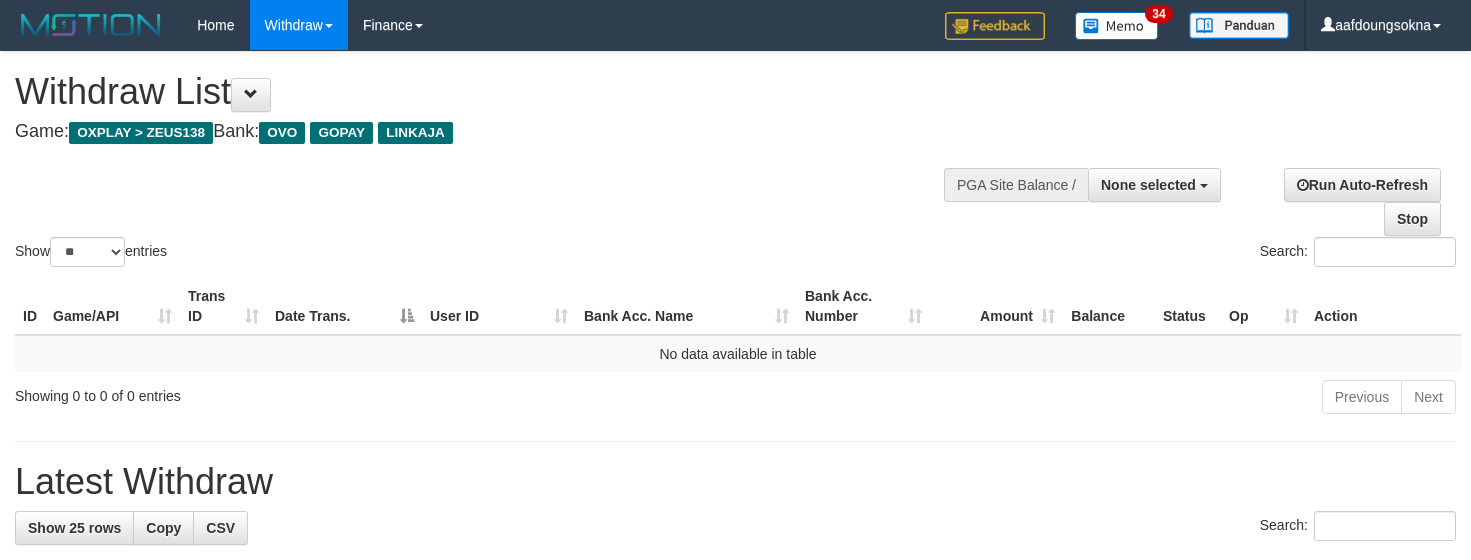 select 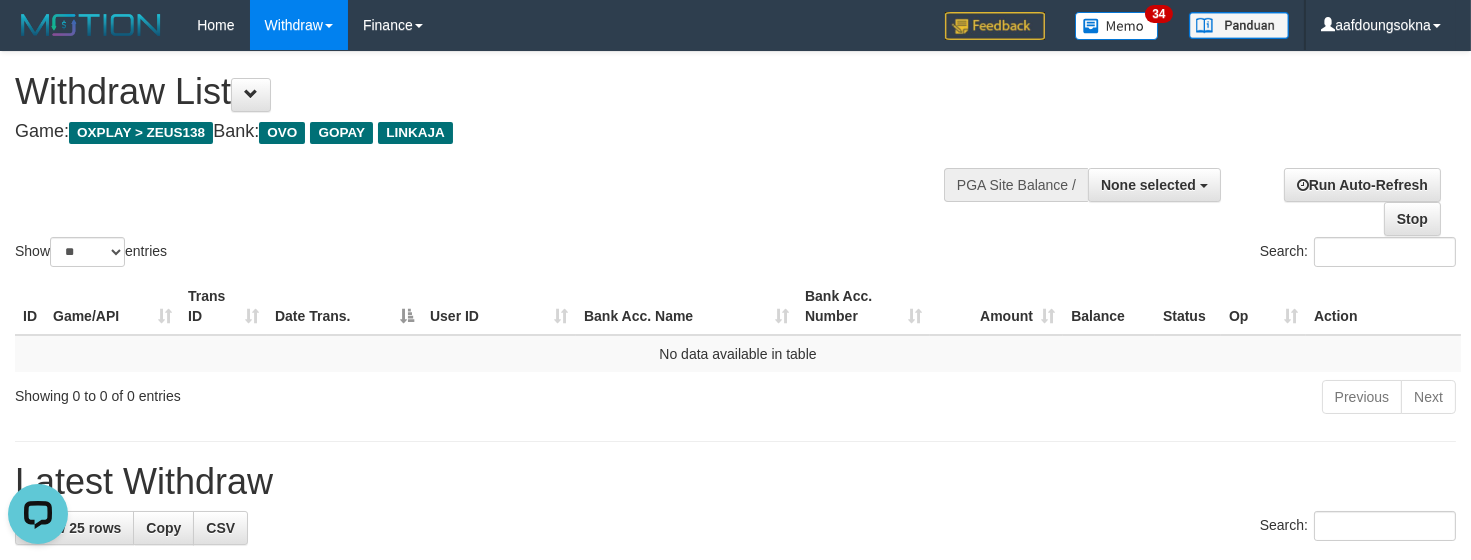 scroll, scrollTop: 0, scrollLeft: 0, axis: both 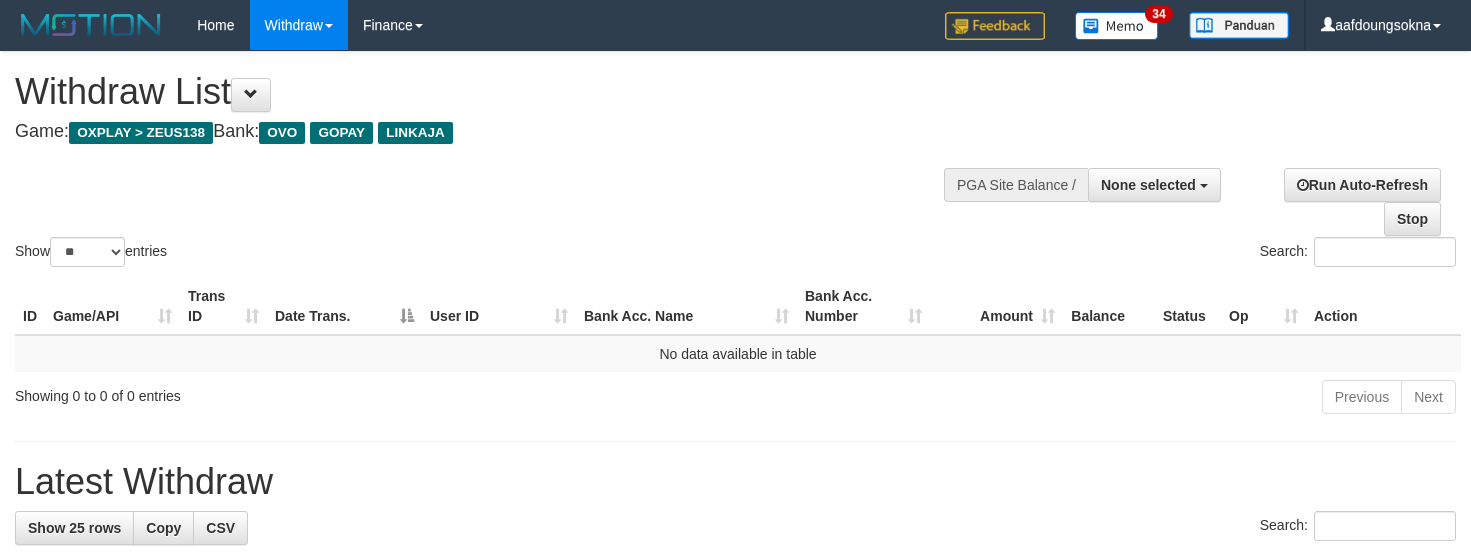 select 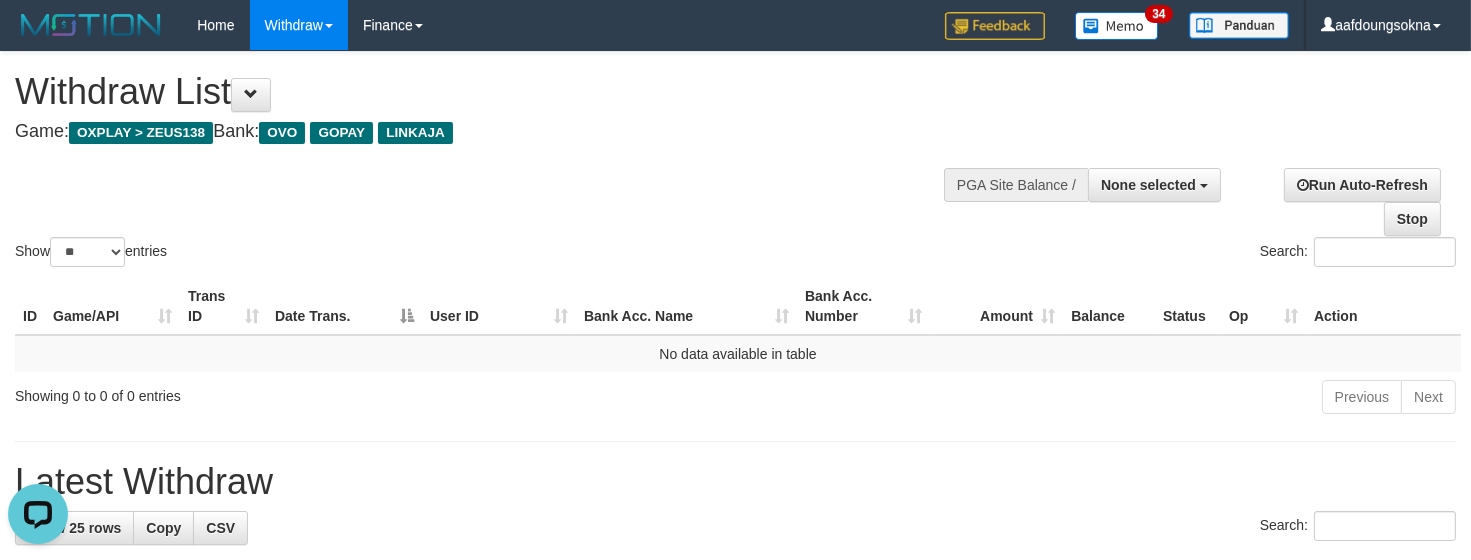 scroll, scrollTop: 0, scrollLeft: 0, axis: both 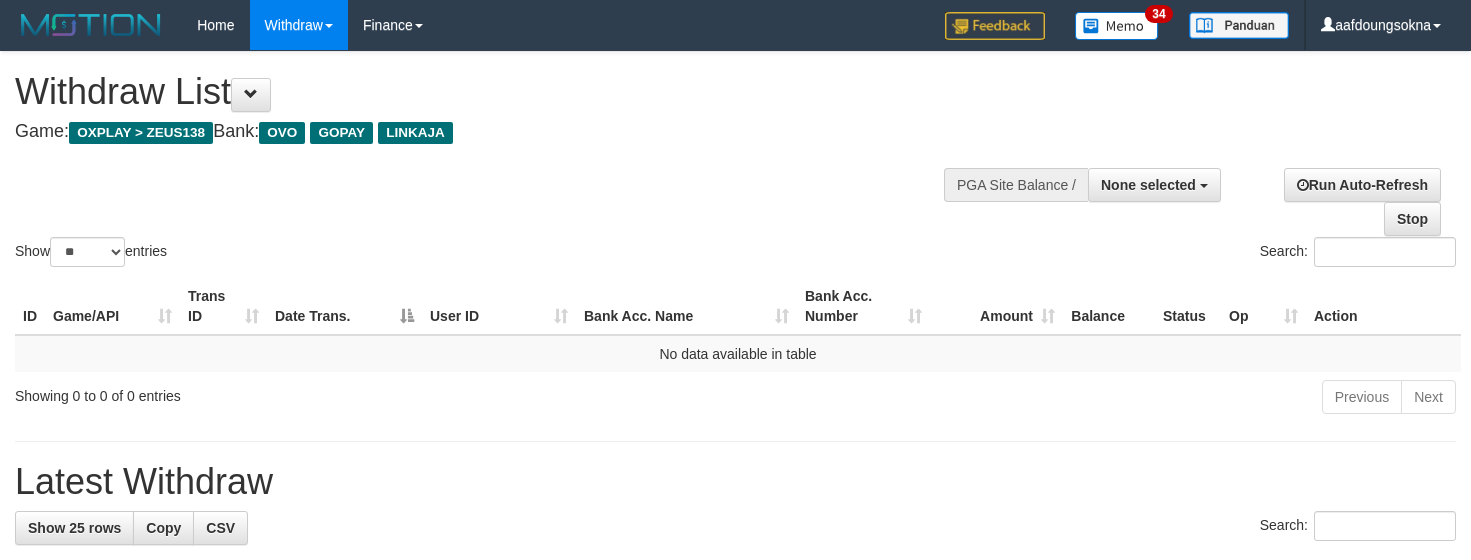 select 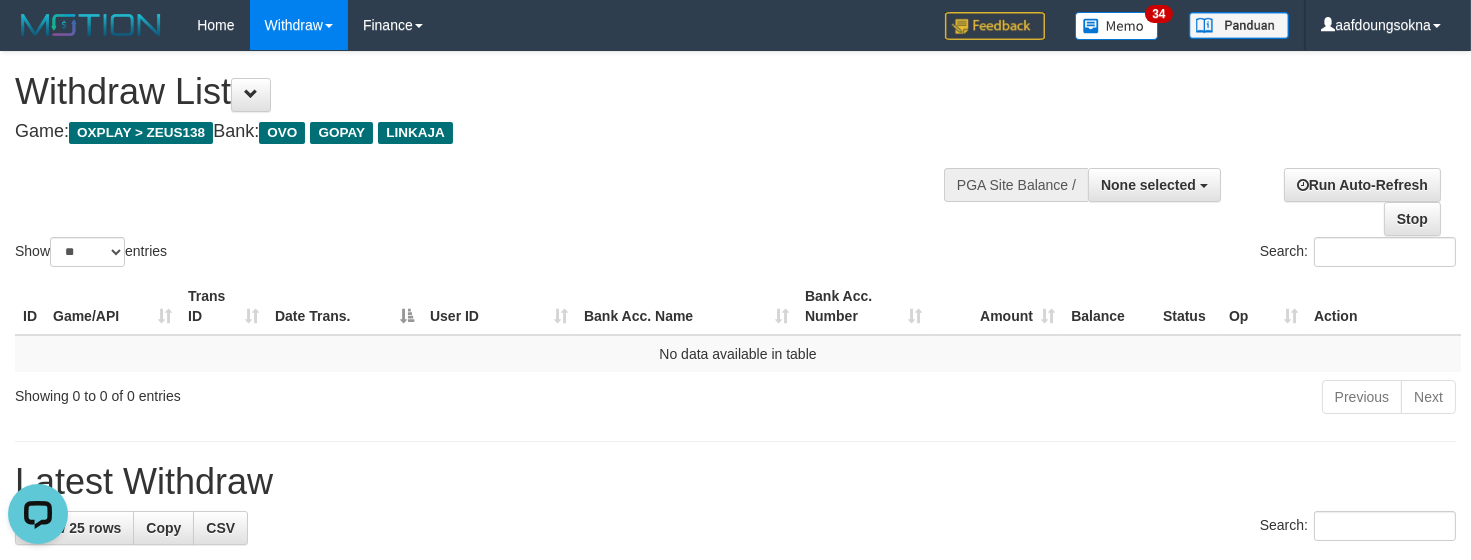 scroll, scrollTop: 0, scrollLeft: 0, axis: both 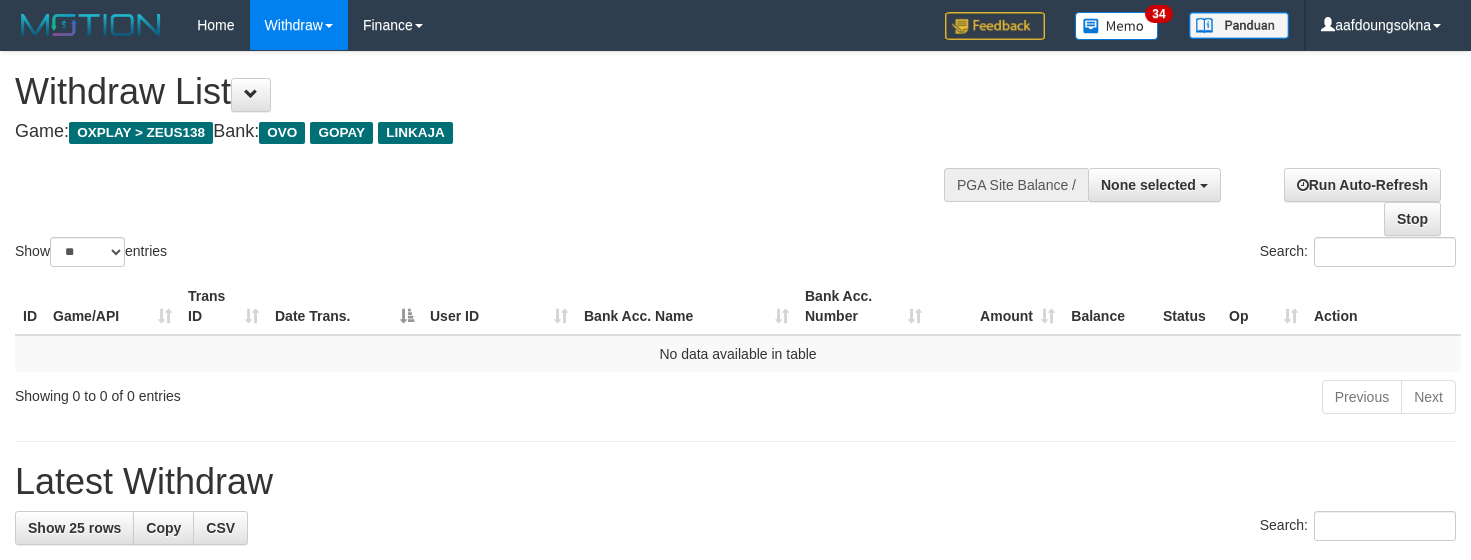 select 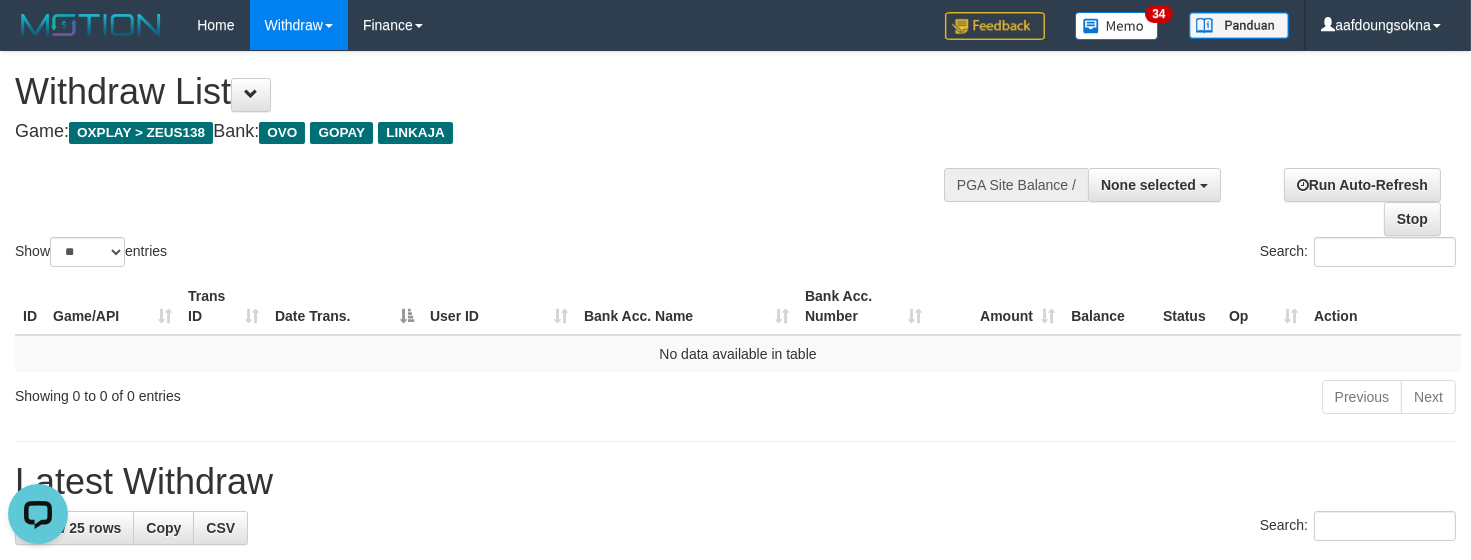 scroll, scrollTop: 0, scrollLeft: 0, axis: both 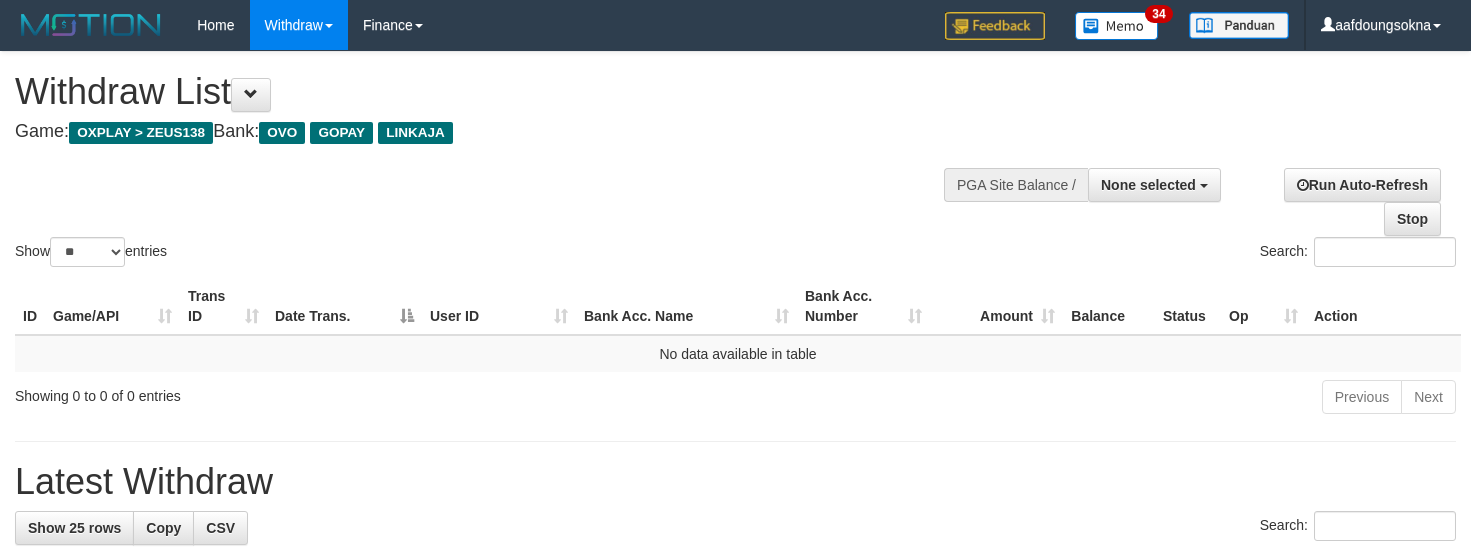 select 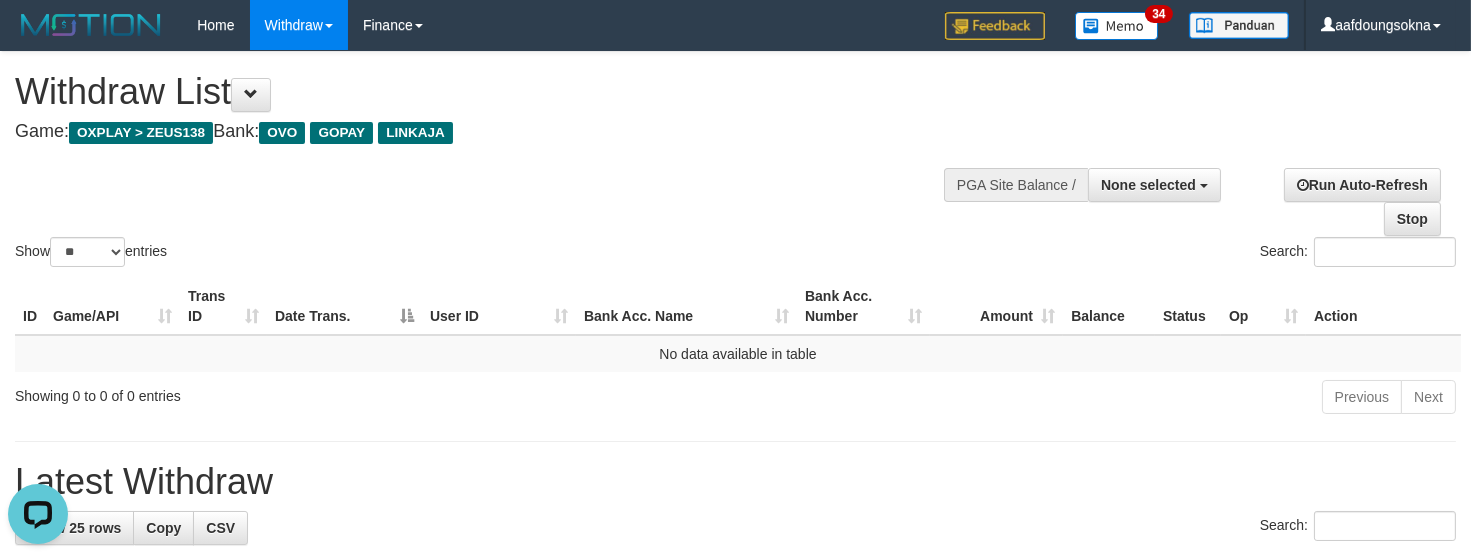 scroll, scrollTop: 0, scrollLeft: 0, axis: both 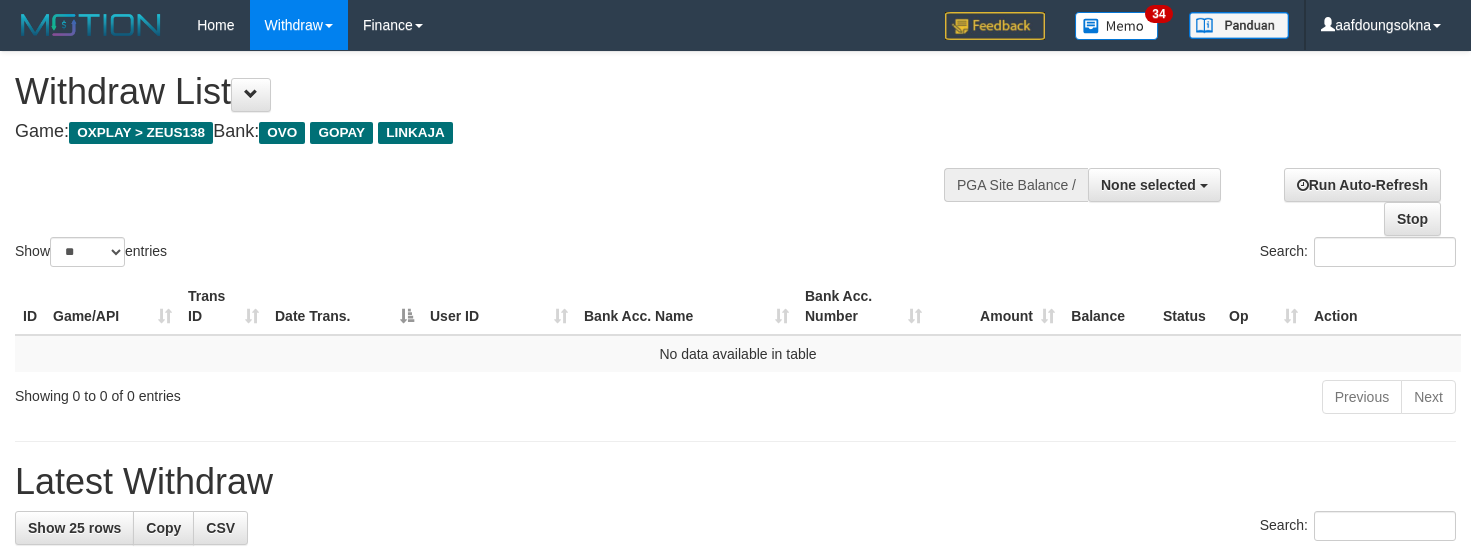 select 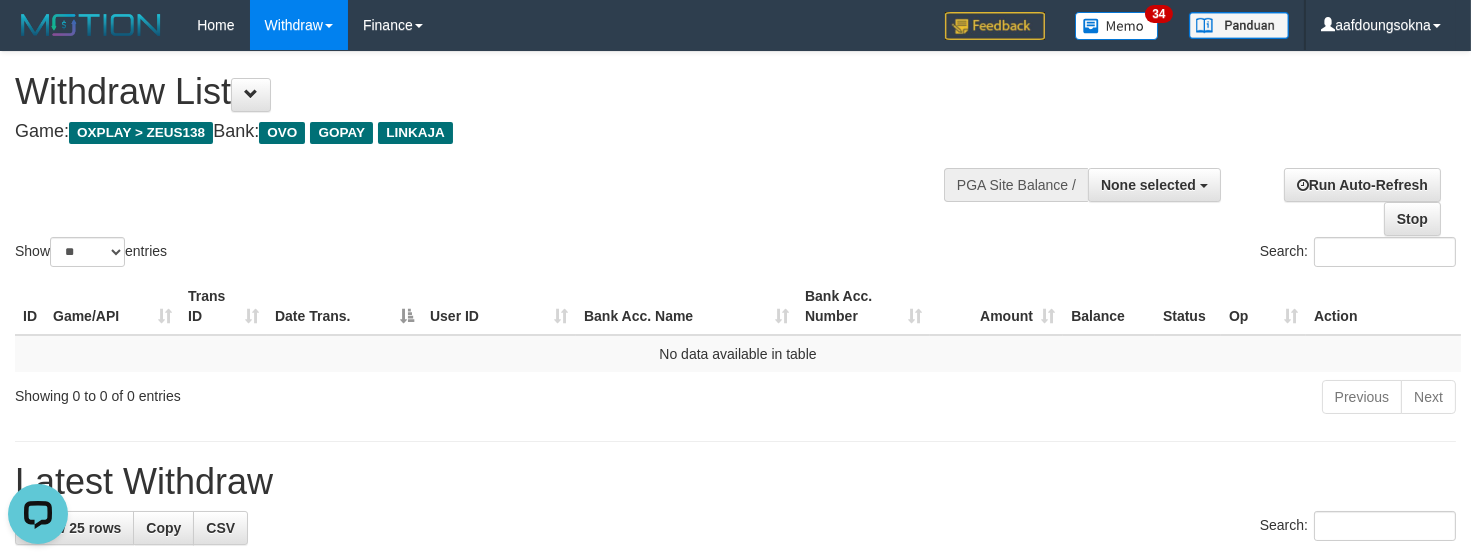 scroll, scrollTop: 0, scrollLeft: 0, axis: both 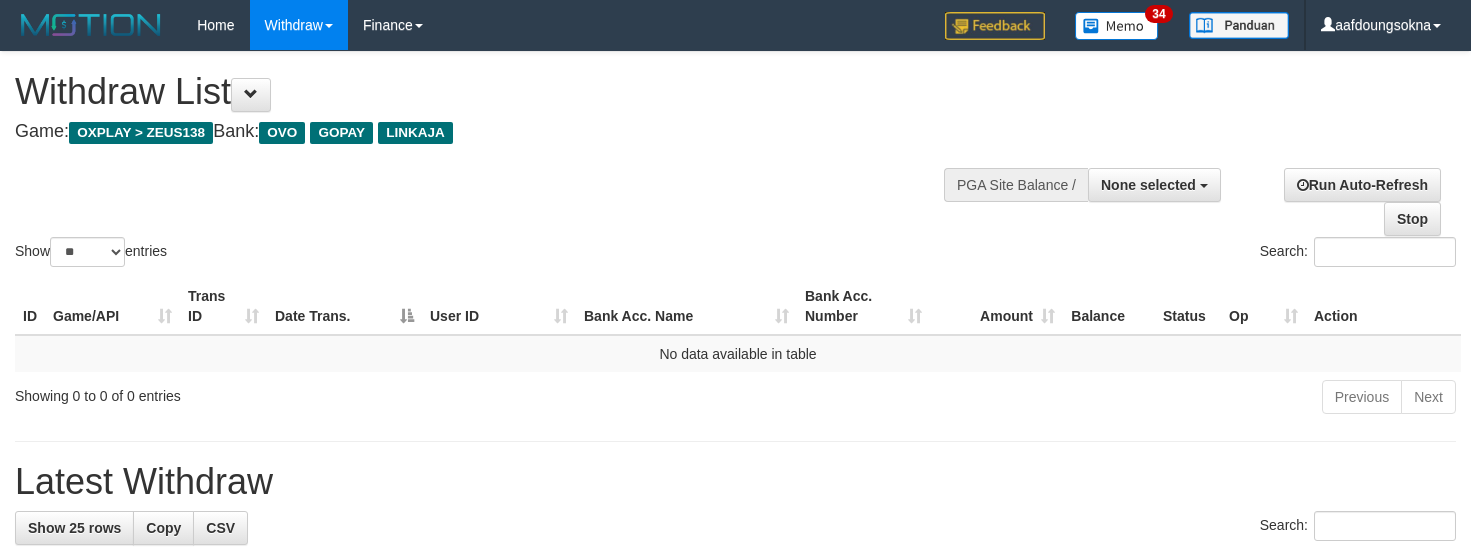 select 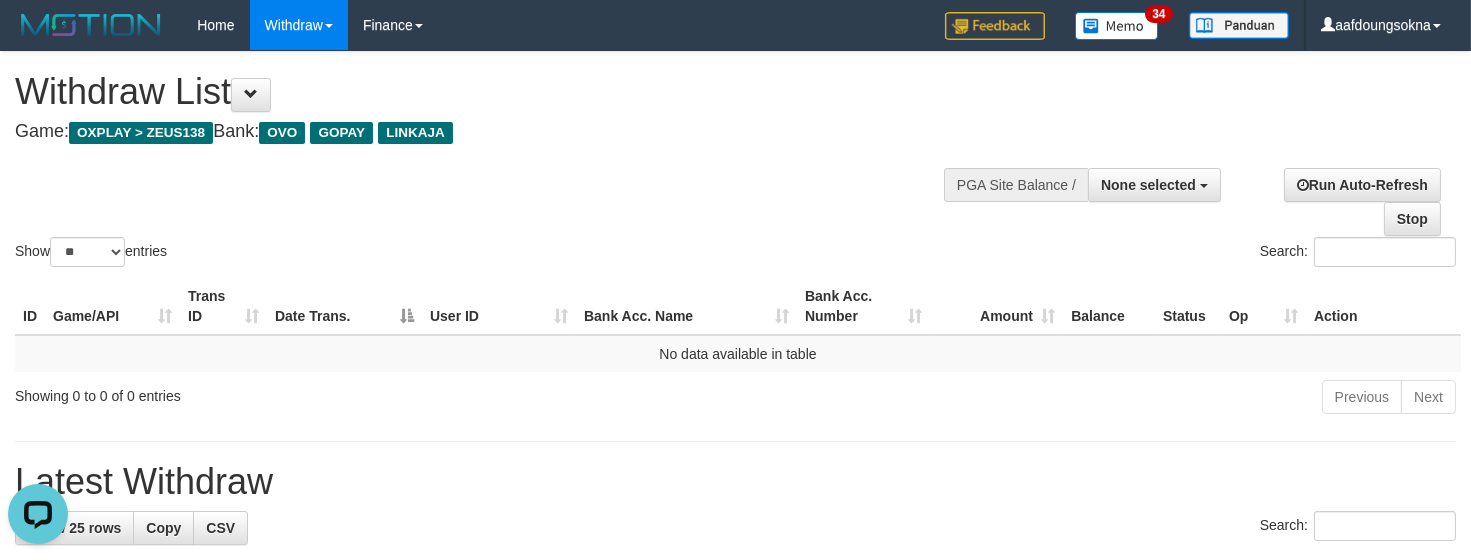 scroll, scrollTop: 0, scrollLeft: 0, axis: both 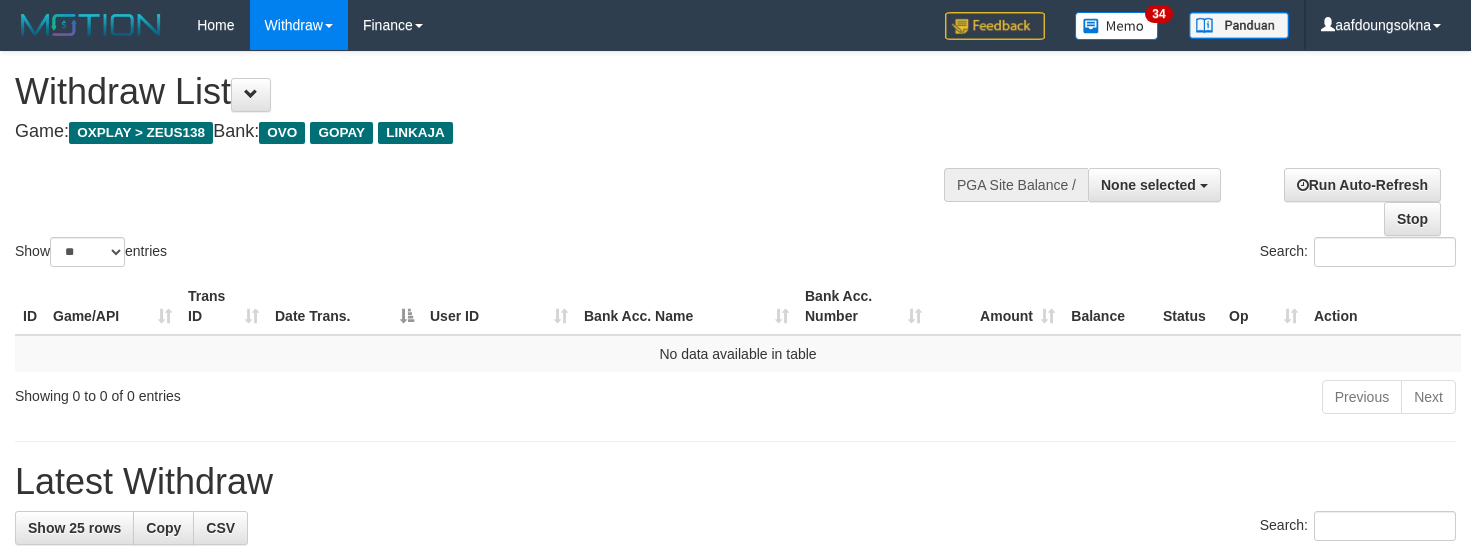 select 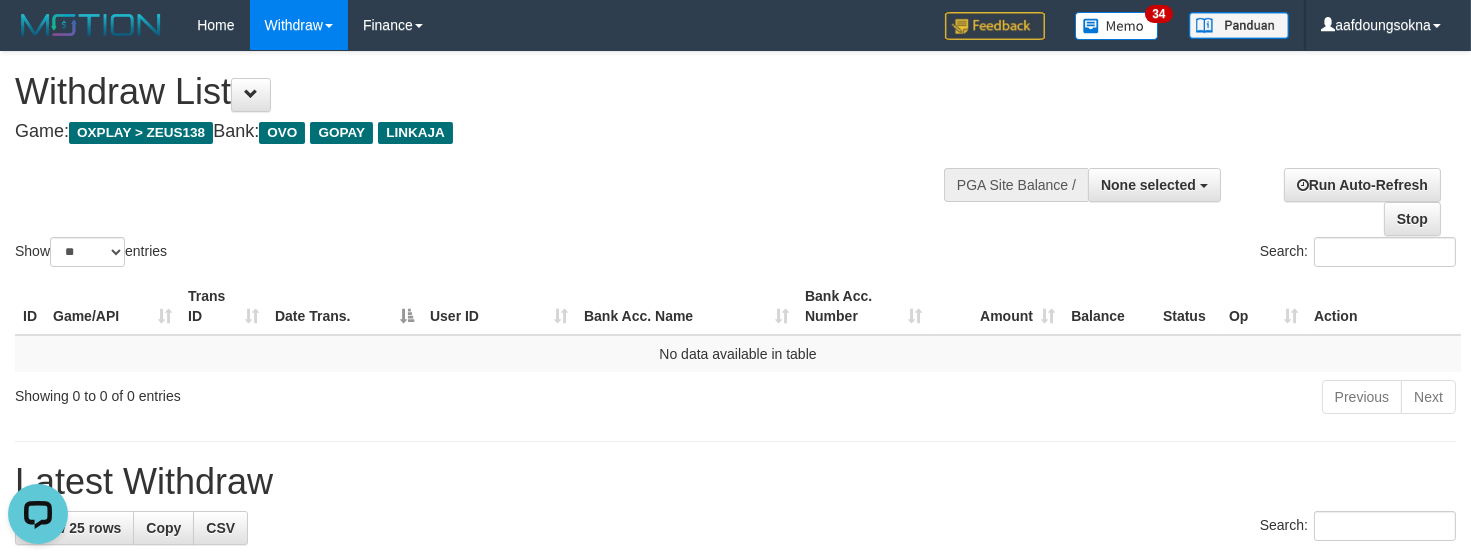 scroll, scrollTop: 0, scrollLeft: 0, axis: both 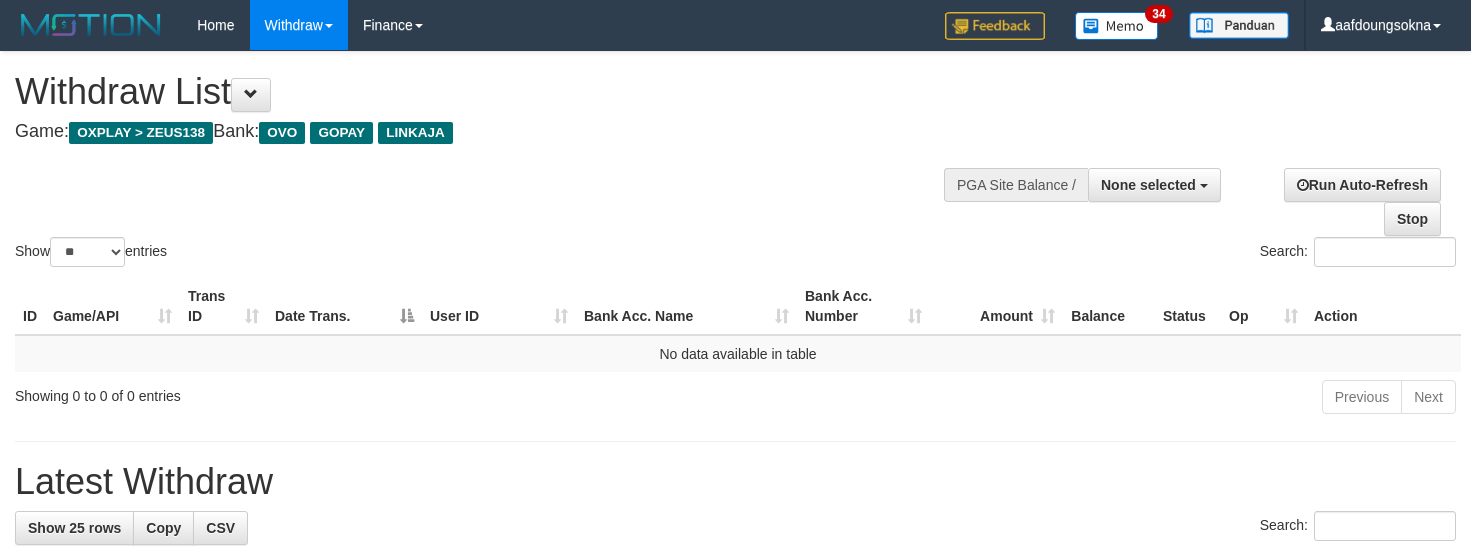 select 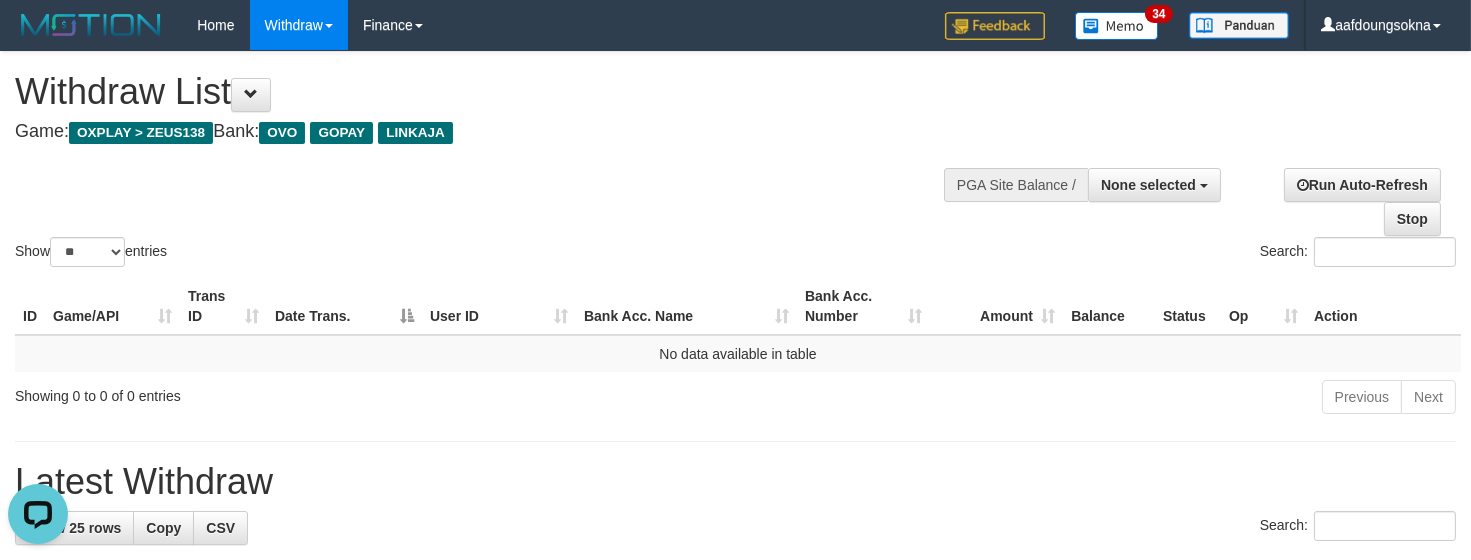 scroll, scrollTop: 0, scrollLeft: 0, axis: both 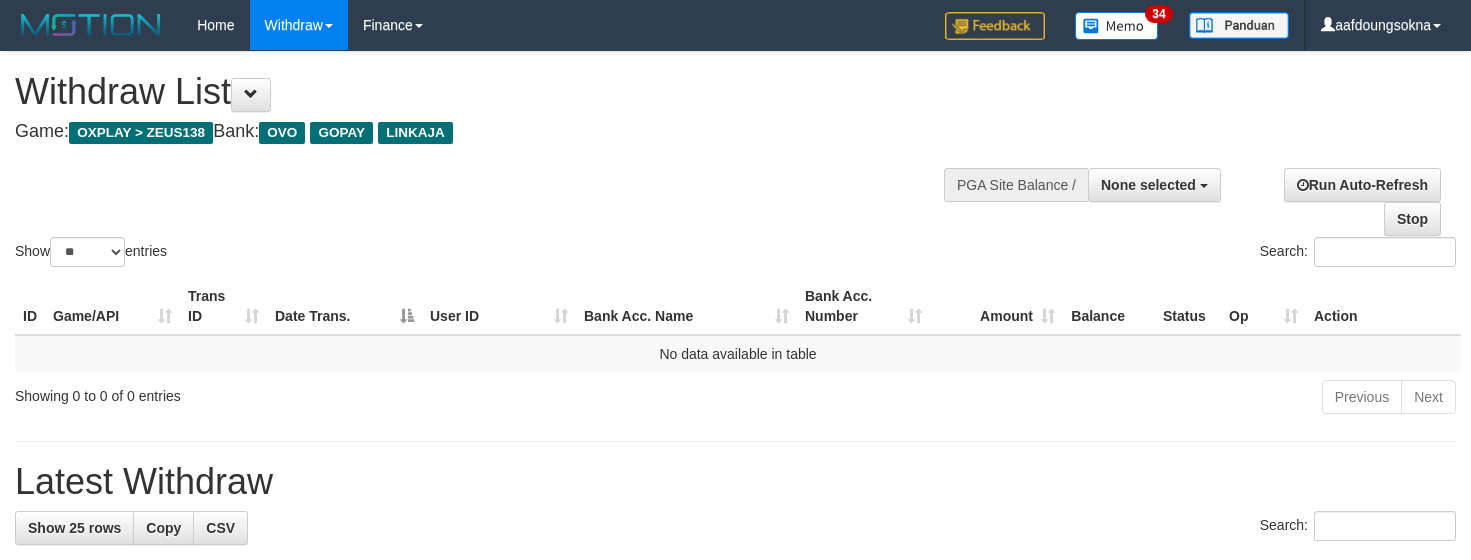select 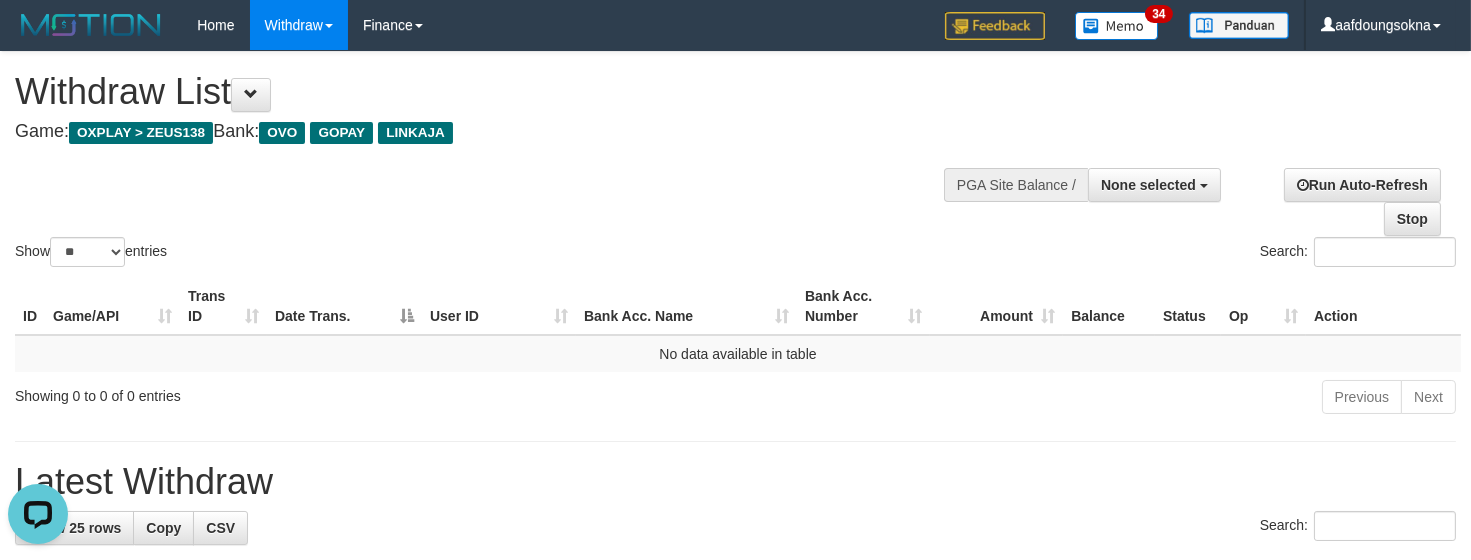 scroll, scrollTop: 0, scrollLeft: 0, axis: both 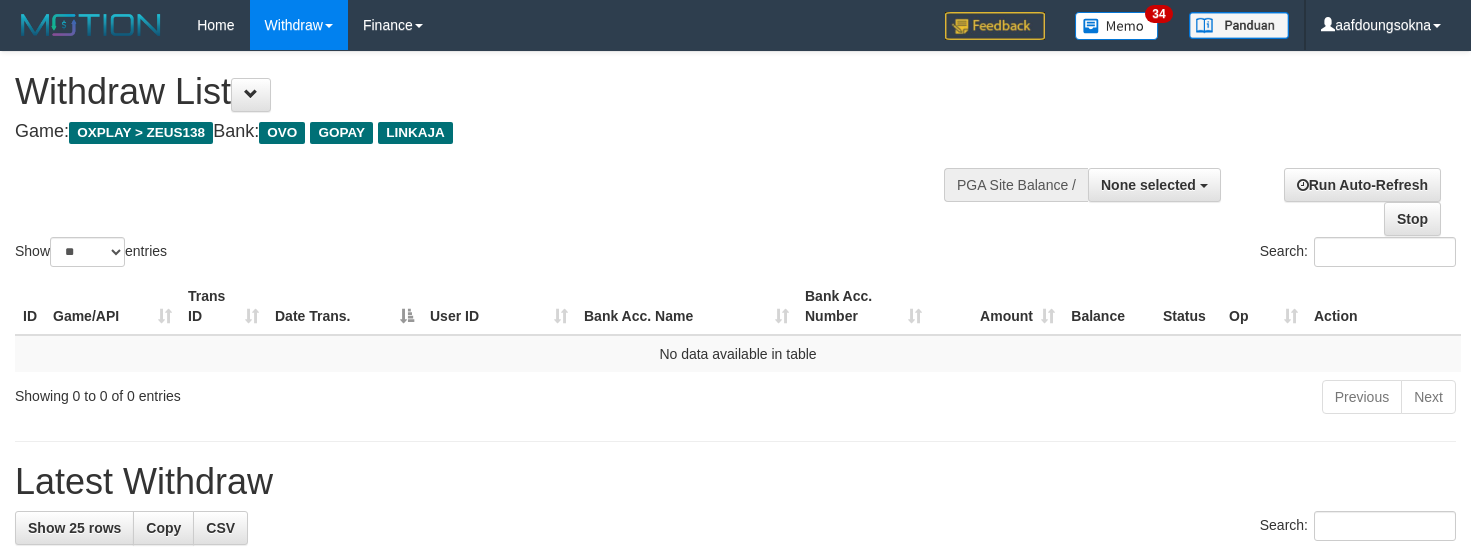 select 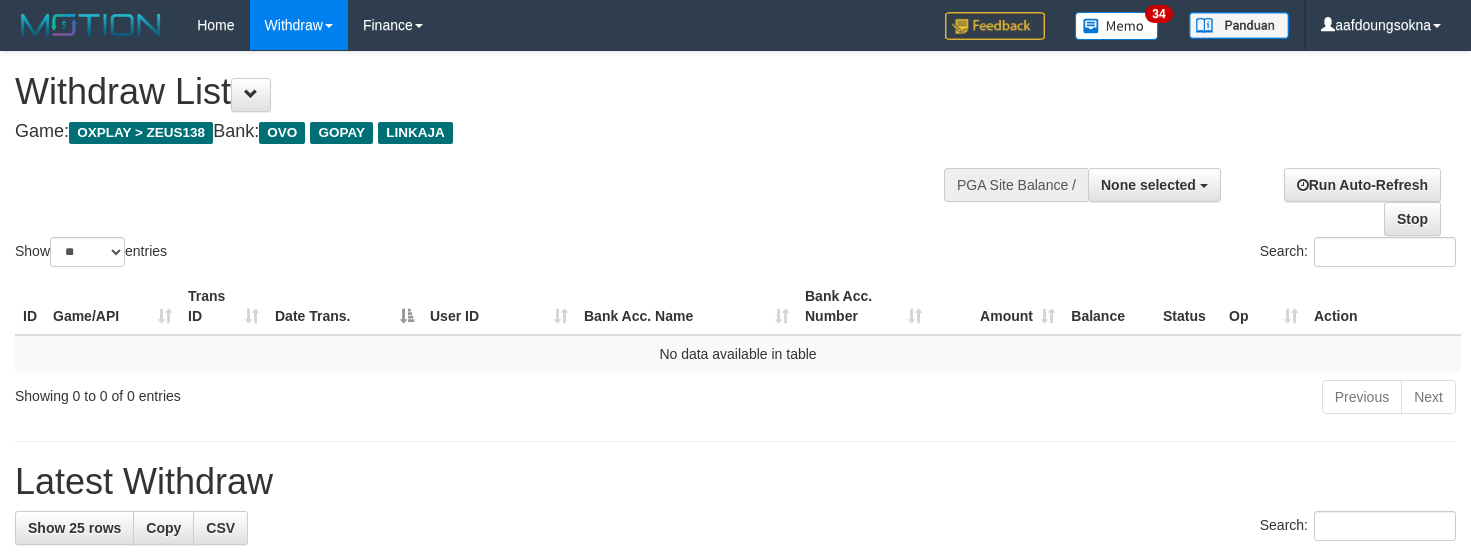 select 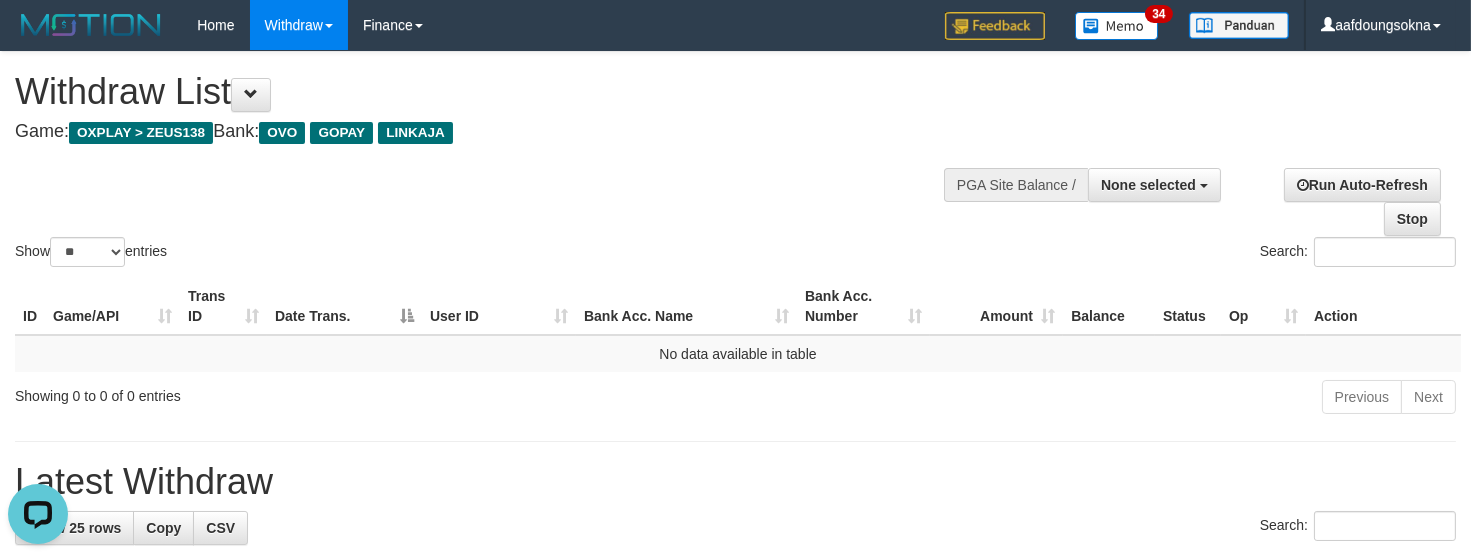 scroll, scrollTop: 0, scrollLeft: 0, axis: both 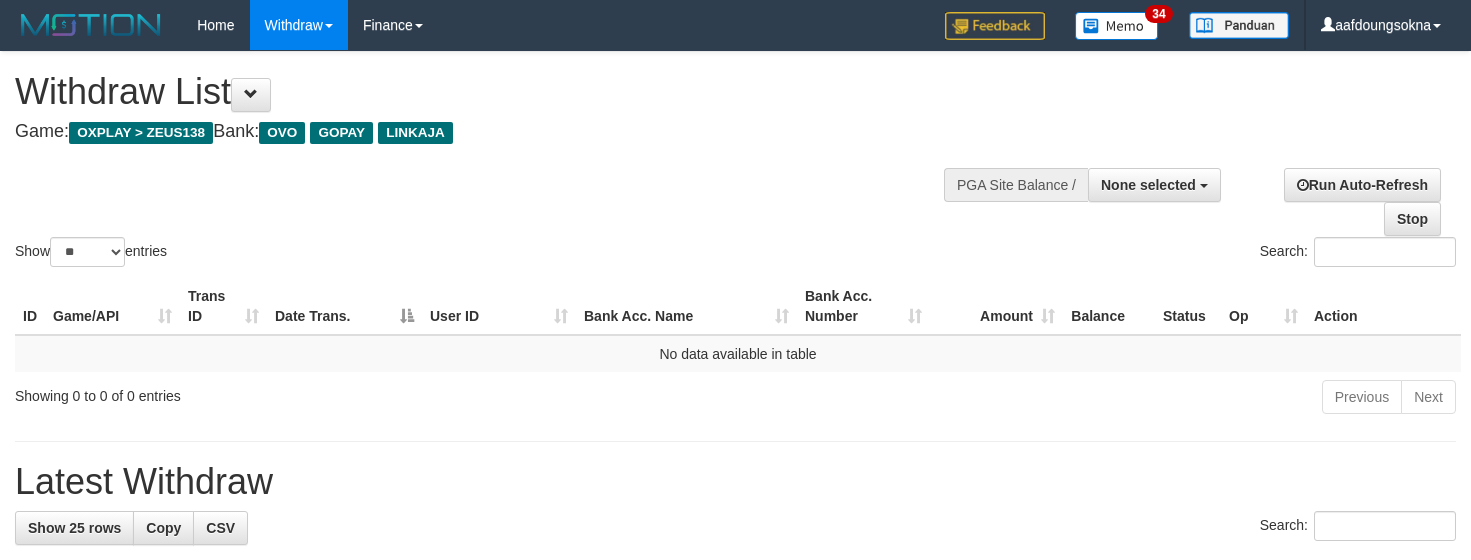 select 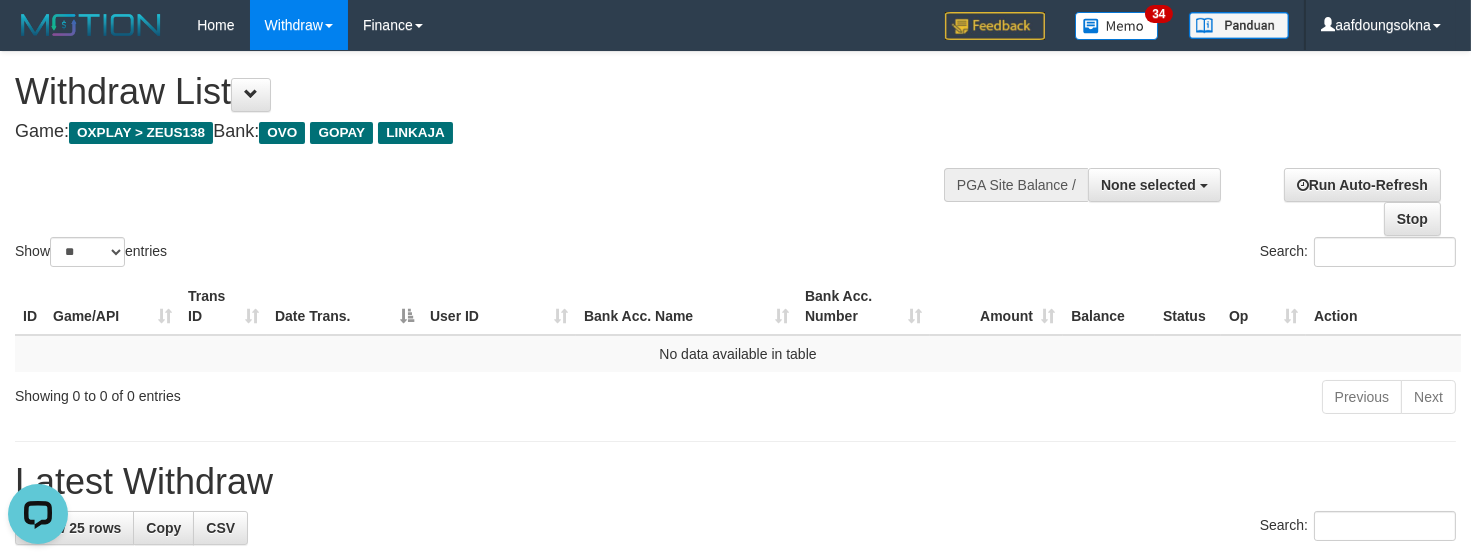 scroll, scrollTop: 0, scrollLeft: 0, axis: both 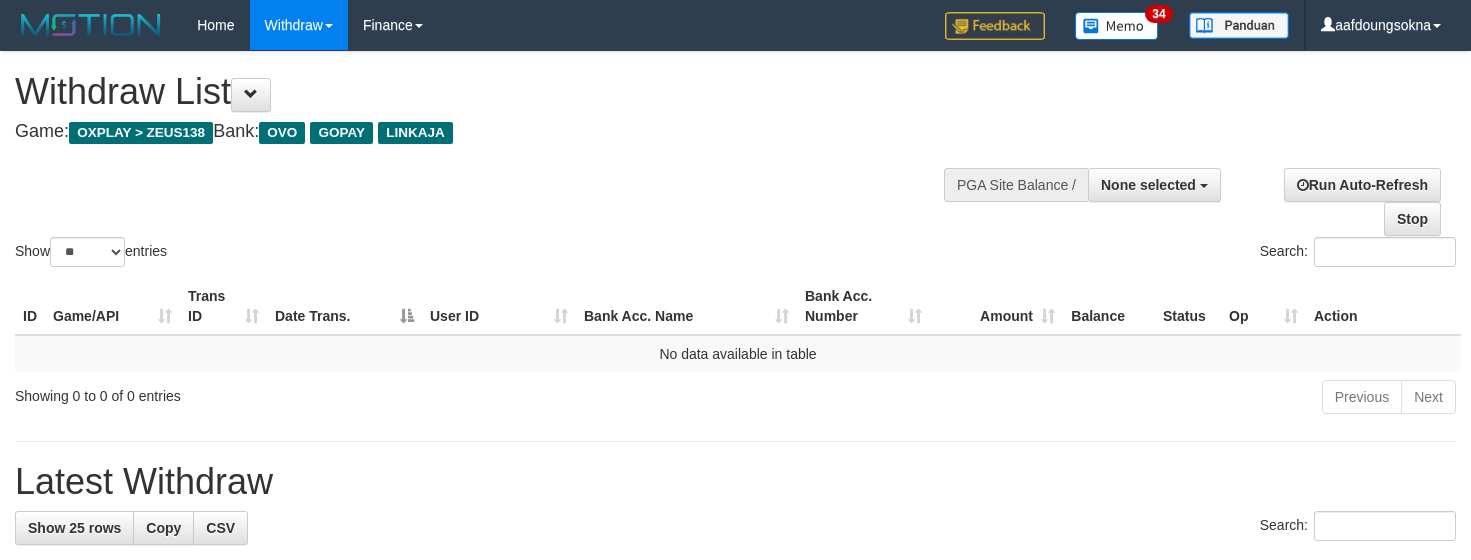 select 